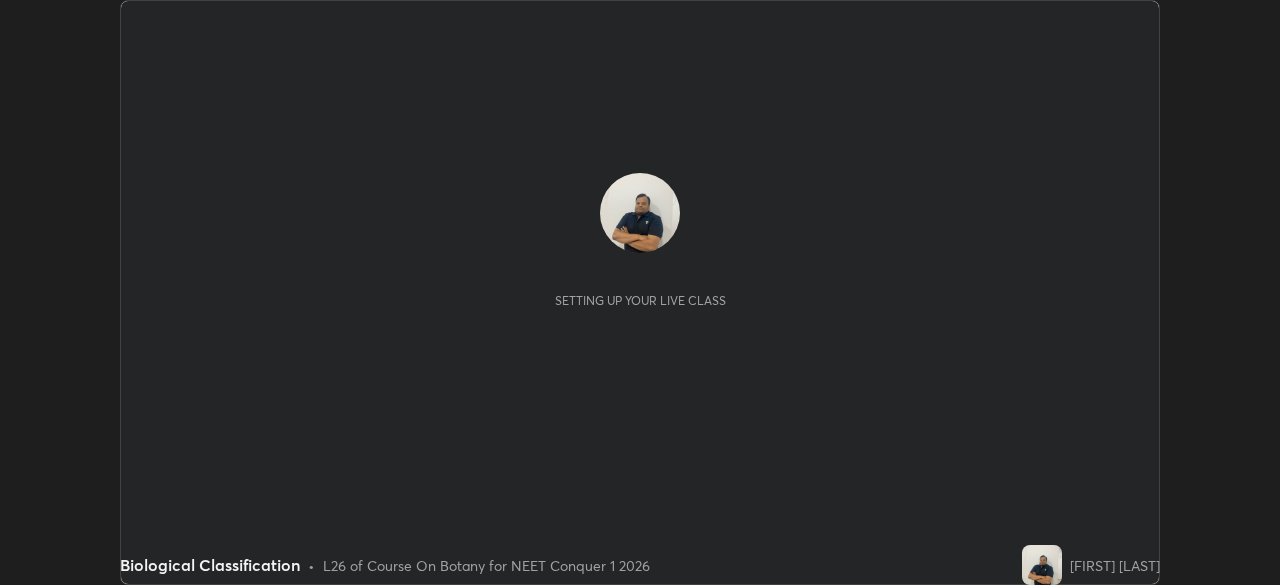 scroll, scrollTop: 0, scrollLeft: 0, axis: both 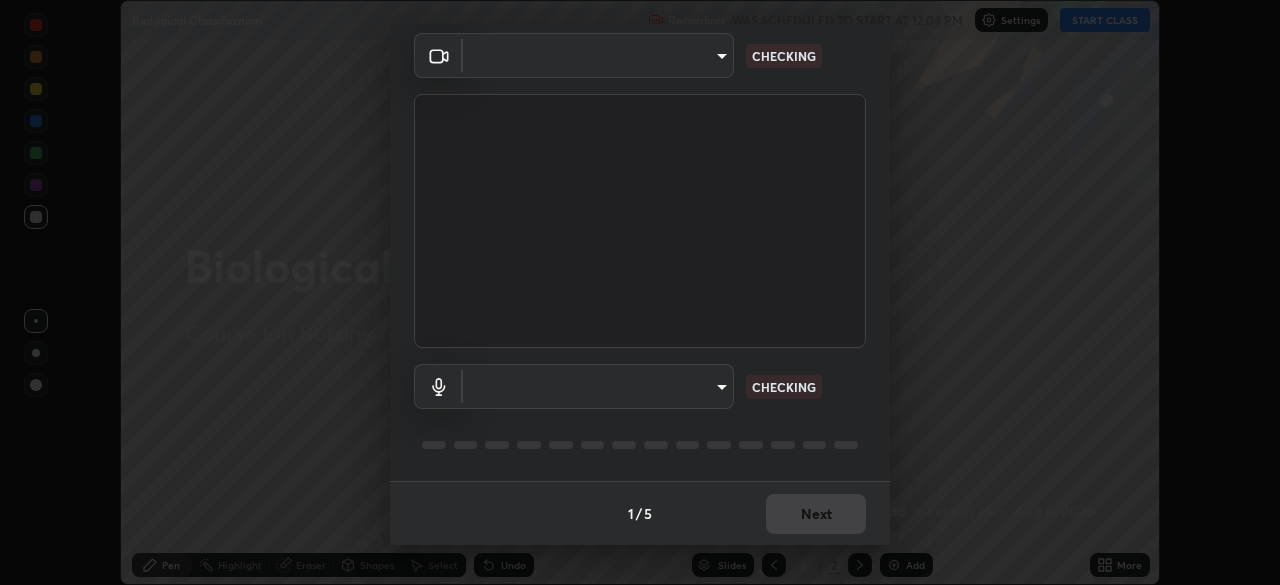 type on "d5d1096bb91751ddbc4e14a102c0e37309a205399cb77019be1f1076424a97fc" 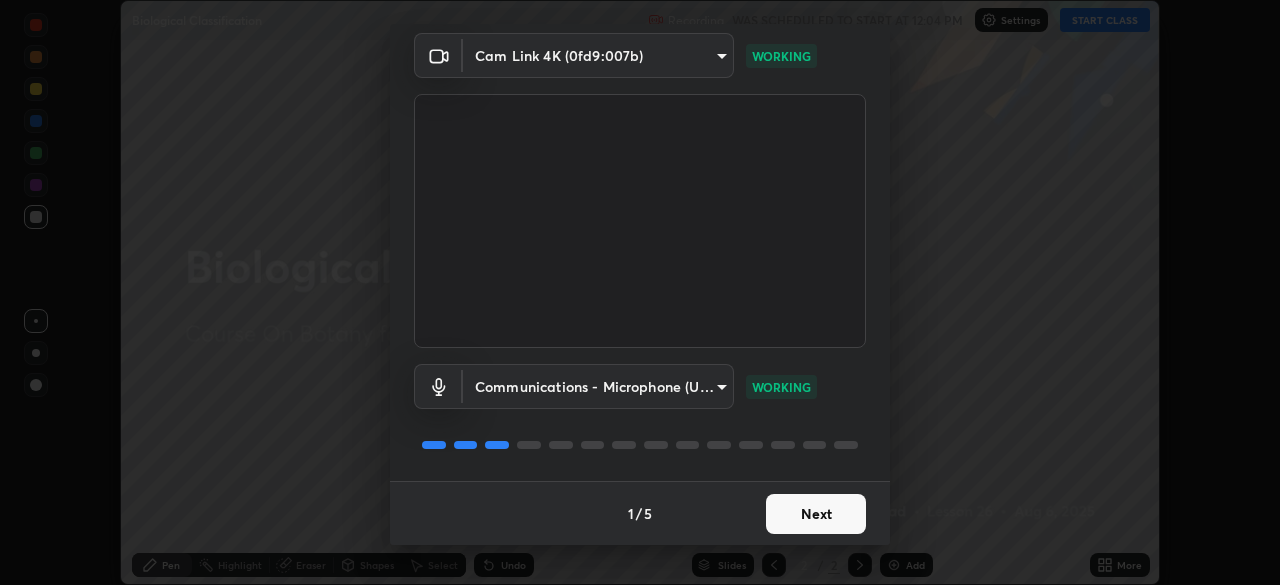 click on "Next" at bounding box center (816, 514) 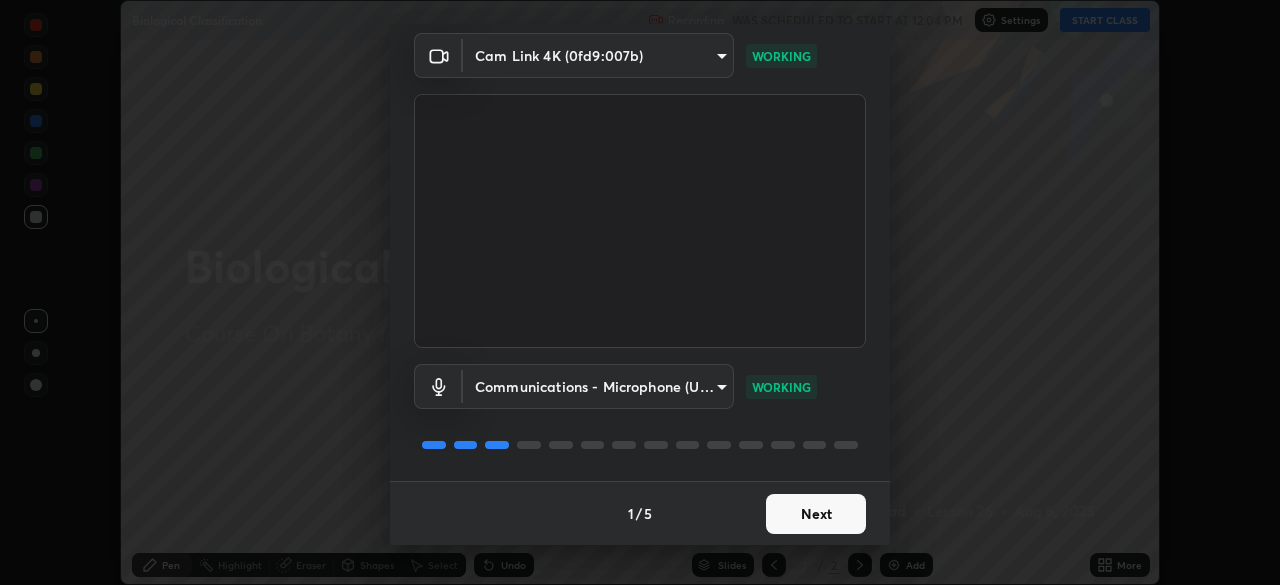 scroll, scrollTop: 0, scrollLeft: 0, axis: both 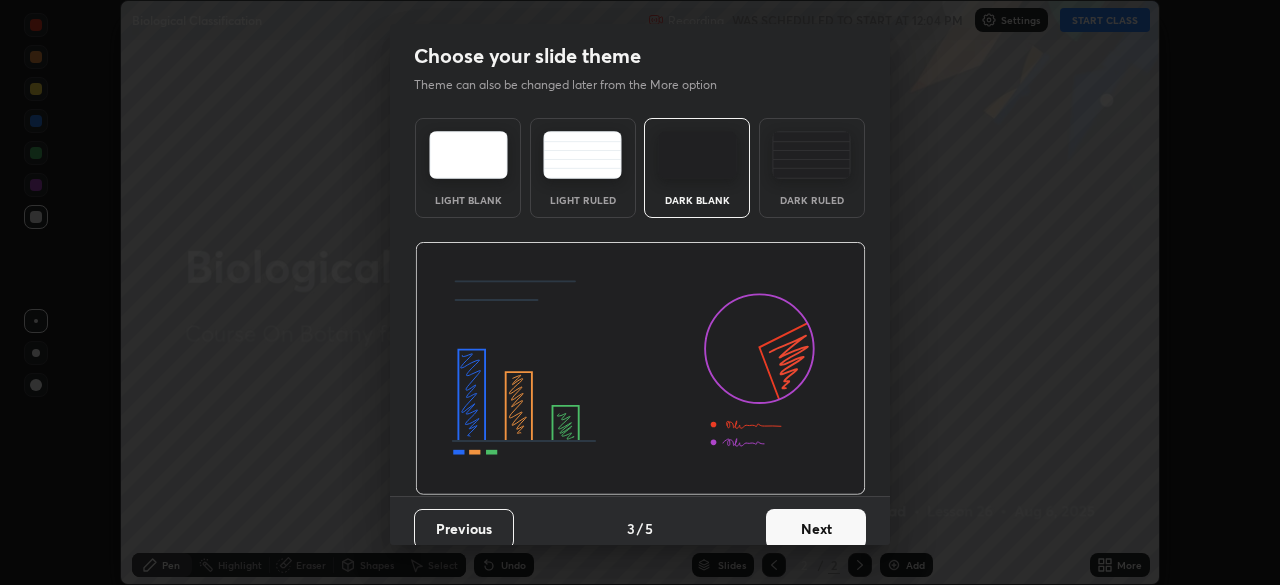click on "Next" at bounding box center (816, 529) 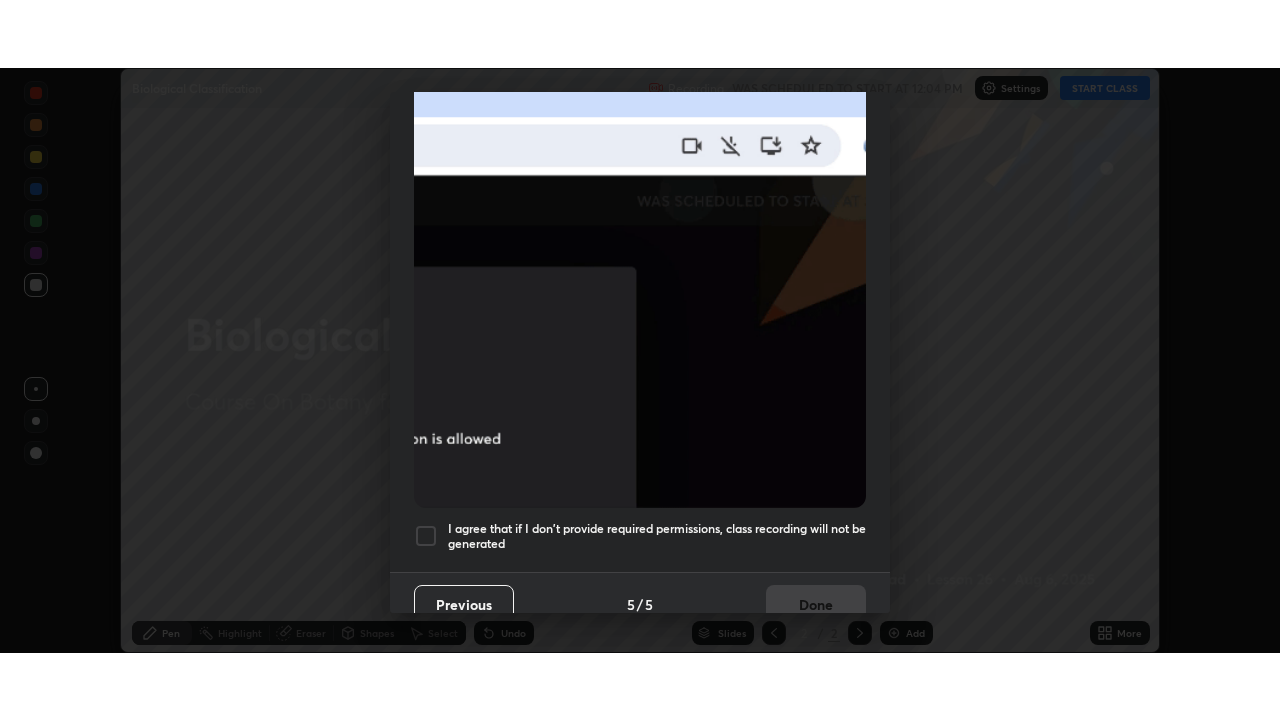 scroll, scrollTop: 479, scrollLeft: 0, axis: vertical 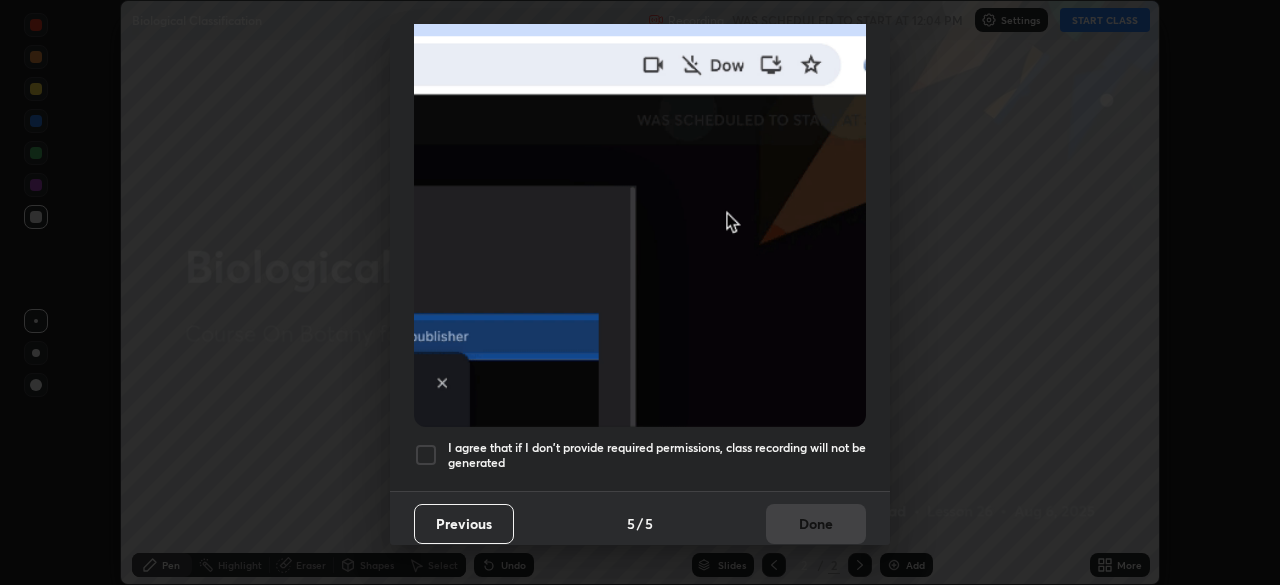 click at bounding box center [426, 455] 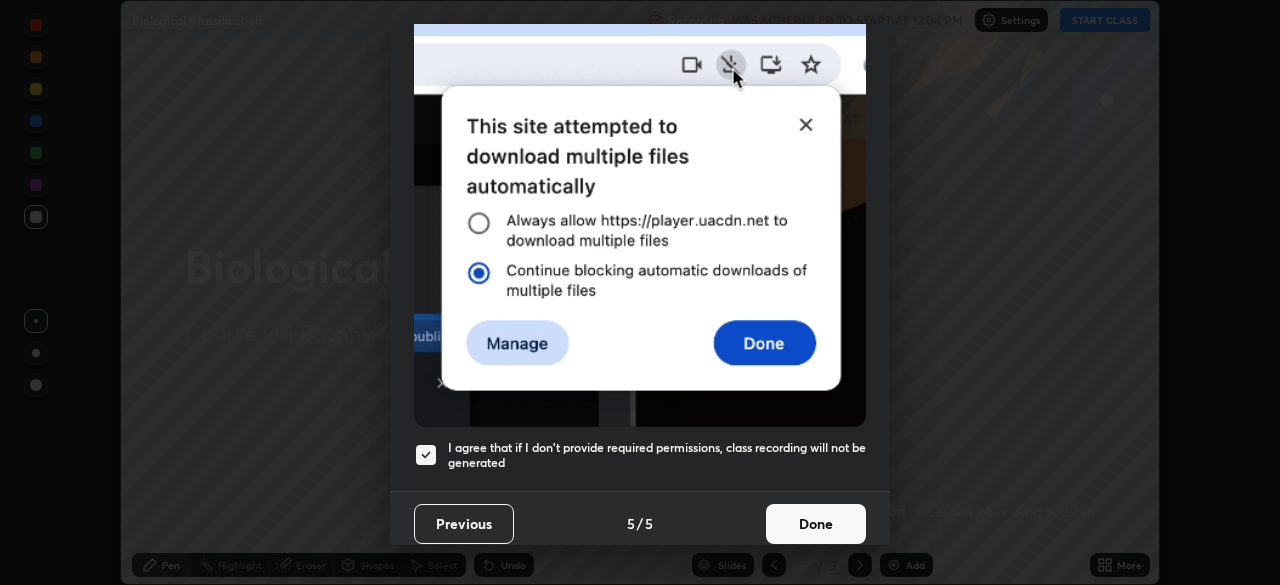click on "Done" at bounding box center [816, 524] 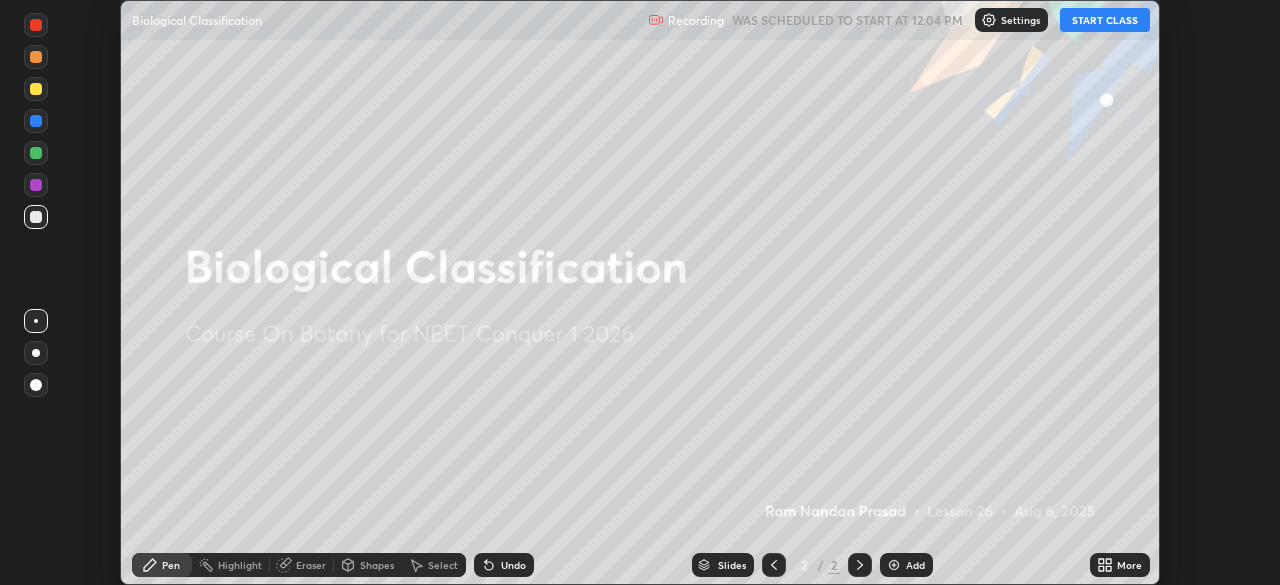 click on "START CLASS" at bounding box center (1105, 20) 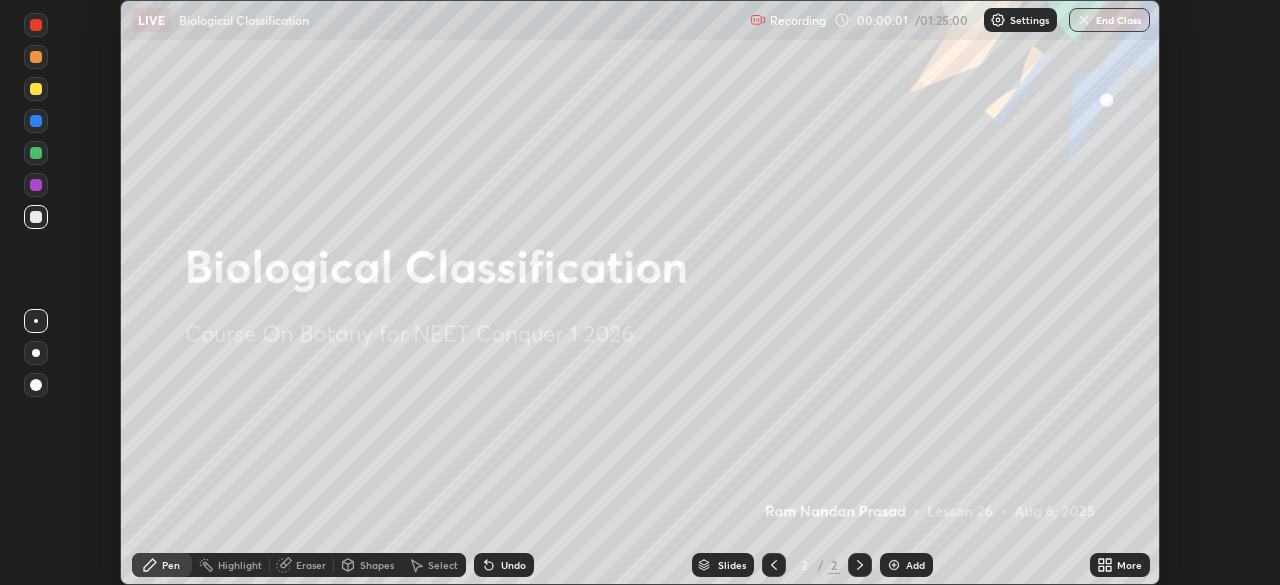 click on "More" at bounding box center [1120, 565] 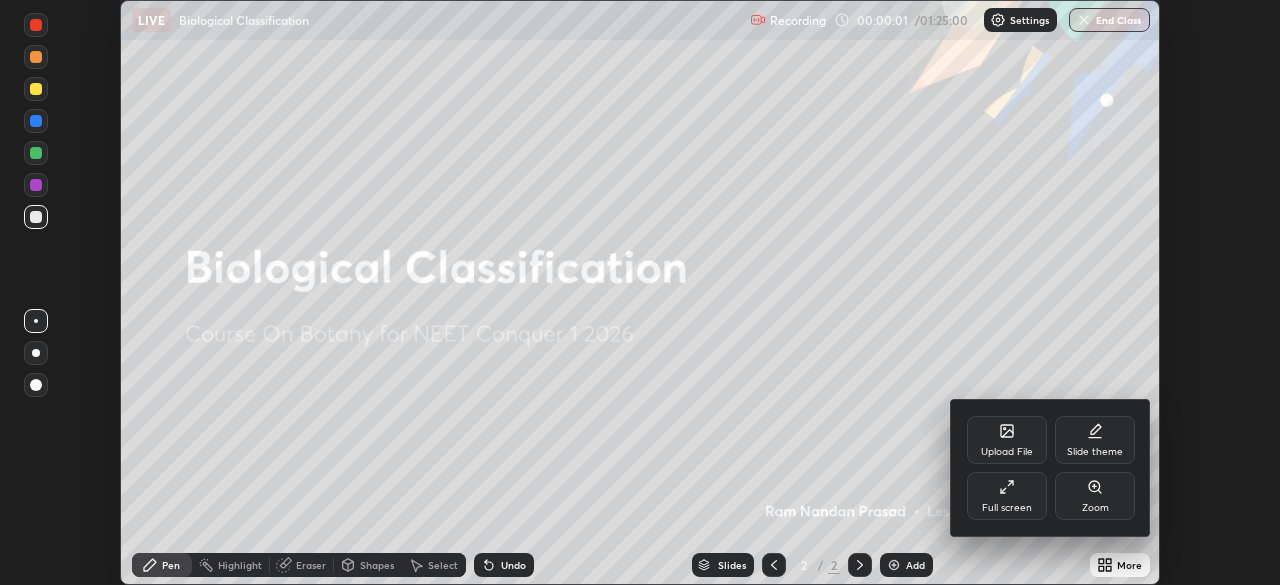 click on "Full screen" at bounding box center [1007, 496] 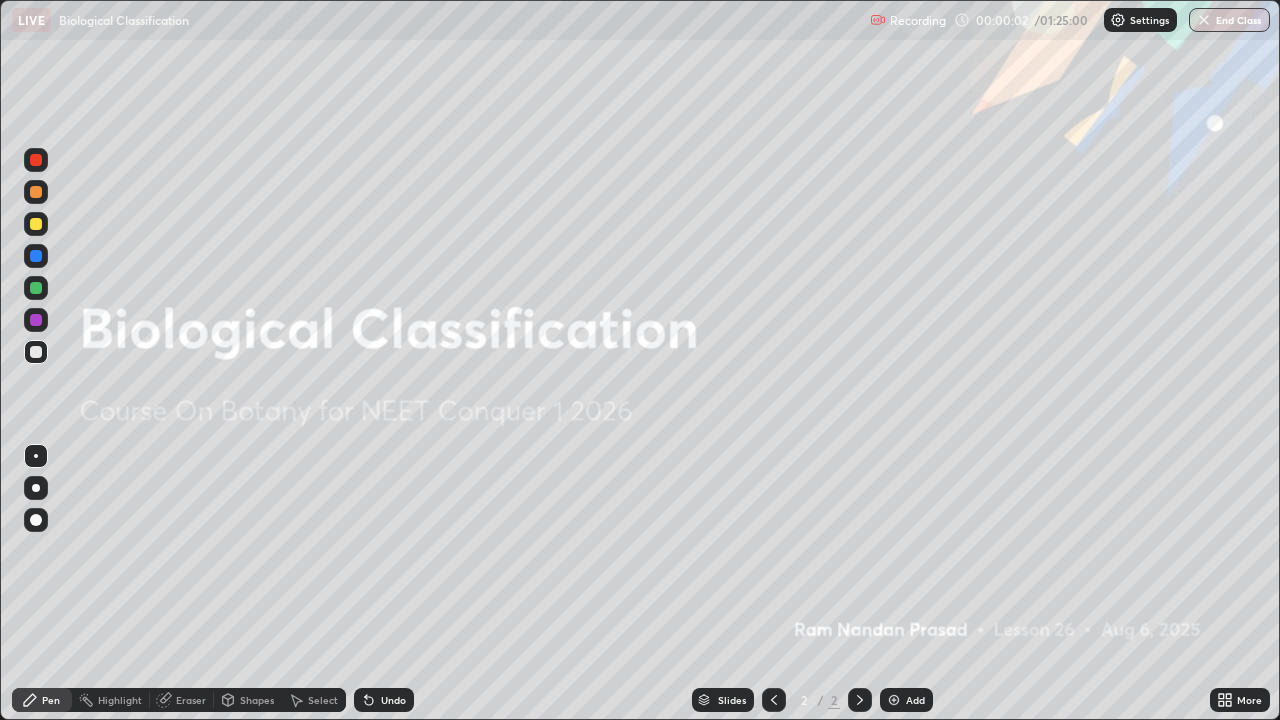 scroll, scrollTop: 99280, scrollLeft: 98720, axis: both 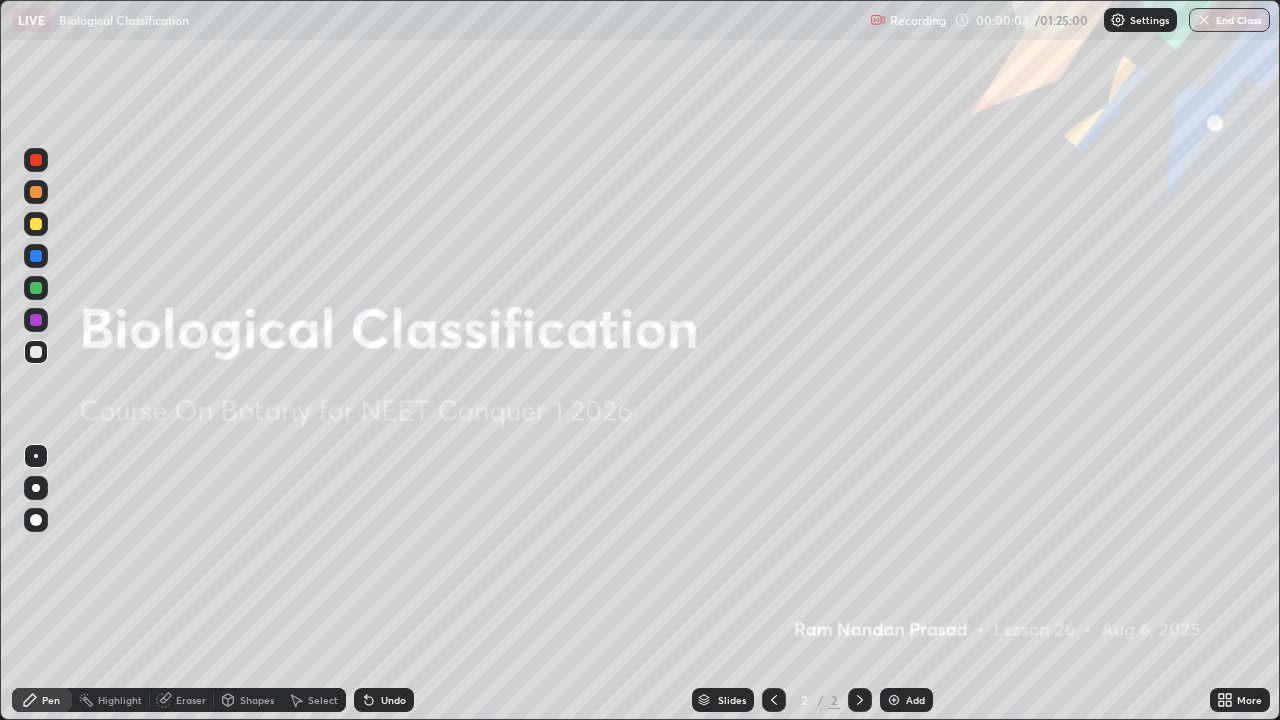click on "Add" at bounding box center [915, 700] 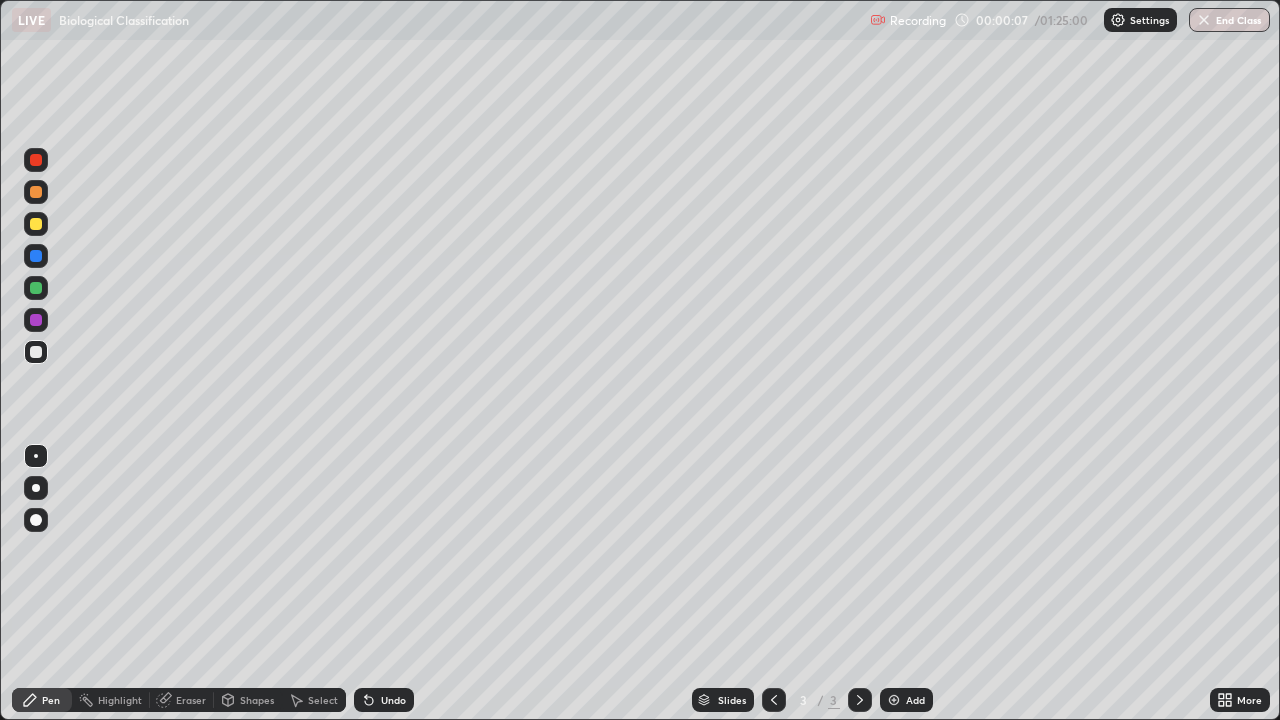 click at bounding box center (36, 224) 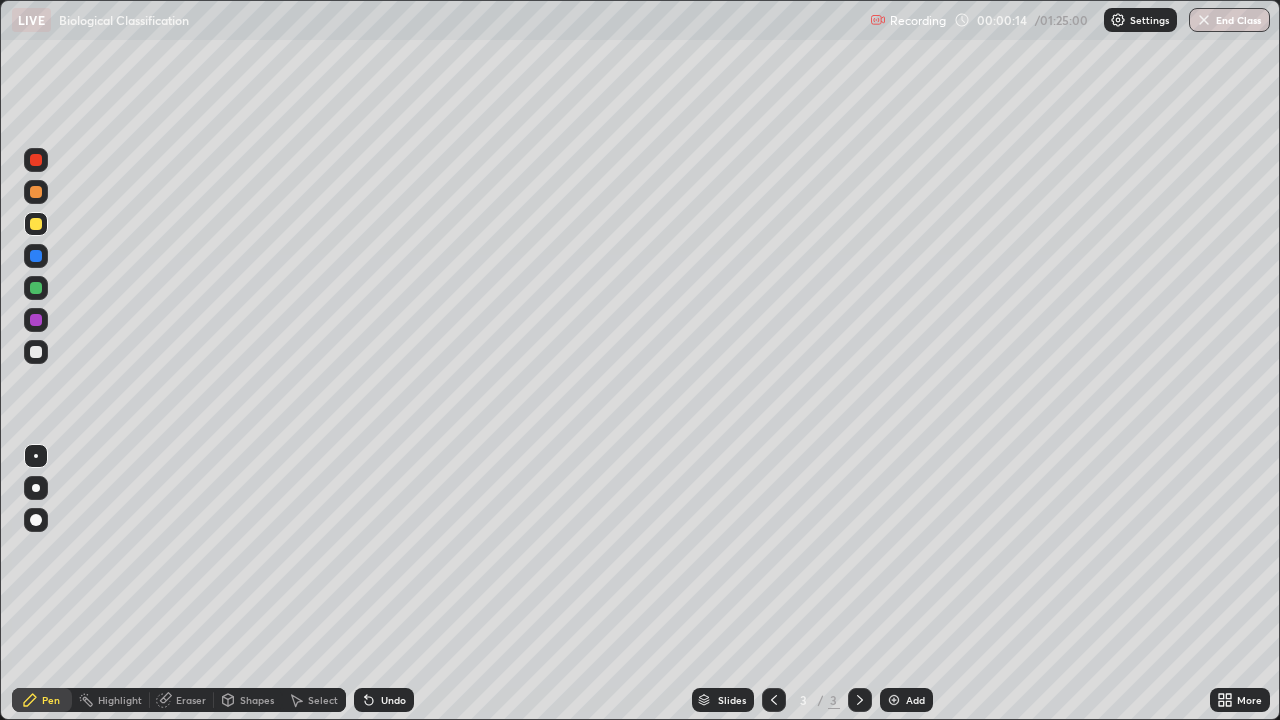 click at bounding box center [36, 352] 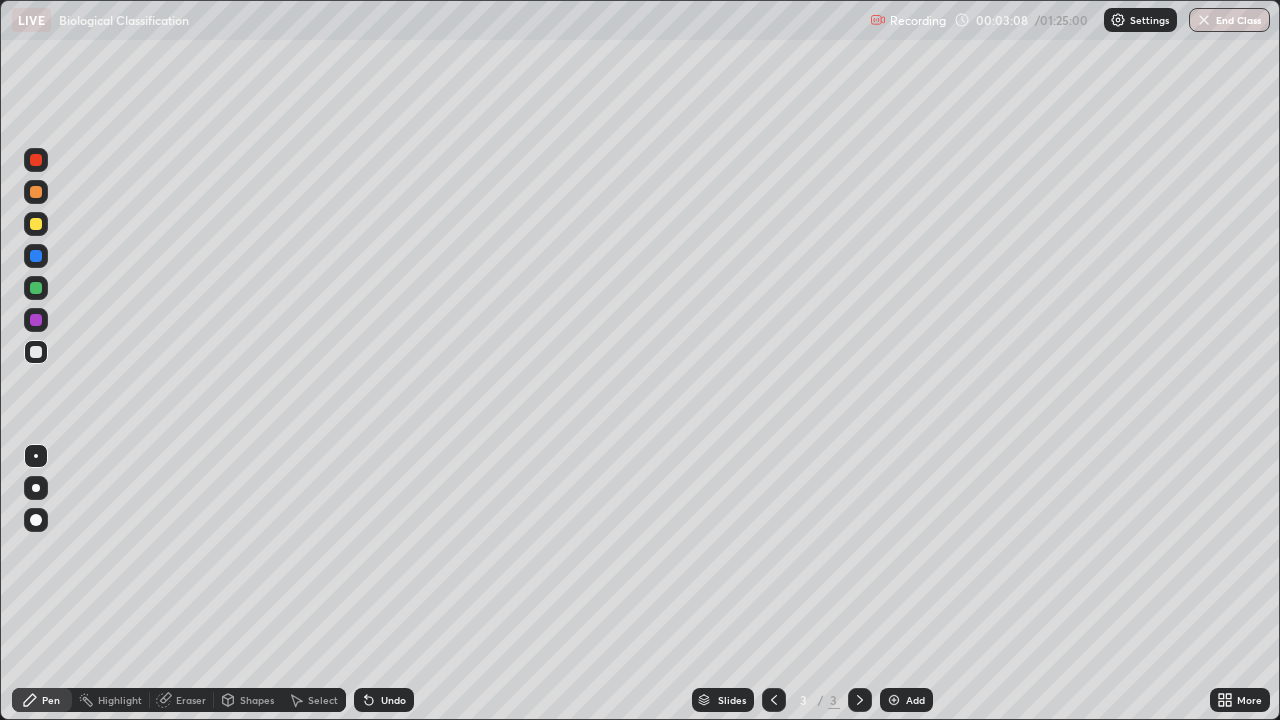 click on "Add" at bounding box center [915, 700] 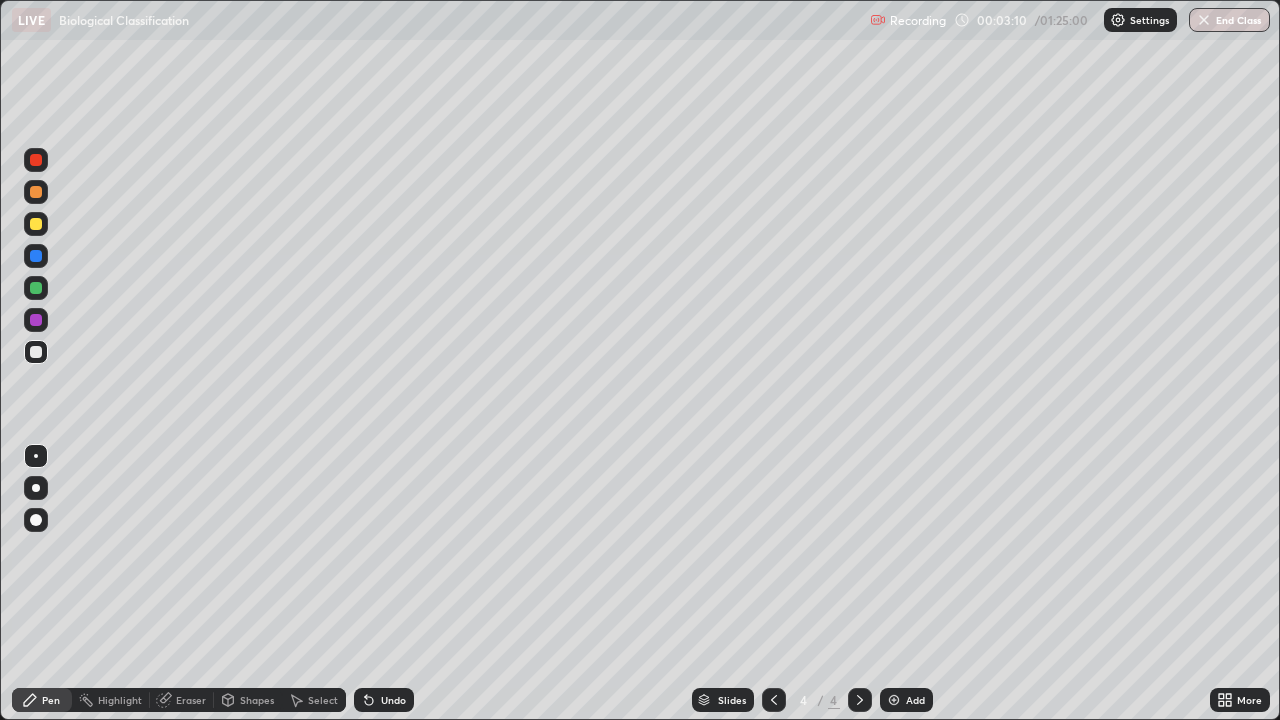 click at bounding box center [36, 224] 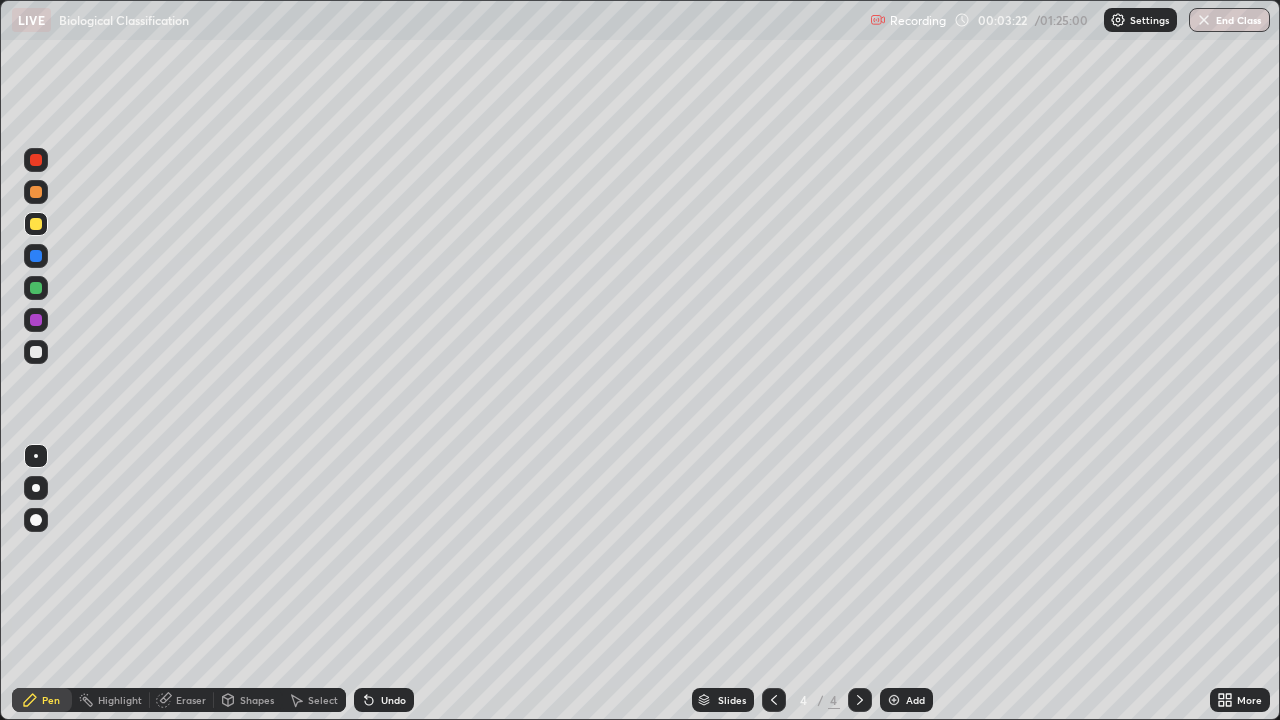 click at bounding box center (36, 352) 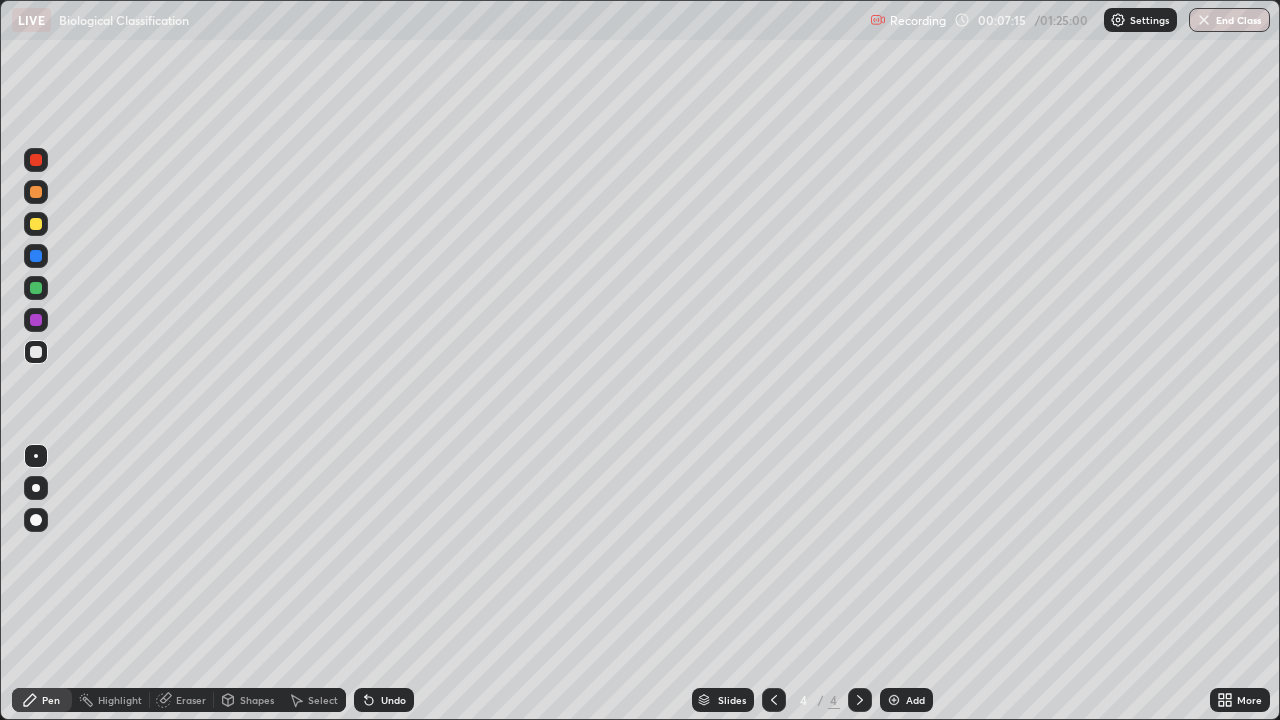 click on "Add" at bounding box center (915, 700) 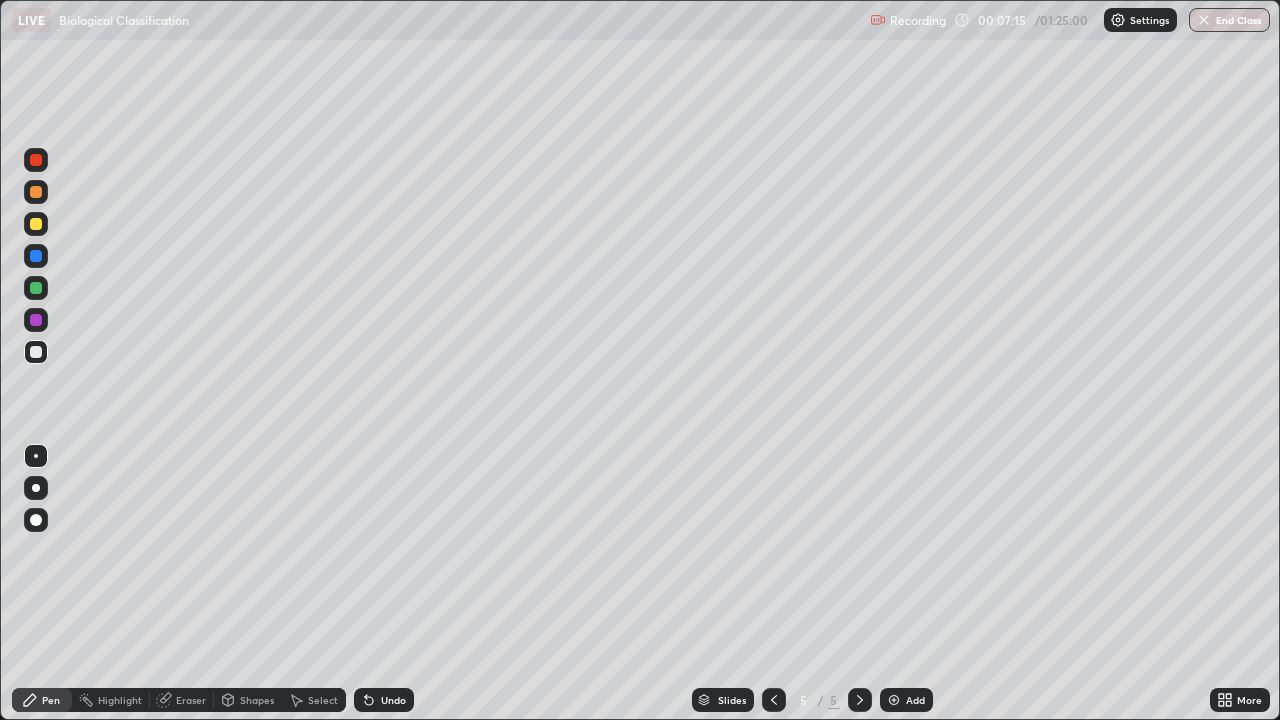 click on "Add" at bounding box center [915, 700] 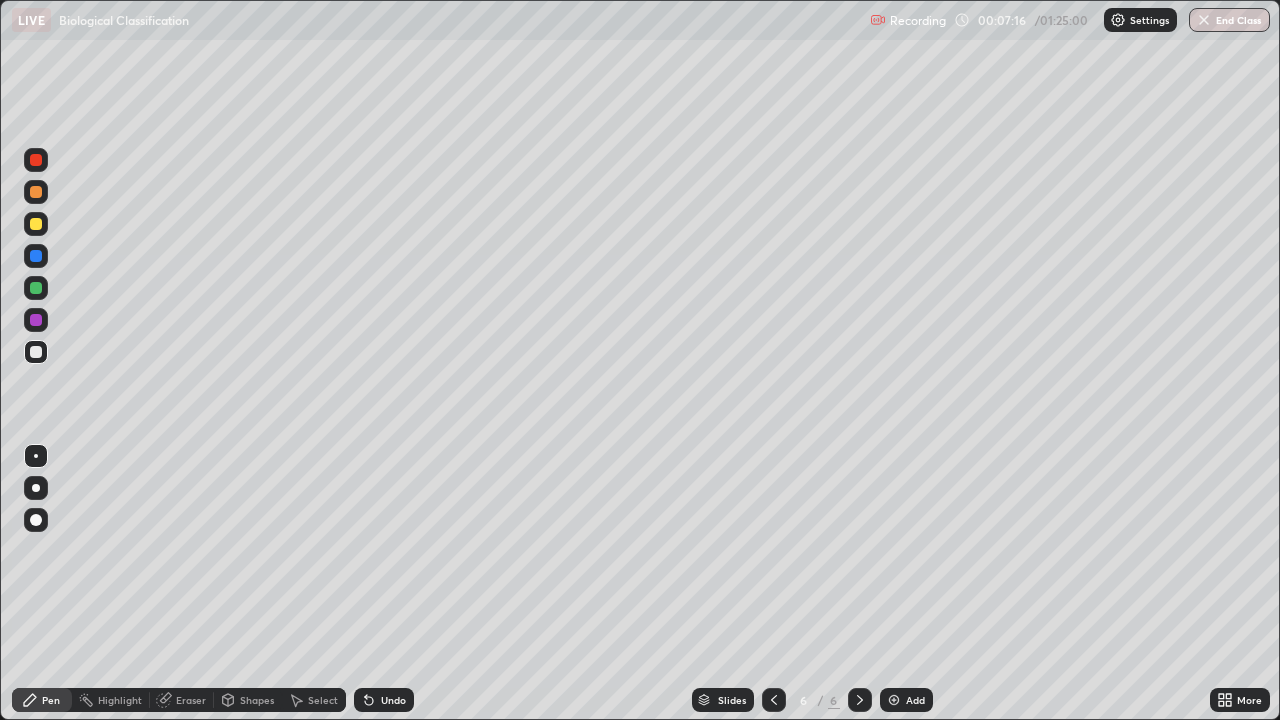 click 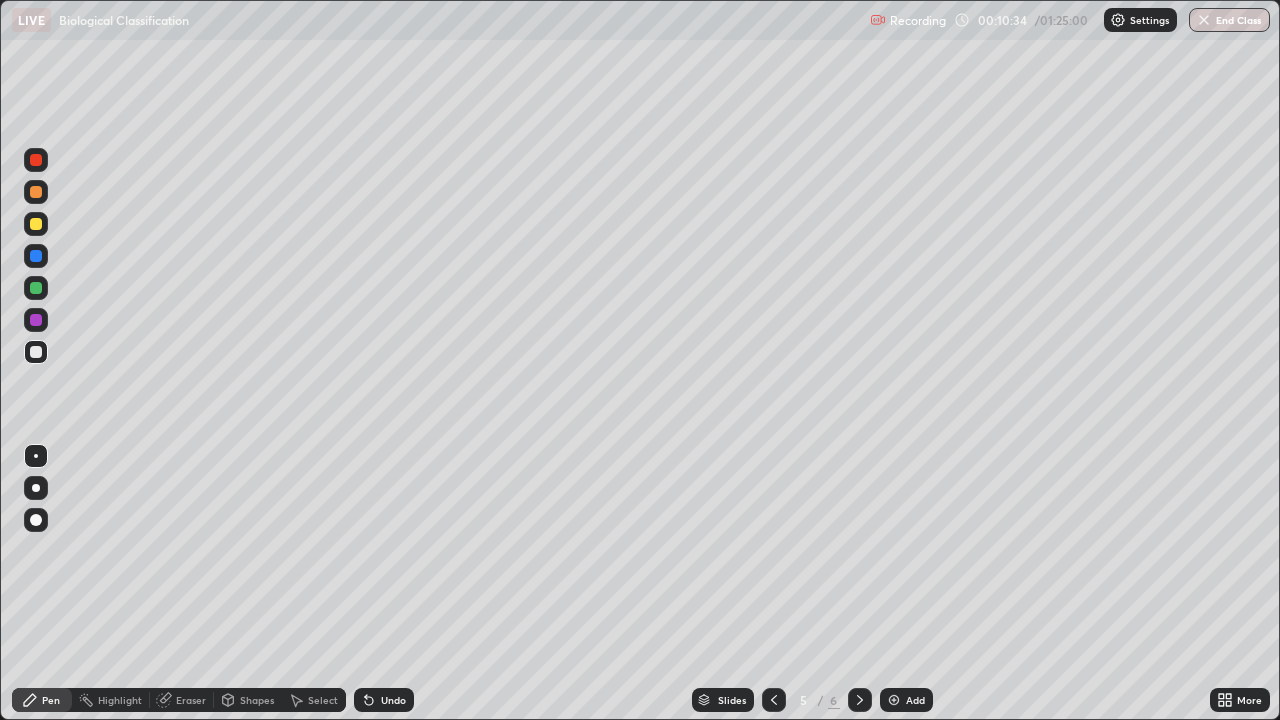 click on "Add" at bounding box center [915, 700] 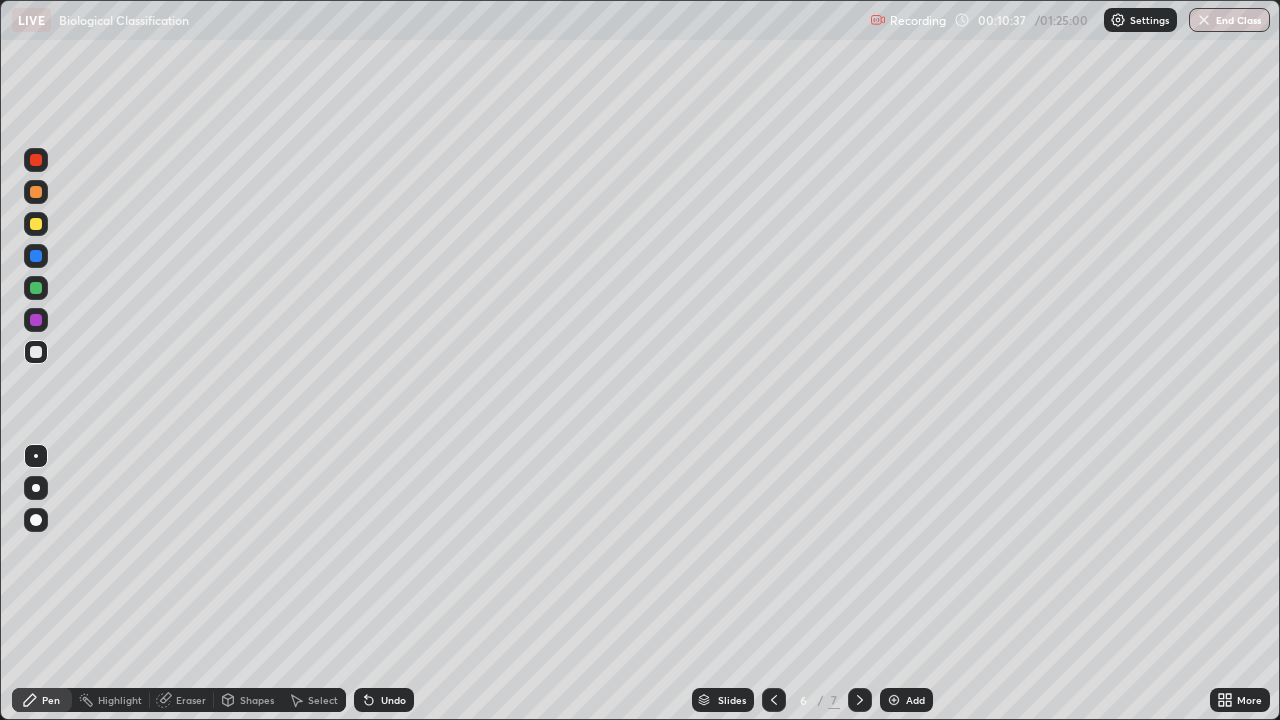 click at bounding box center [36, 352] 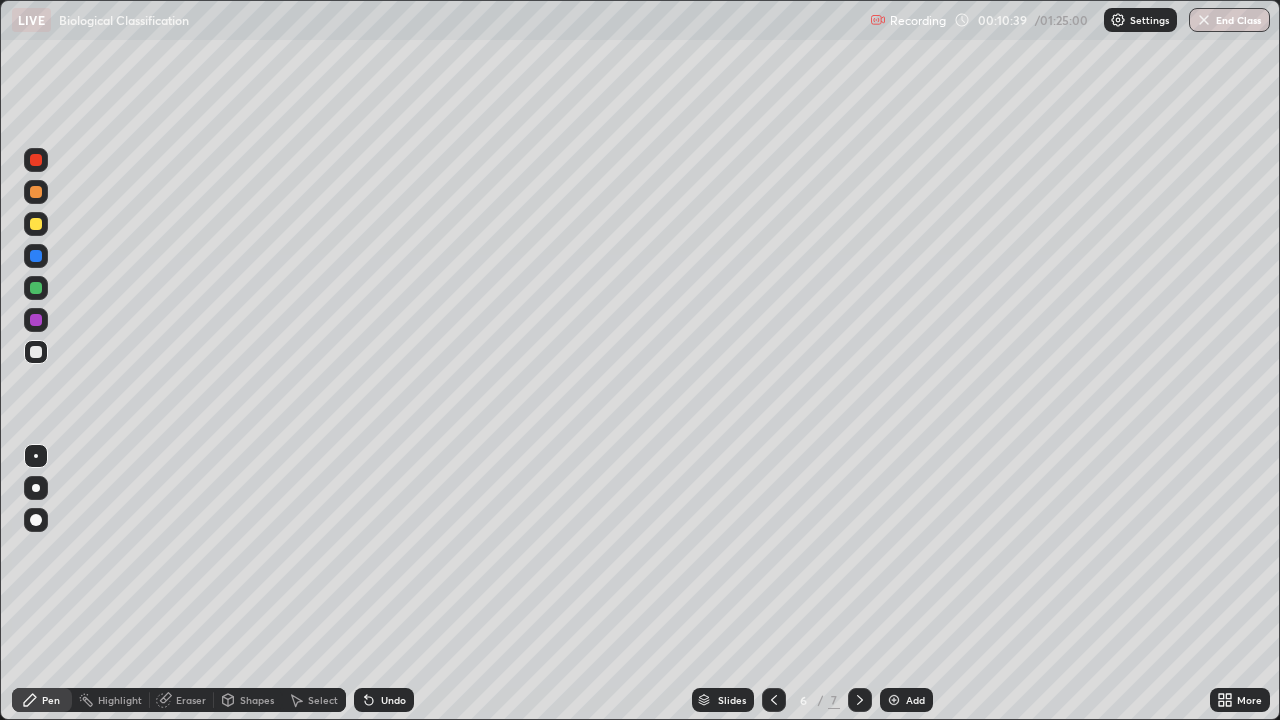 click at bounding box center (36, 256) 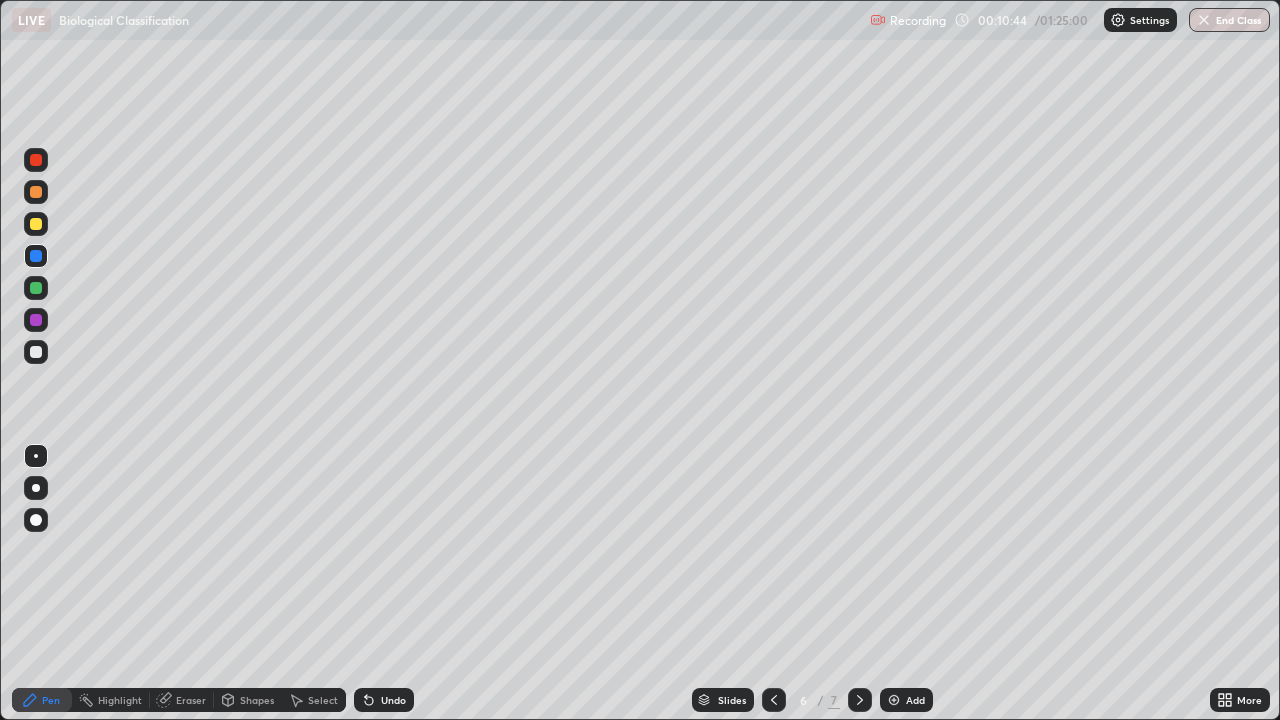 click at bounding box center [36, 352] 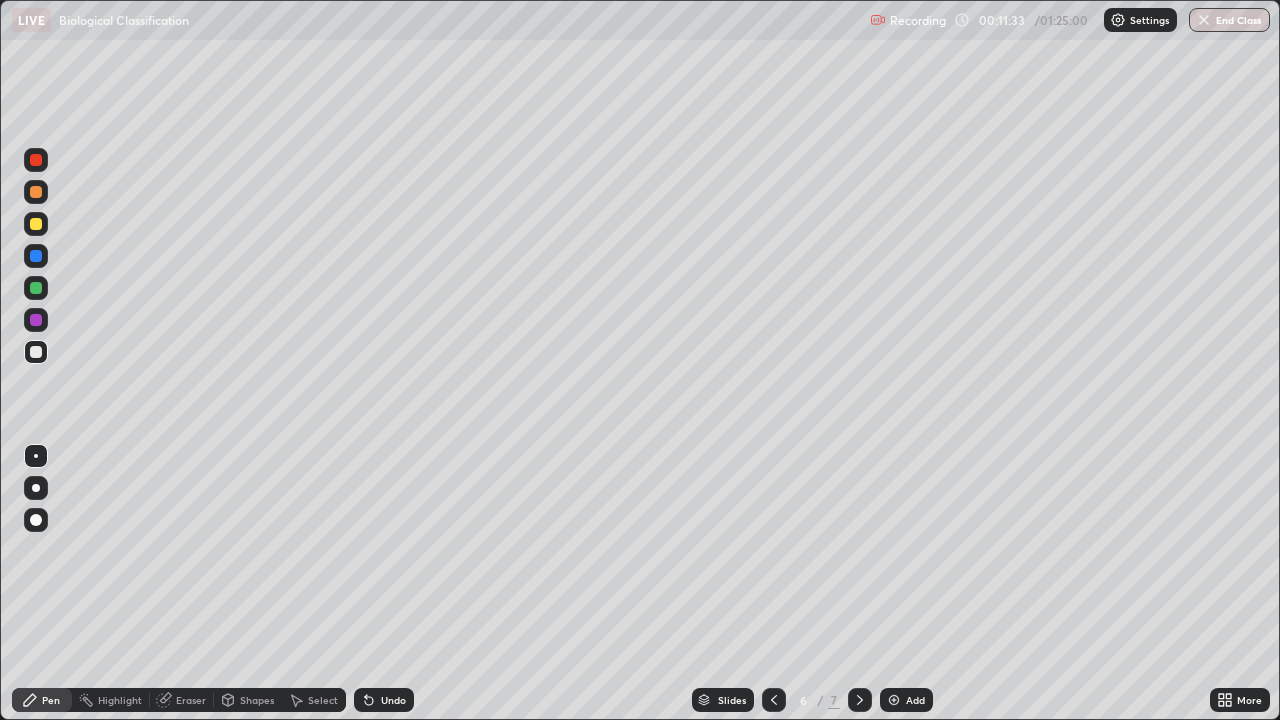 click on "Eraser" at bounding box center (191, 700) 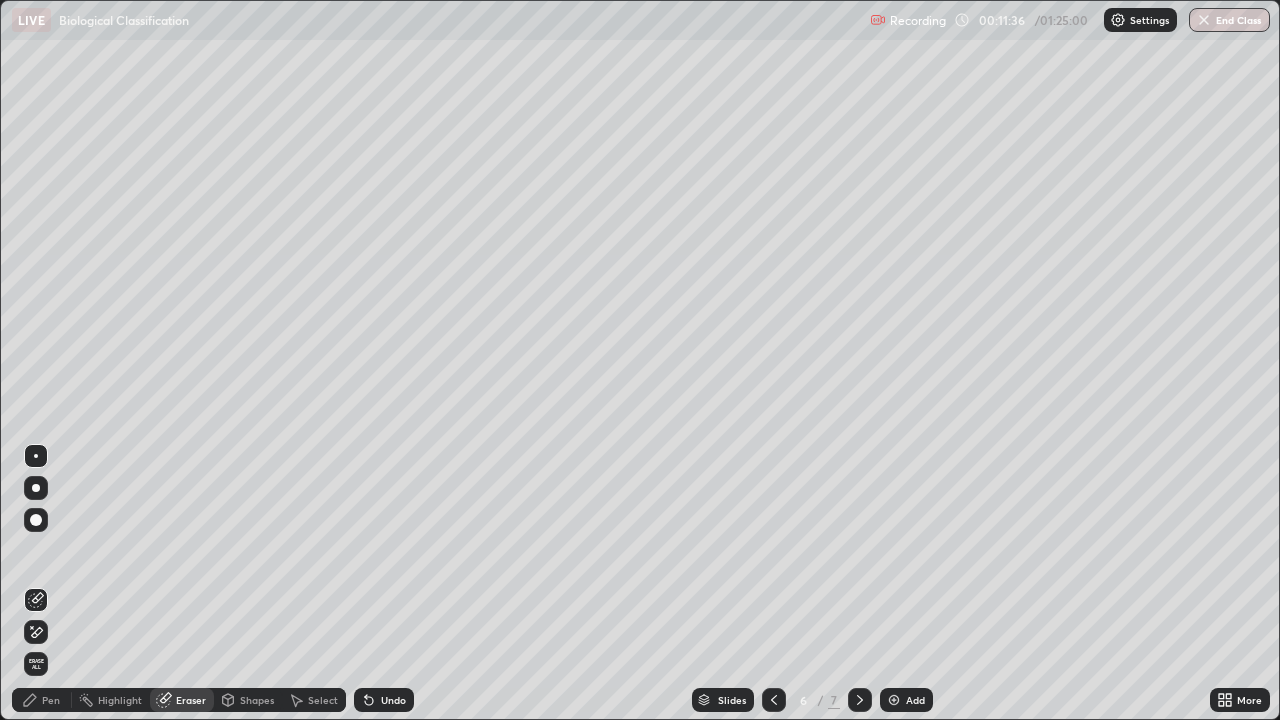 click on "Pen" at bounding box center (42, 700) 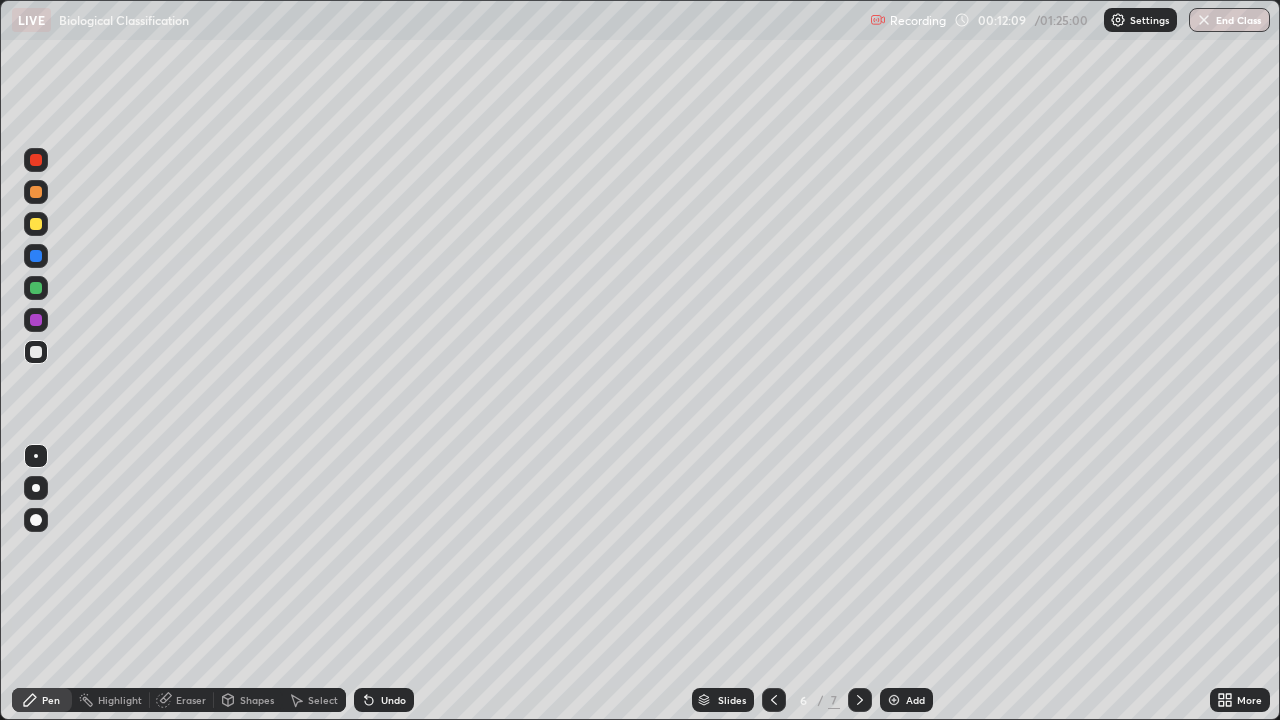 click on "Eraser" at bounding box center [191, 700] 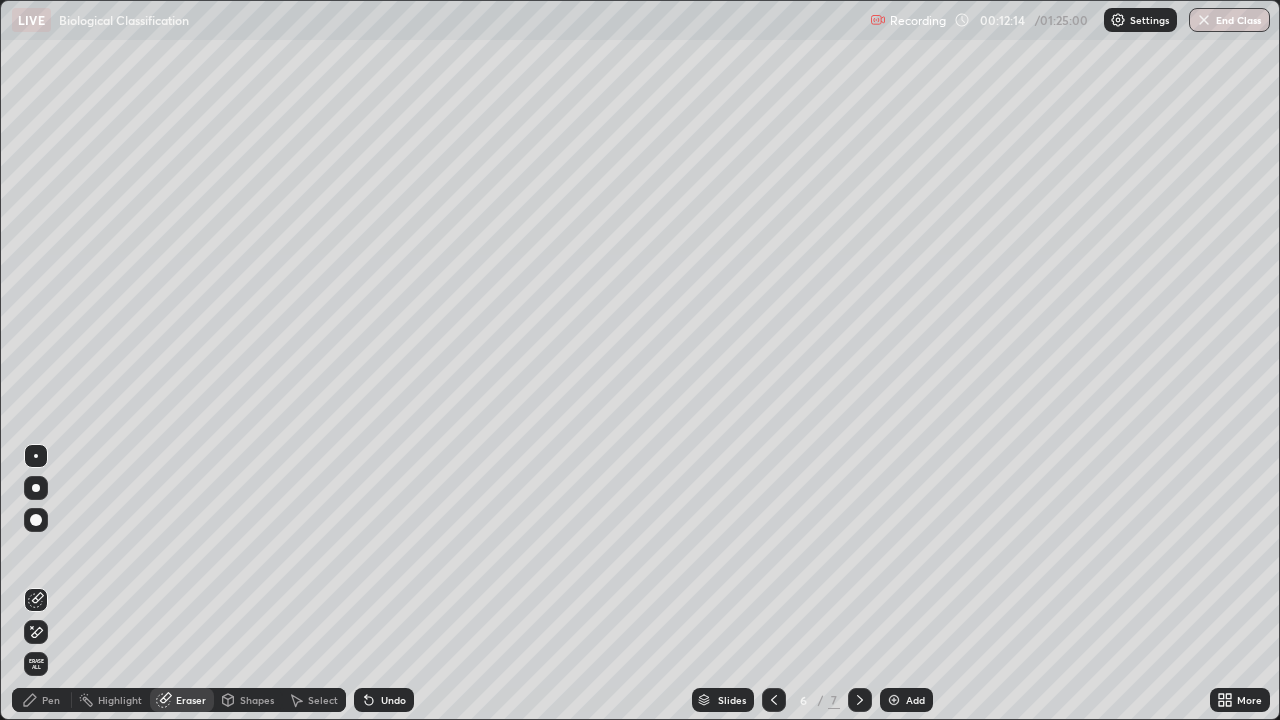 click on "Pen" at bounding box center [51, 700] 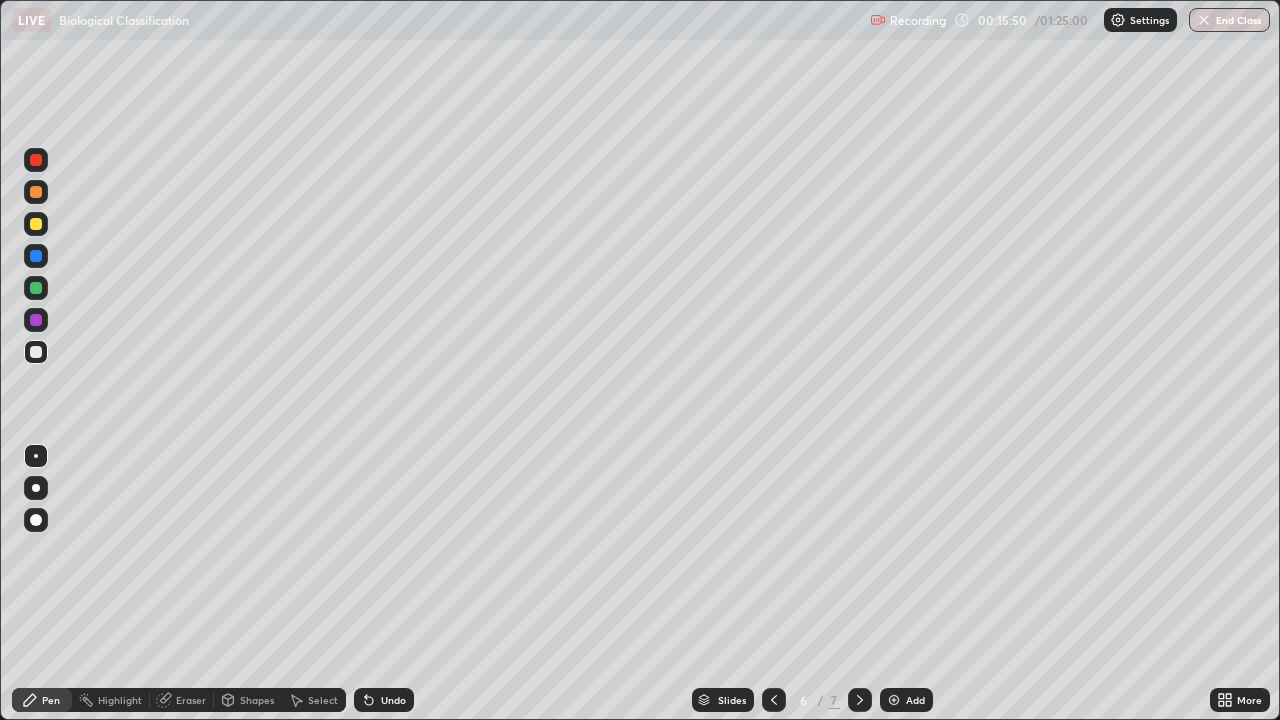 click at bounding box center (894, 700) 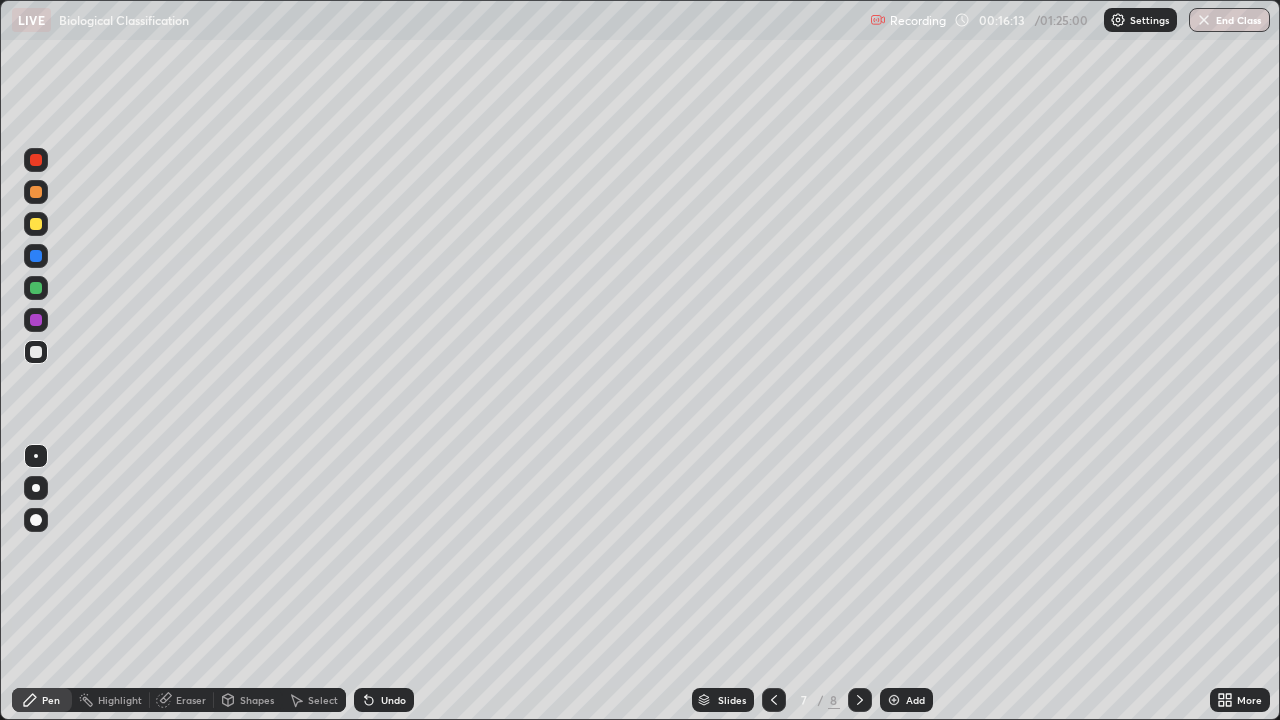 click on "Eraser" at bounding box center [191, 700] 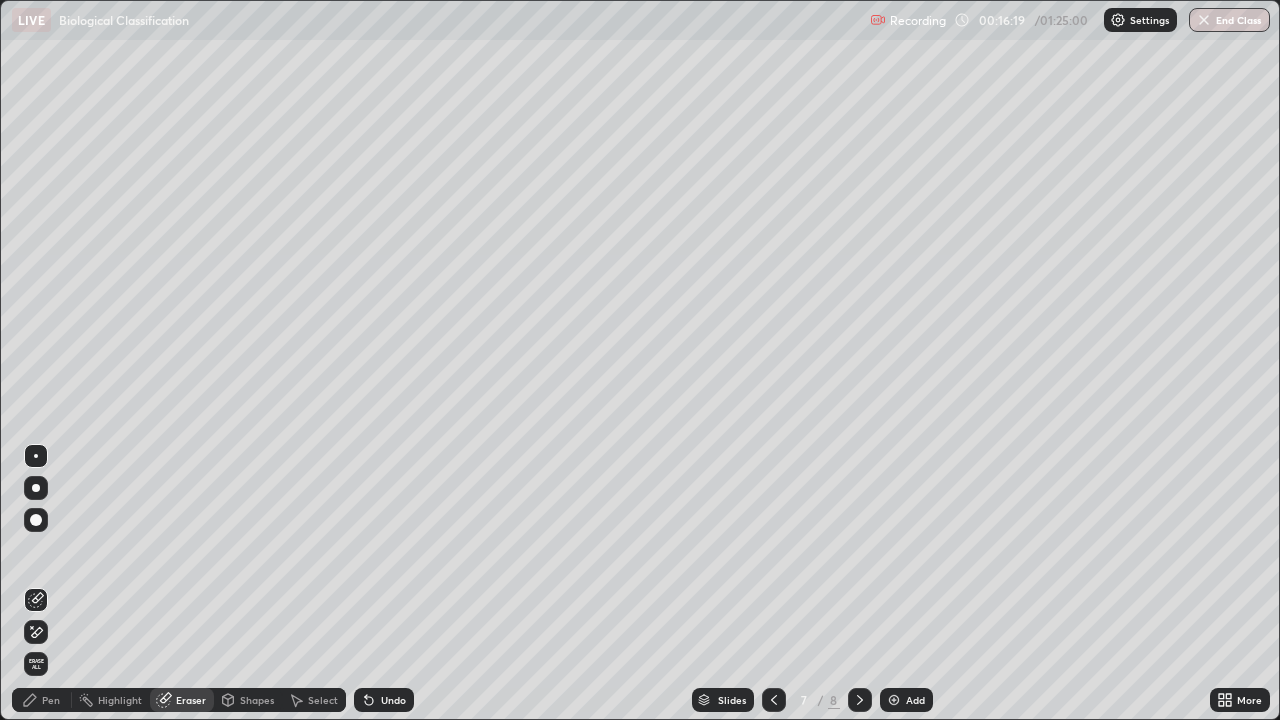 click on "Pen" at bounding box center [42, 700] 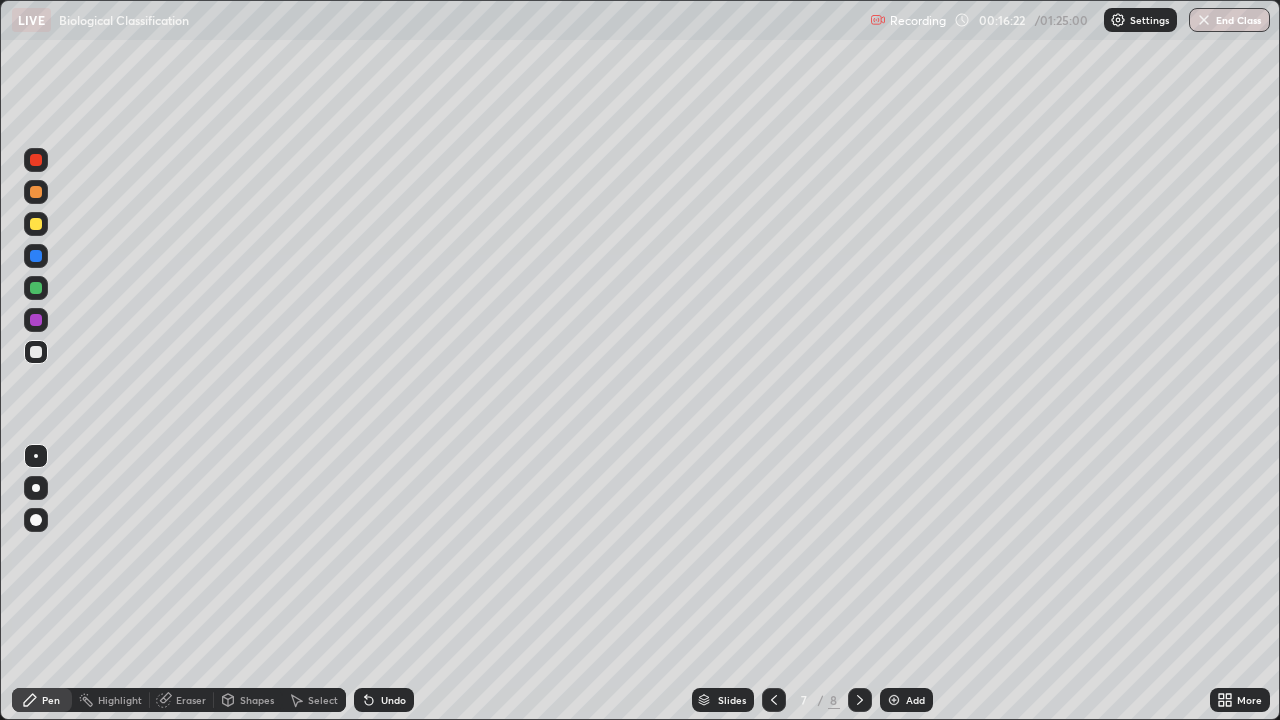 click at bounding box center (36, 288) 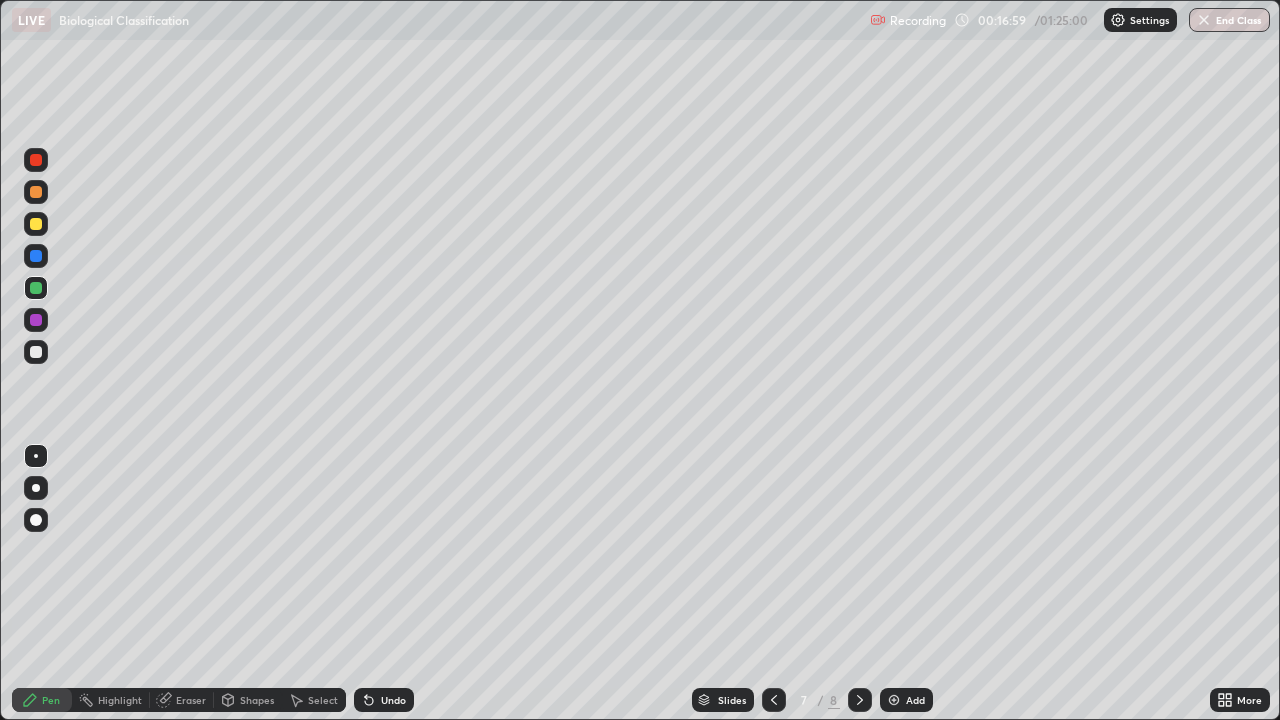 click at bounding box center [36, 352] 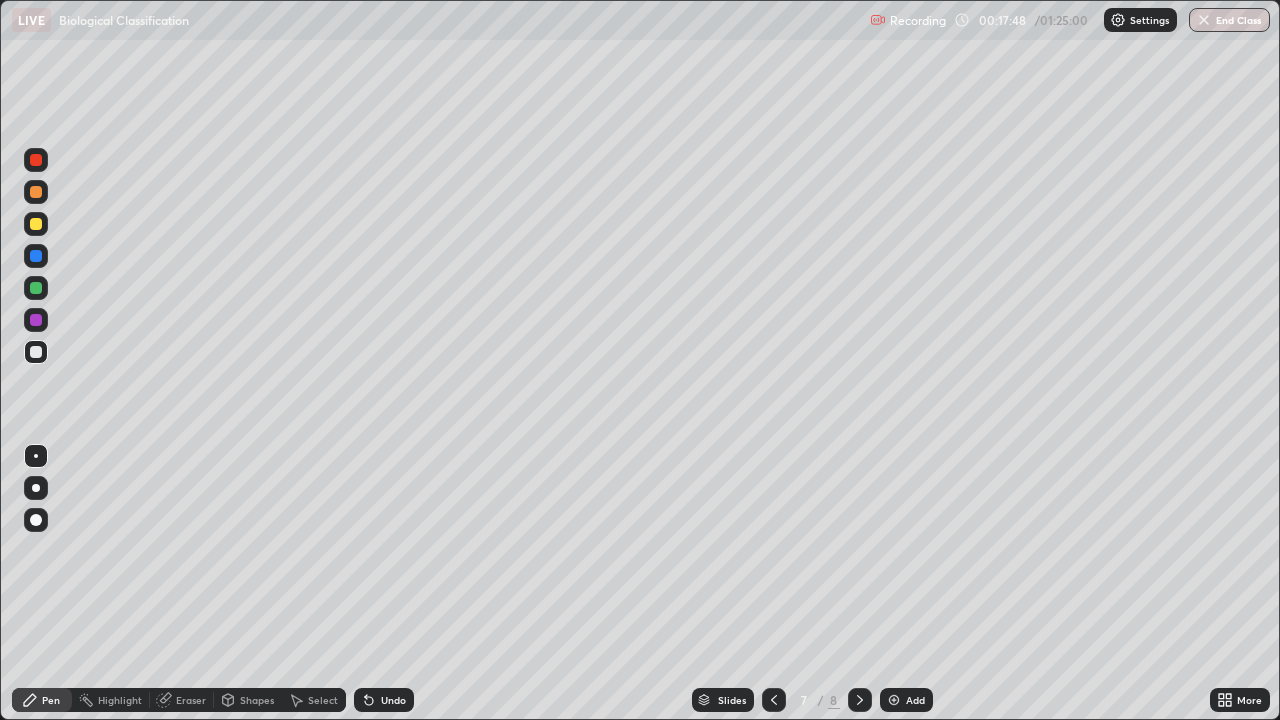 click on "Eraser" at bounding box center (191, 700) 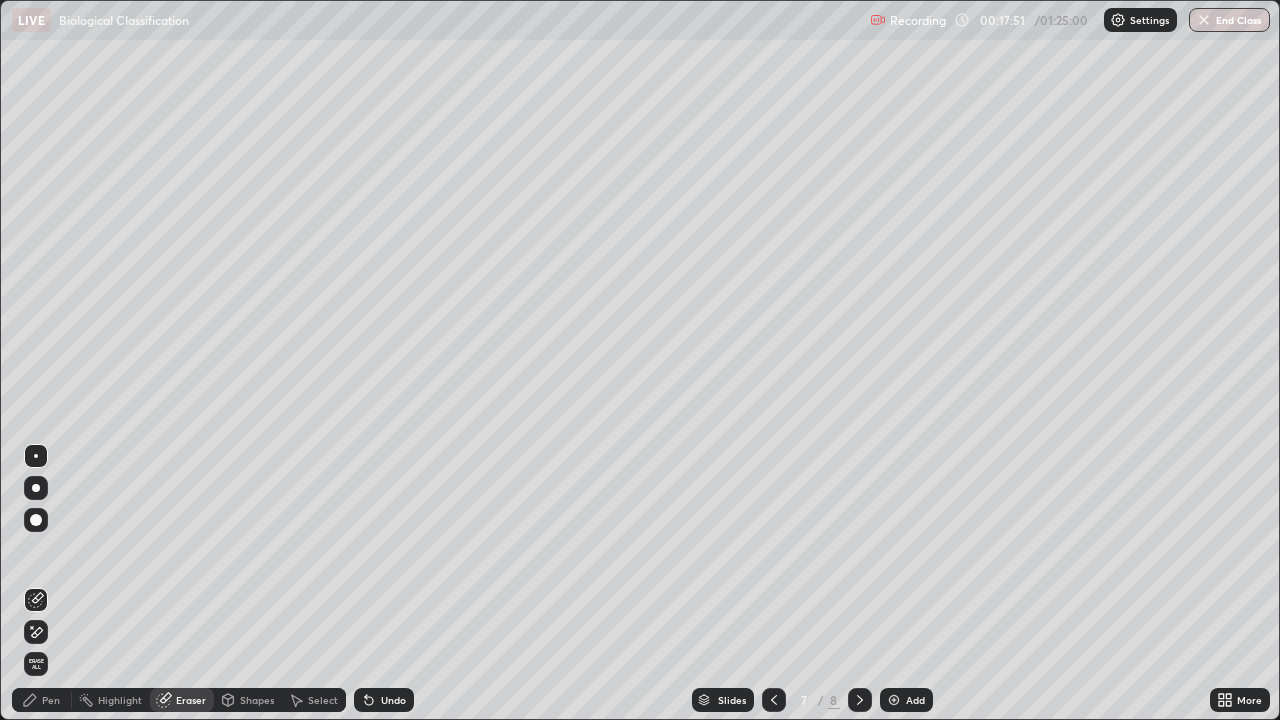 click on "Pen" at bounding box center [51, 700] 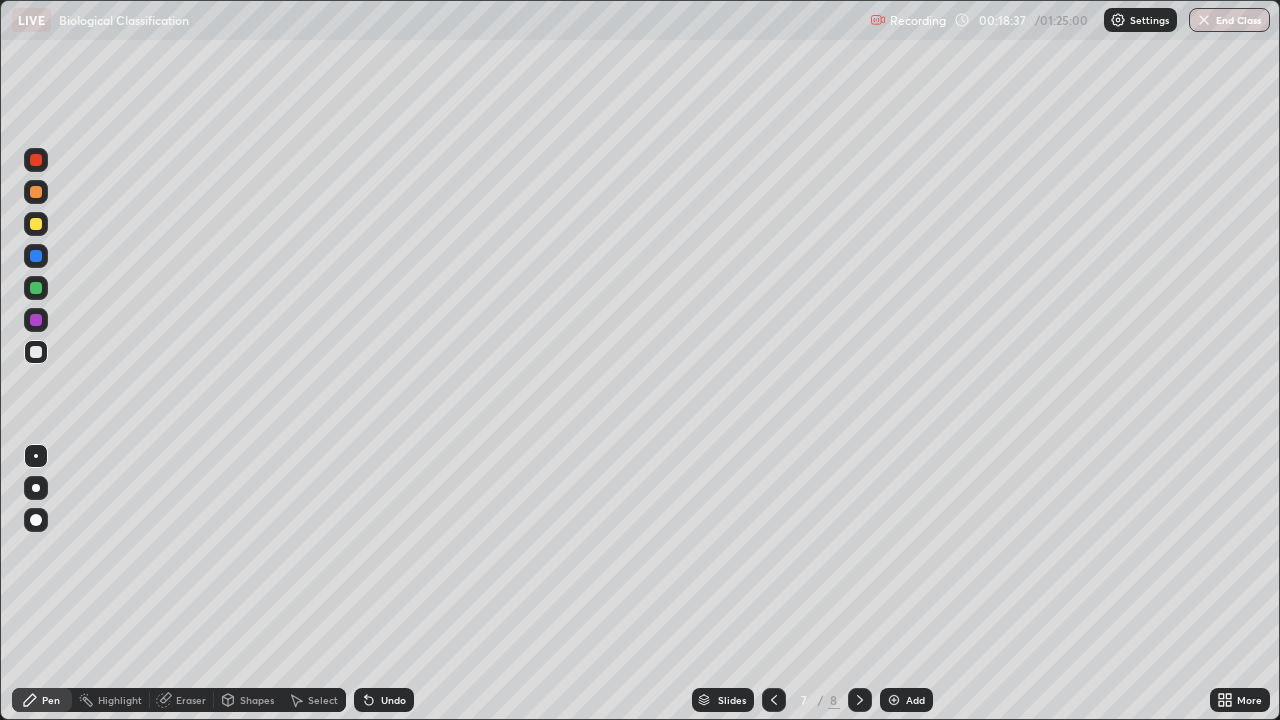 click on "Add" at bounding box center [906, 700] 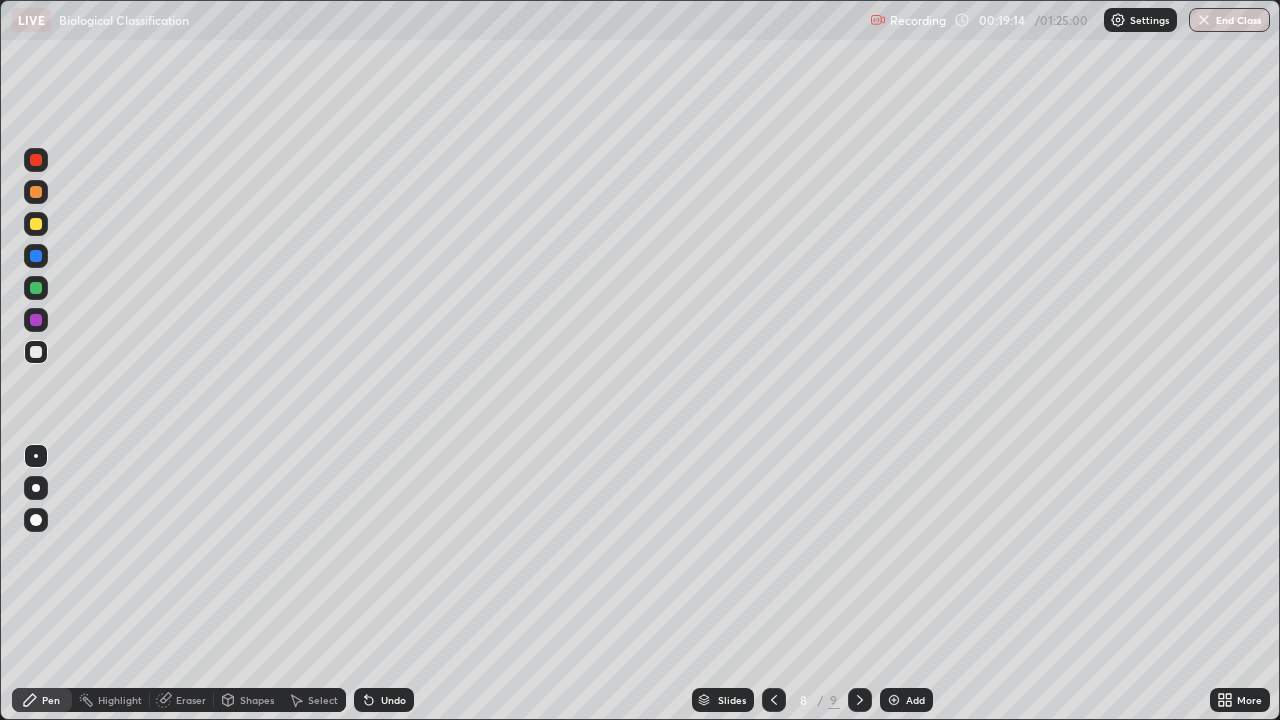 click at bounding box center (36, 352) 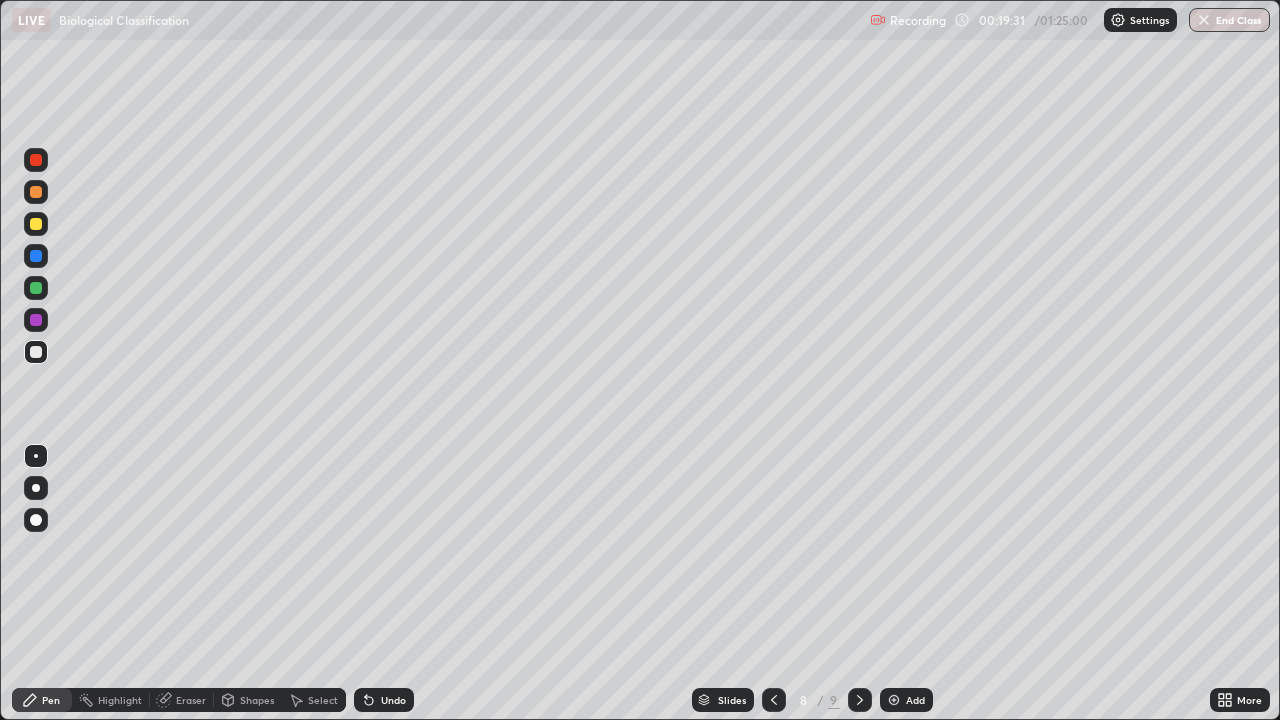 click at bounding box center (36, 352) 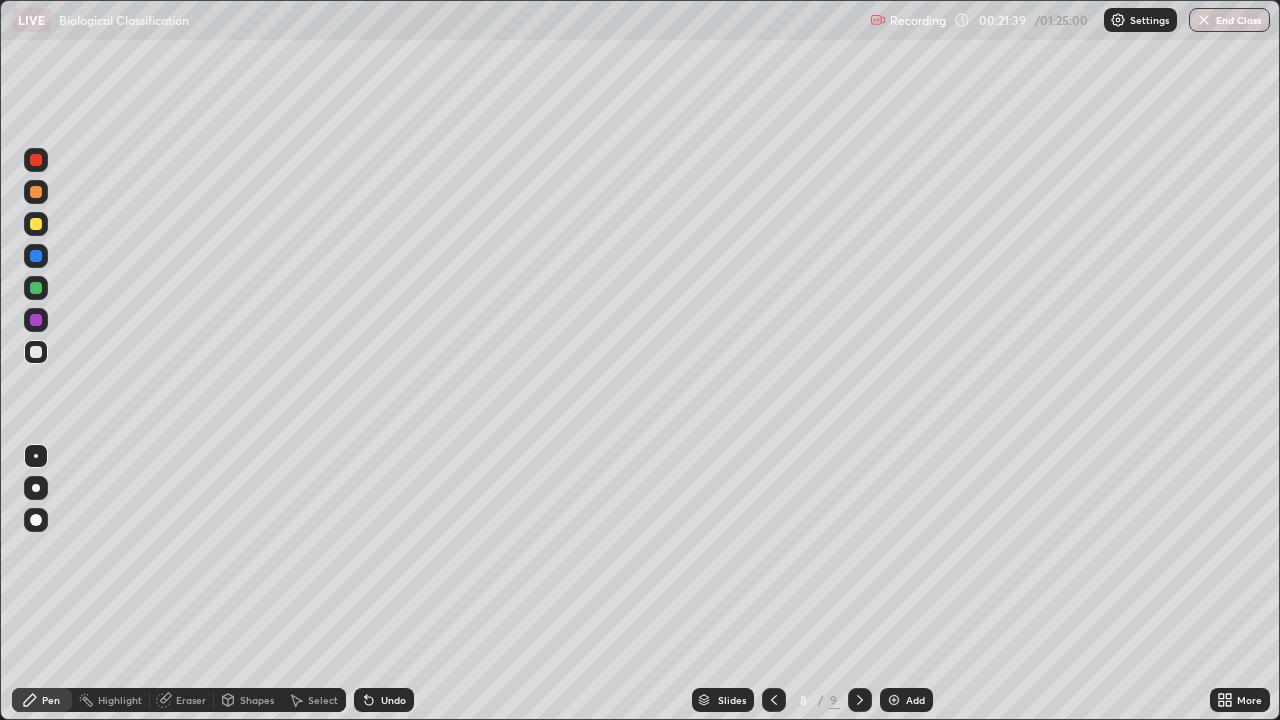 click on "Add" at bounding box center (915, 700) 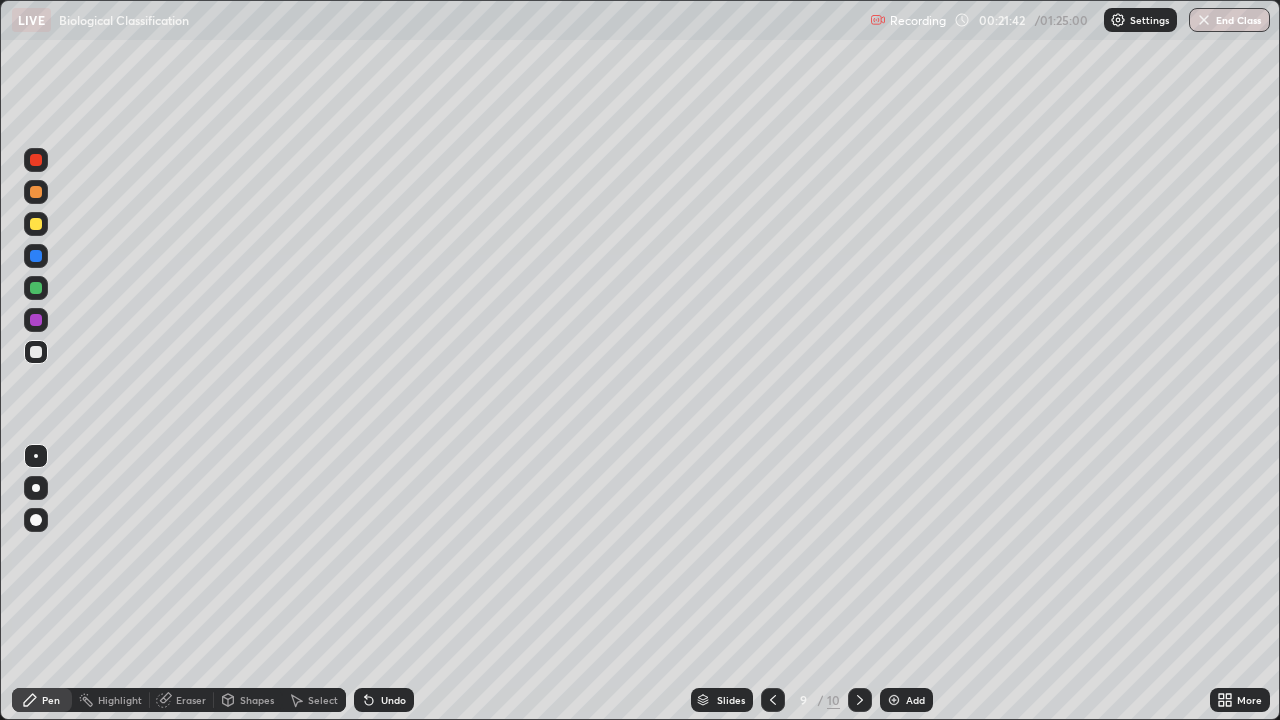 click at bounding box center (36, 224) 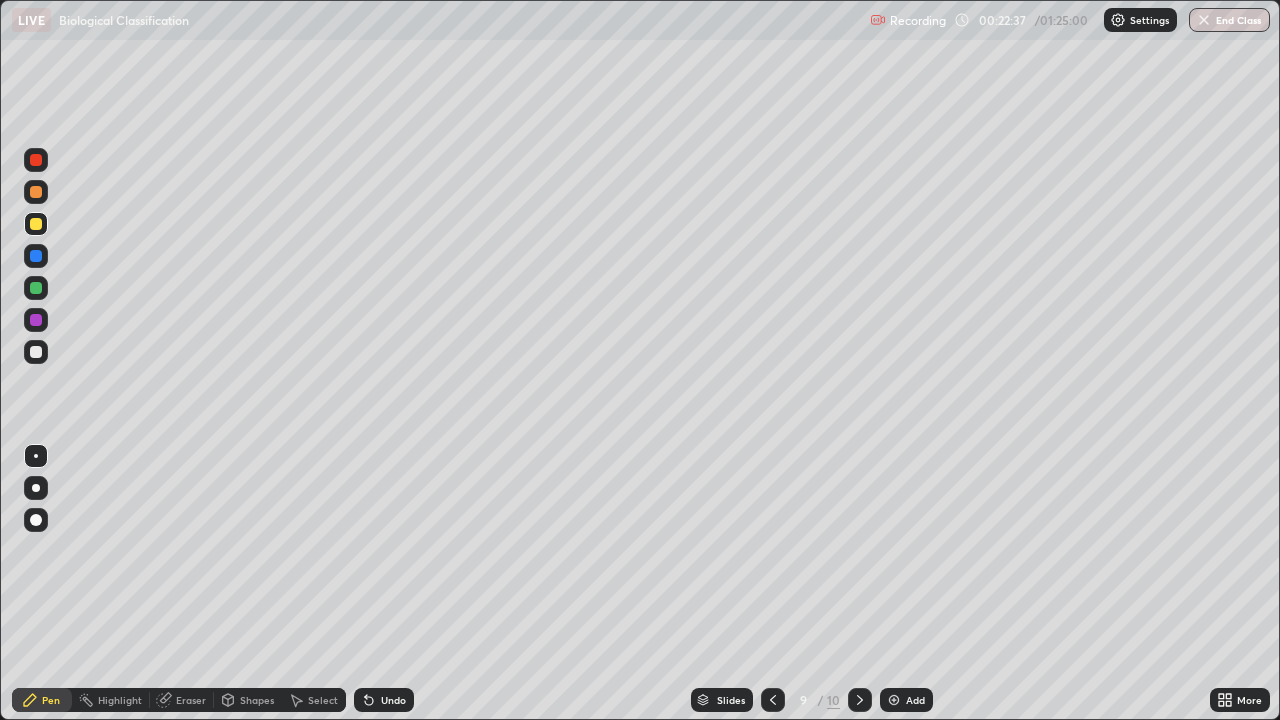 click on "Add" at bounding box center [915, 700] 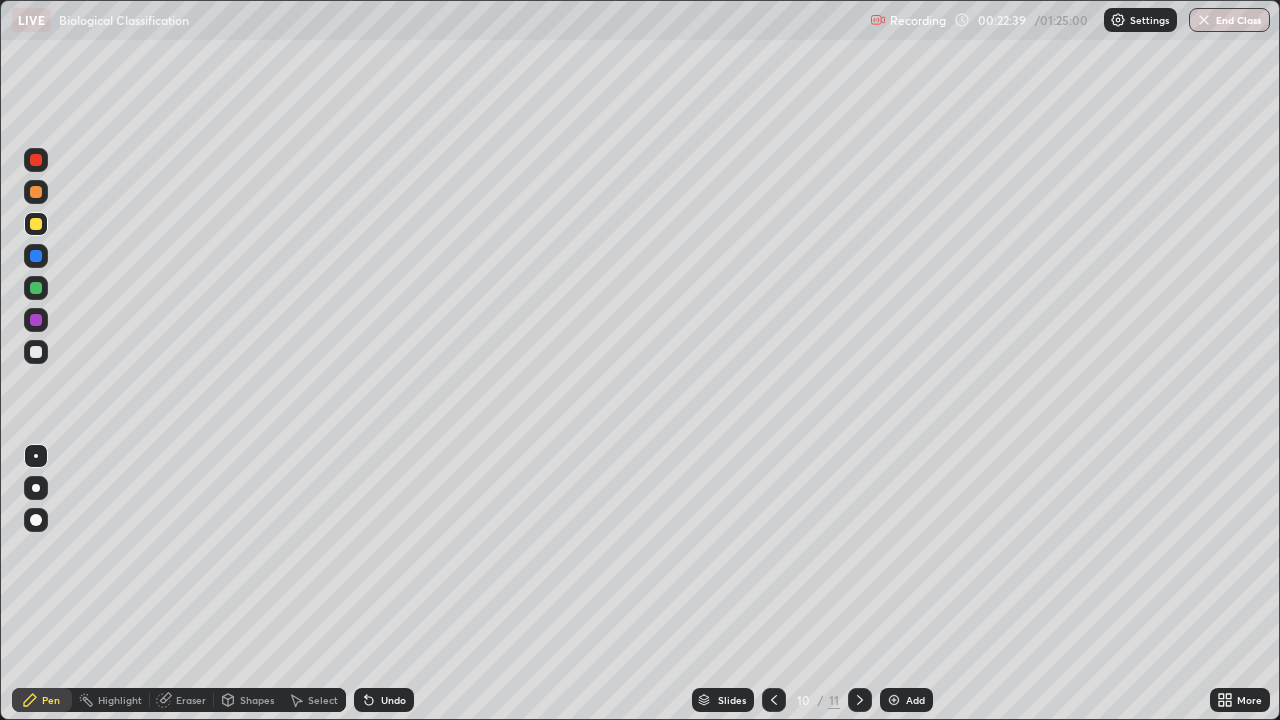 click at bounding box center [36, 352] 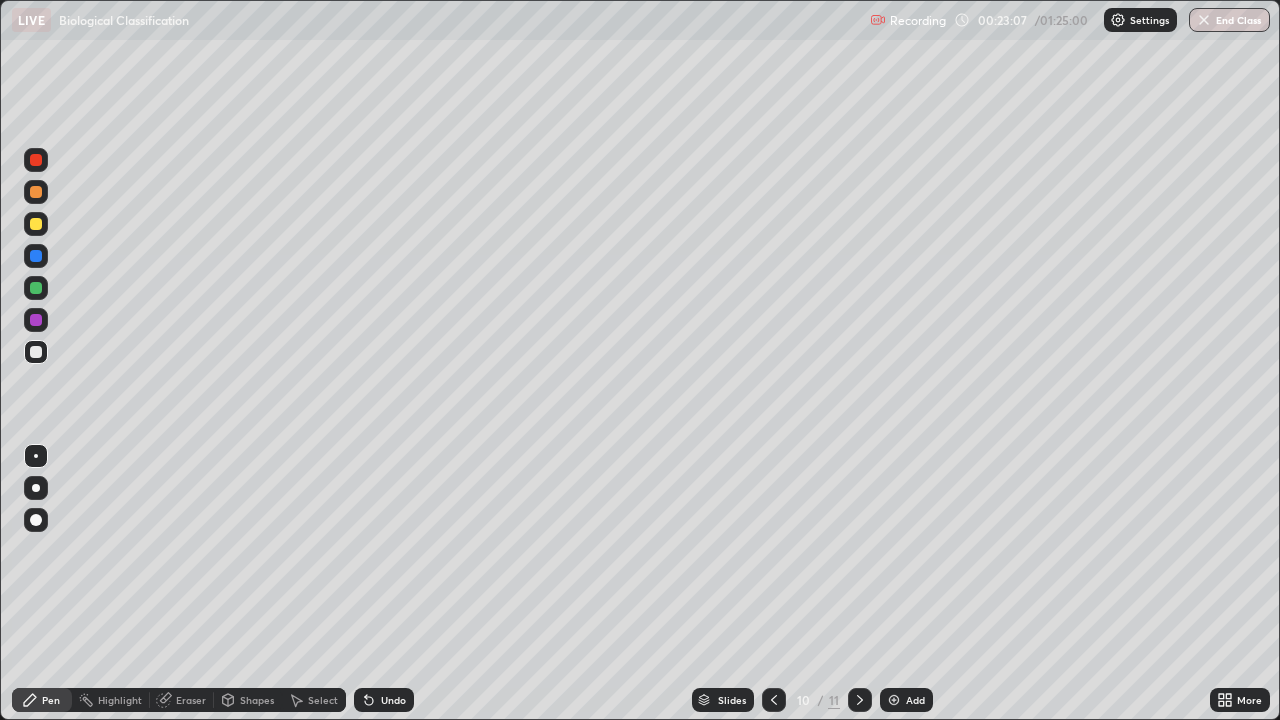 click on "Eraser" at bounding box center (191, 700) 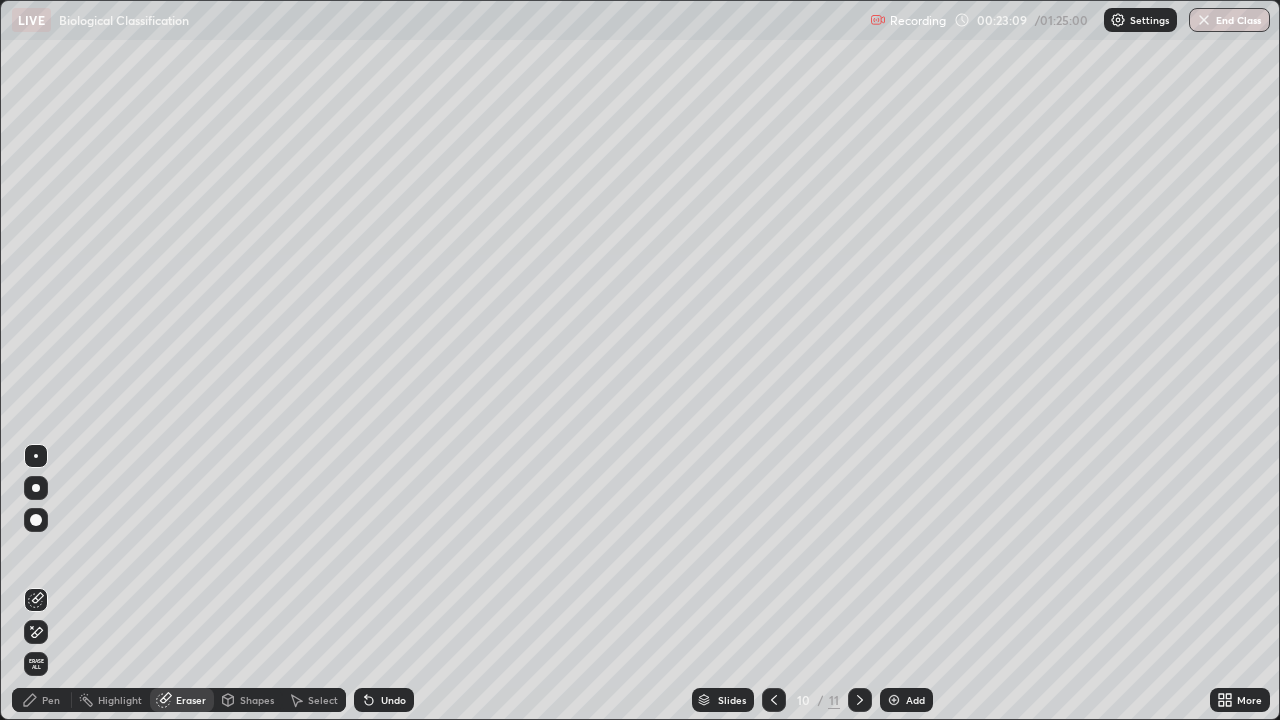 click on "Pen" at bounding box center [51, 700] 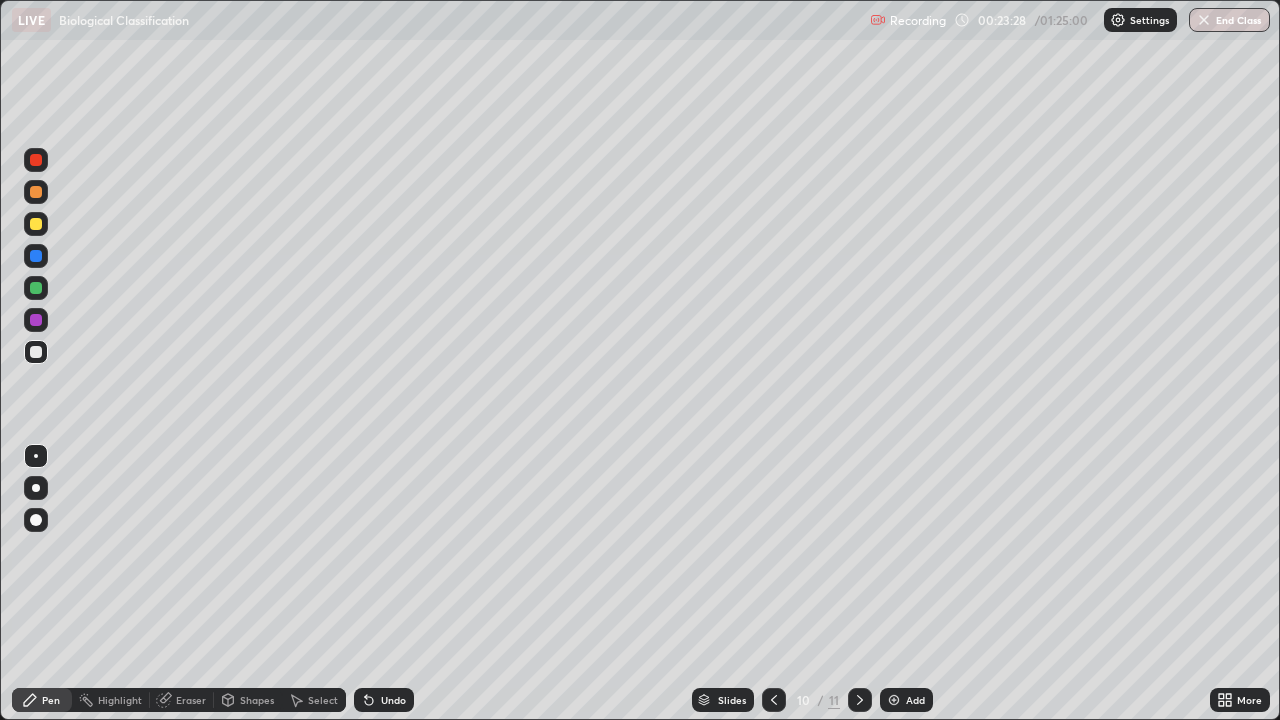 click at bounding box center [36, 224] 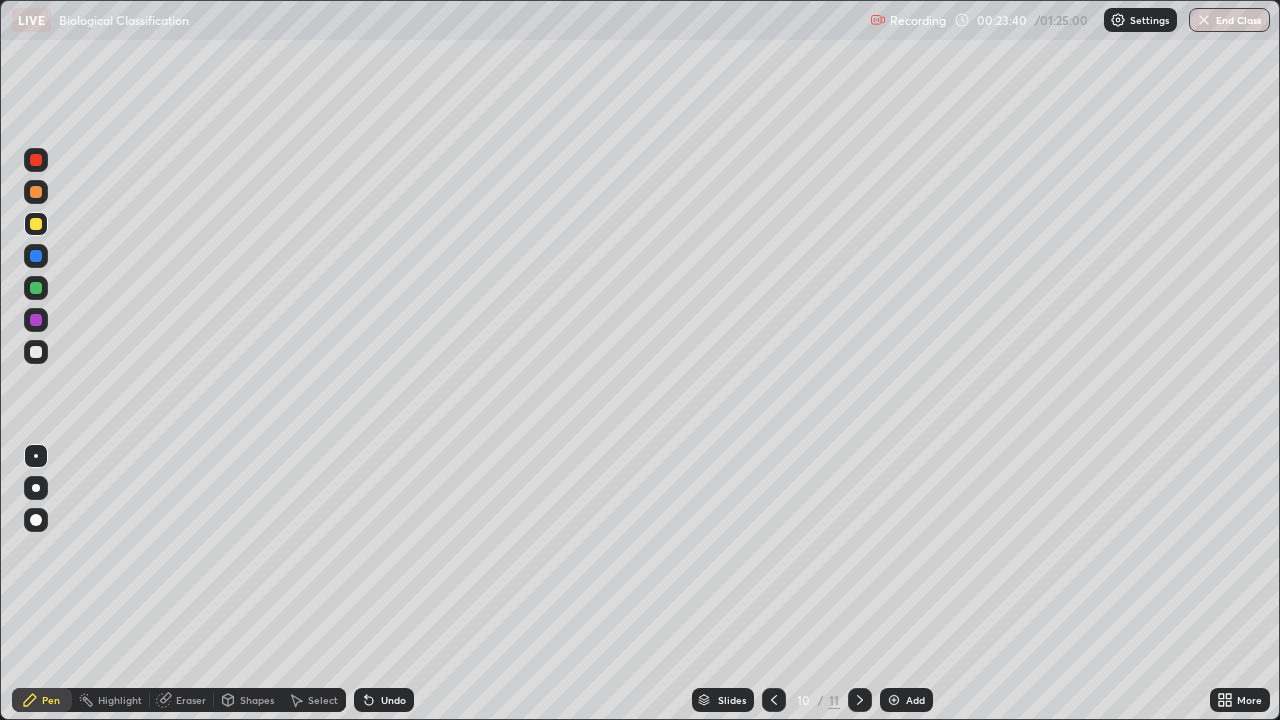 click at bounding box center (36, 352) 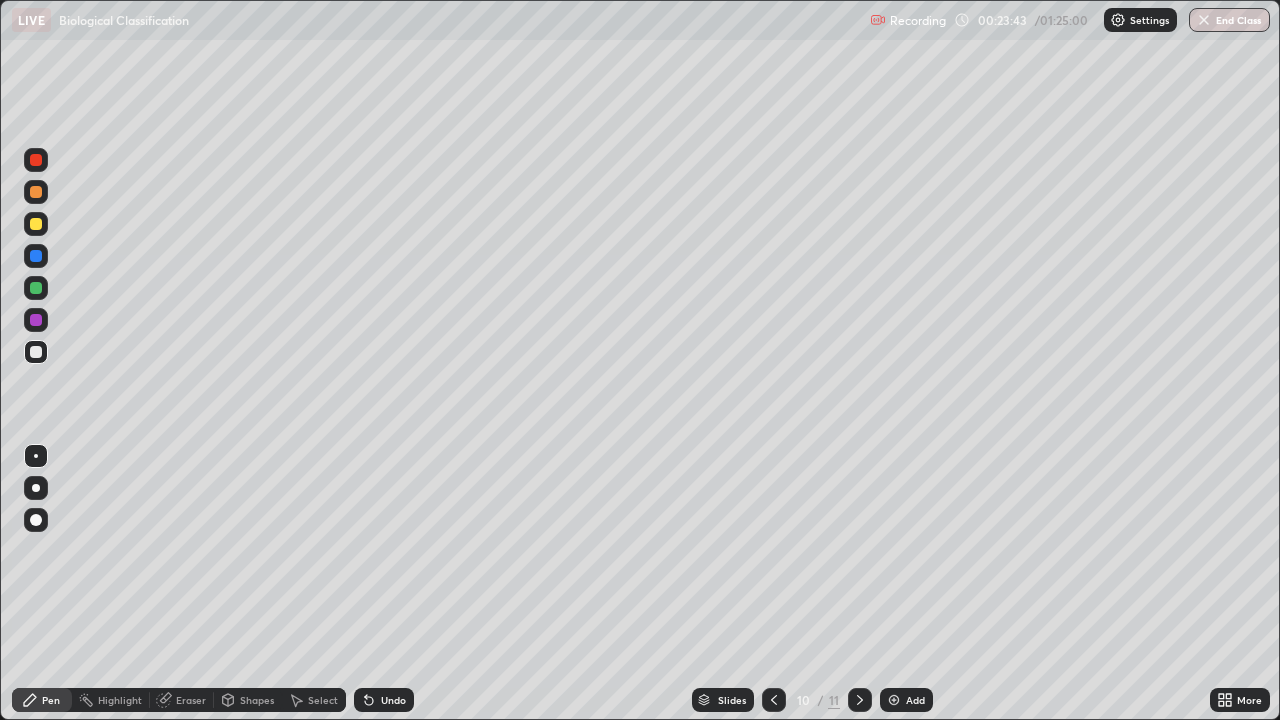 click at bounding box center (36, 288) 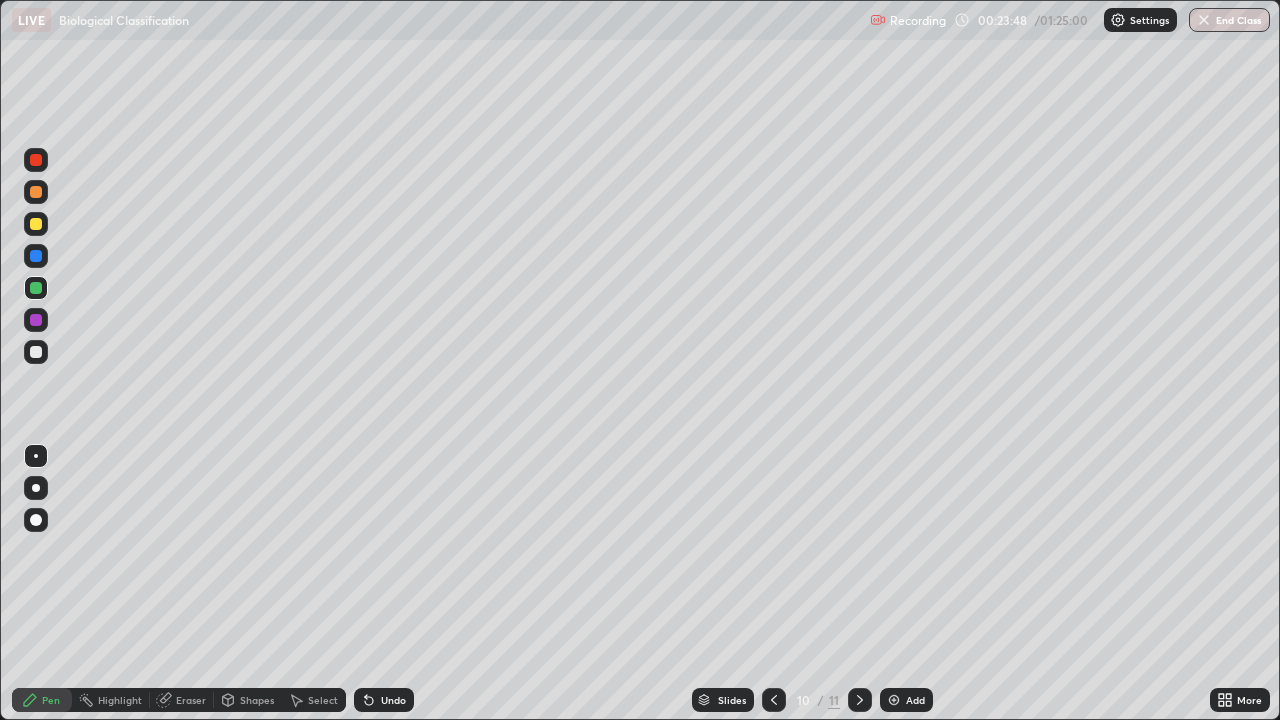 click at bounding box center [36, 352] 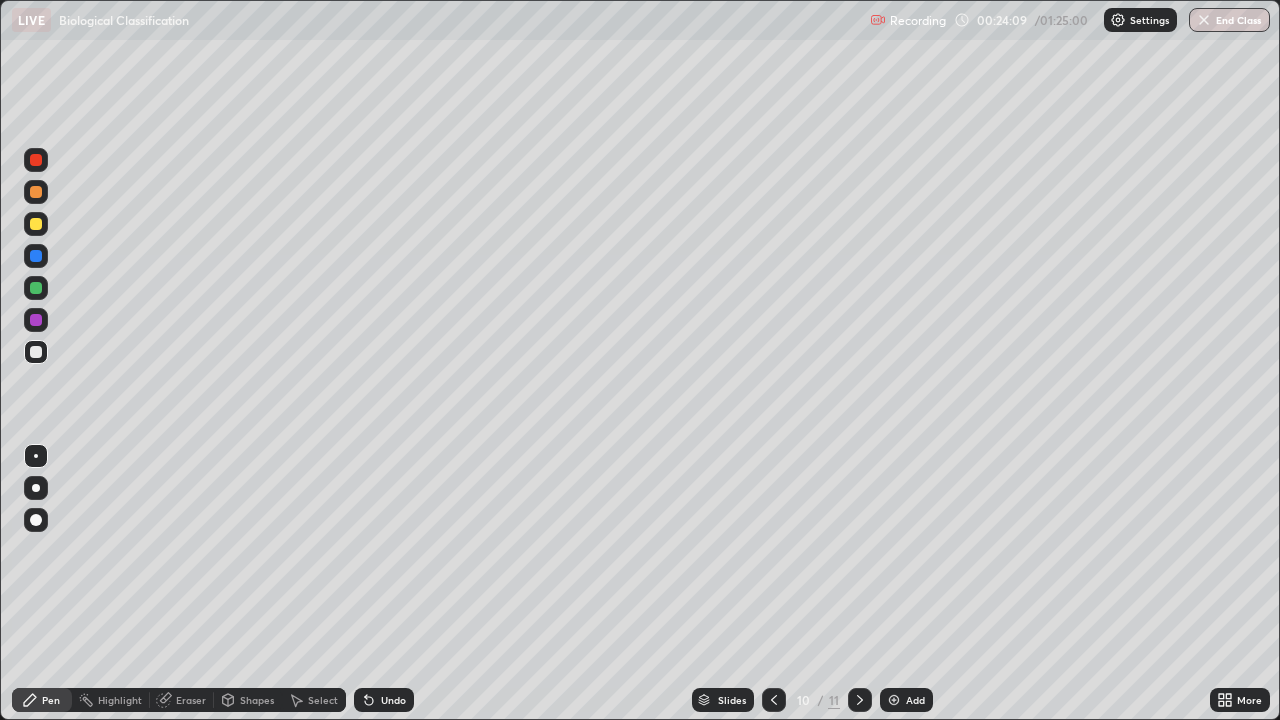 click at bounding box center (36, 352) 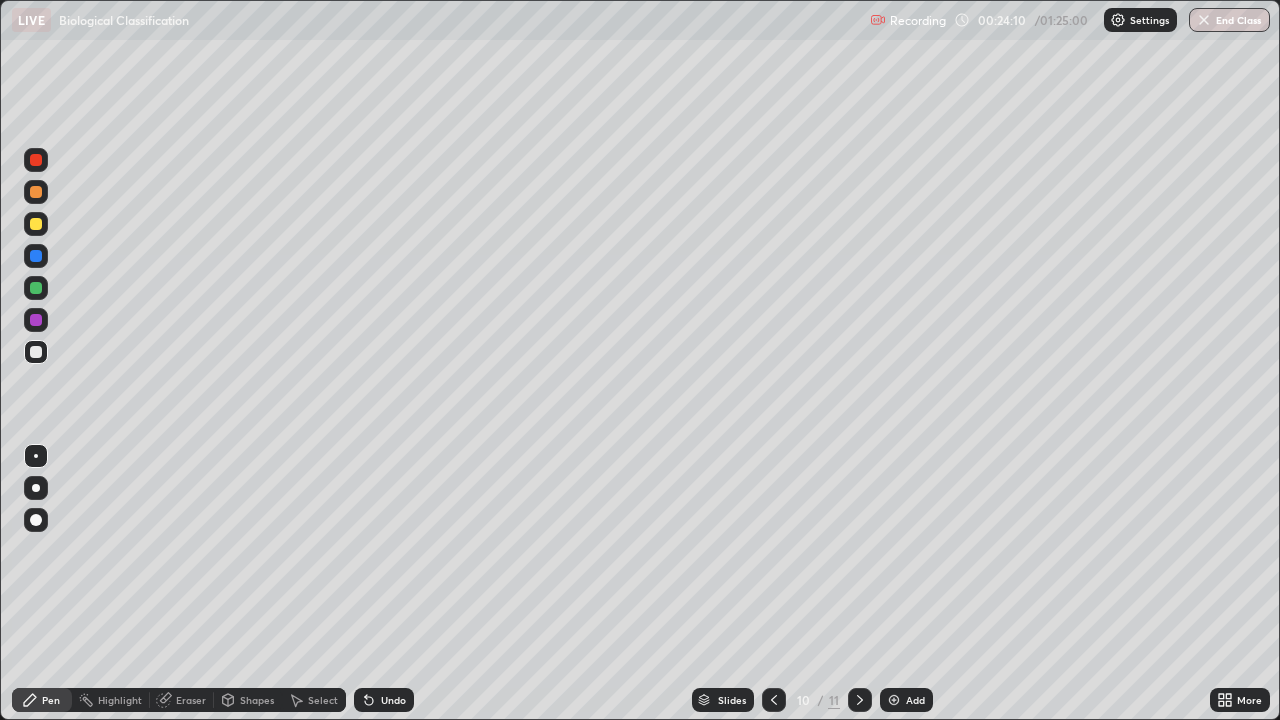 click at bounding box center [36, 224] 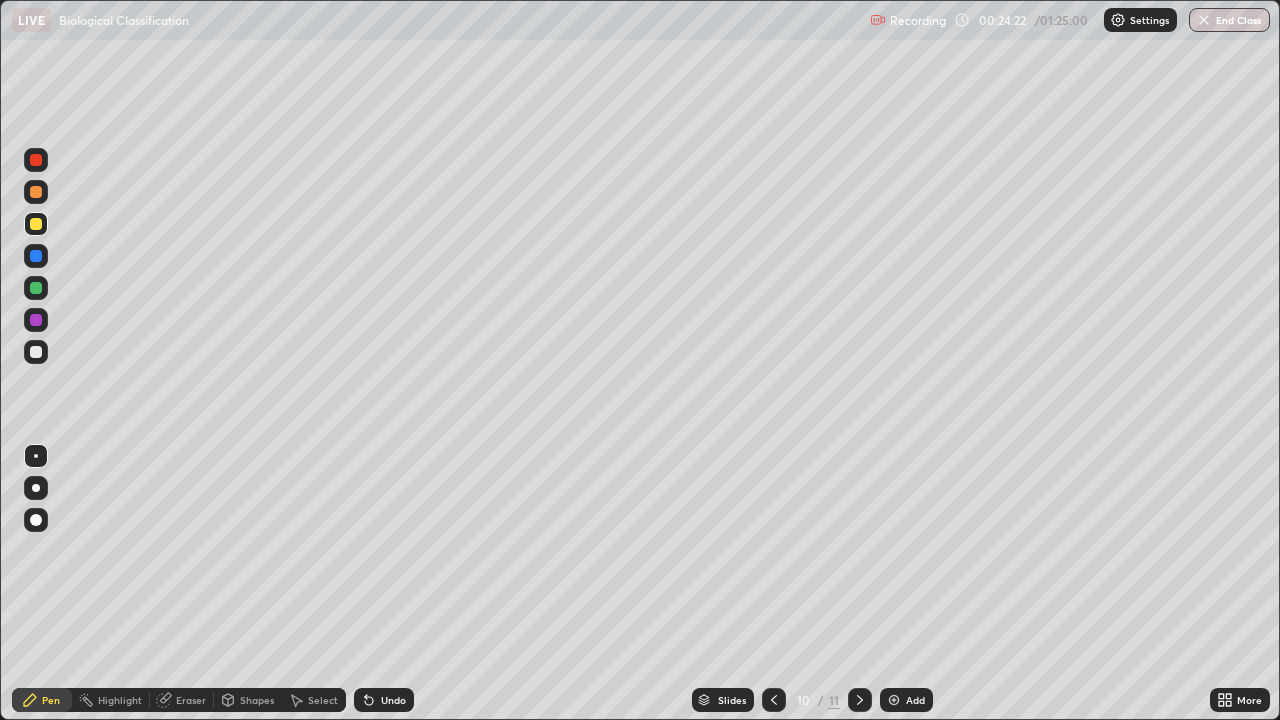 click at bounding box center [36, 352] 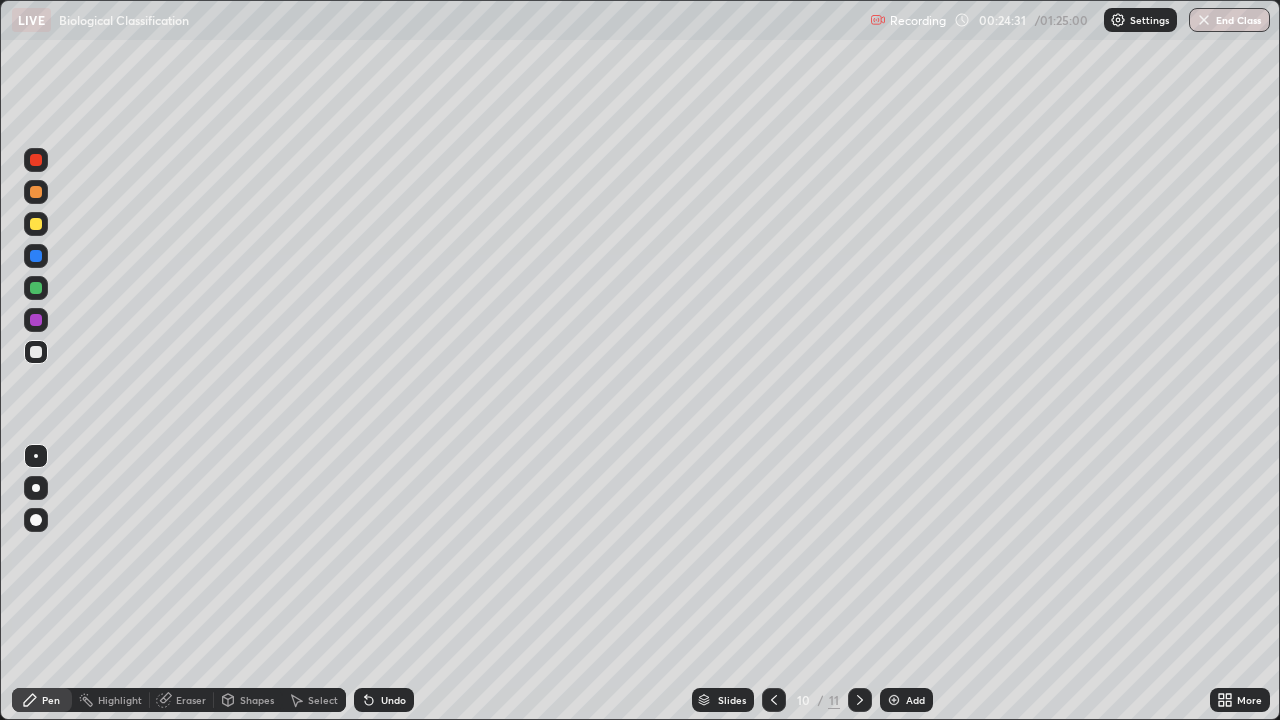 click at bounding box center (36, 352) 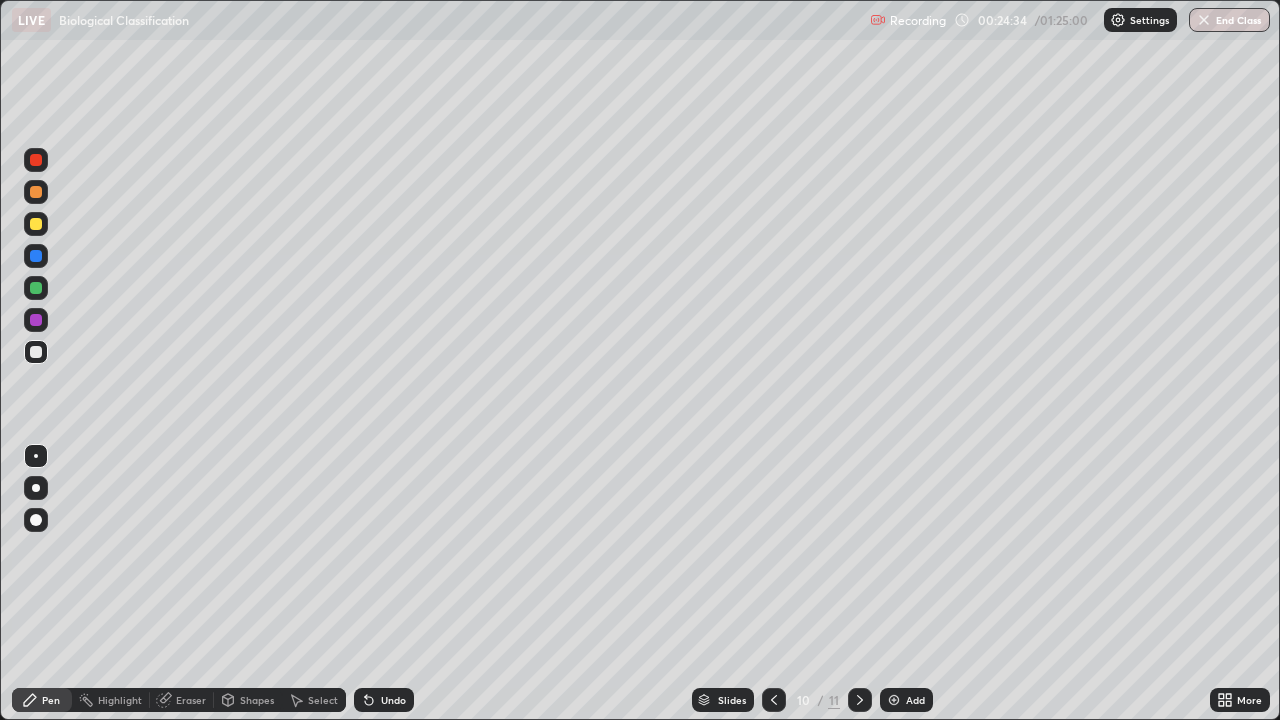 click at bounding box center (36, 352) 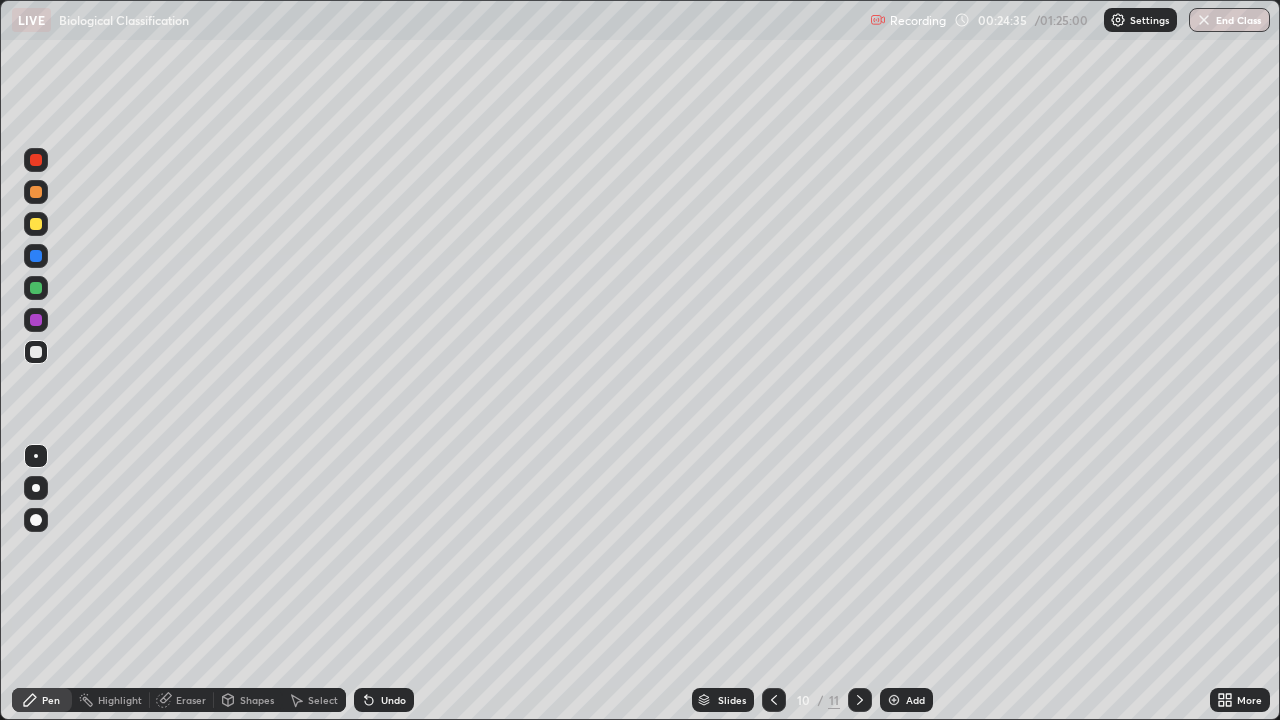 click at bounding box center [36, 352] 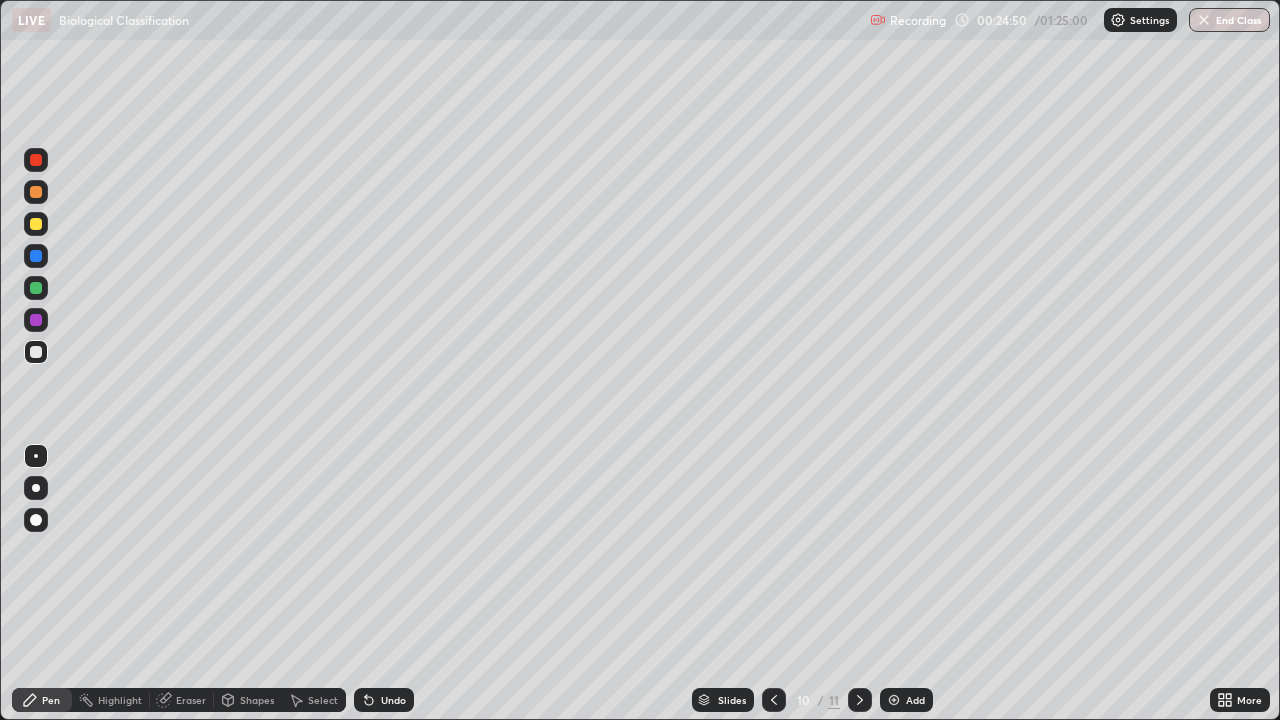 click at bounding box center [36, 288] 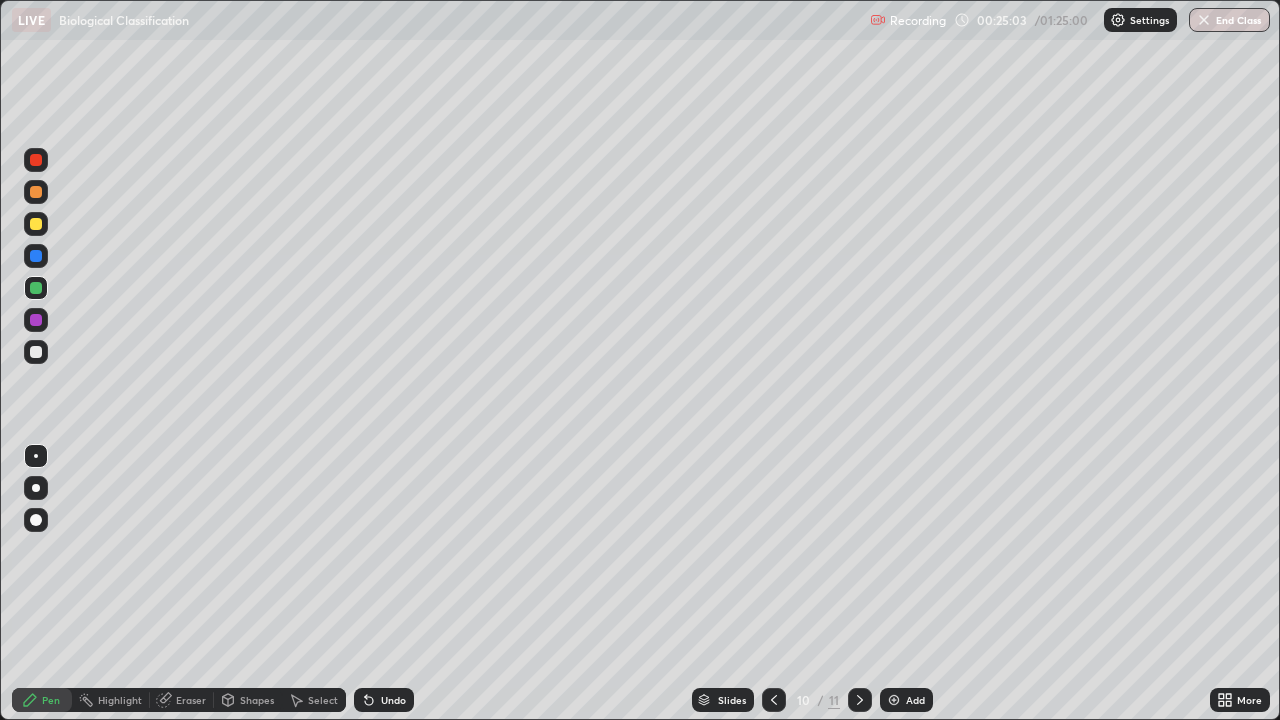 click at bounding box center [36, 352] 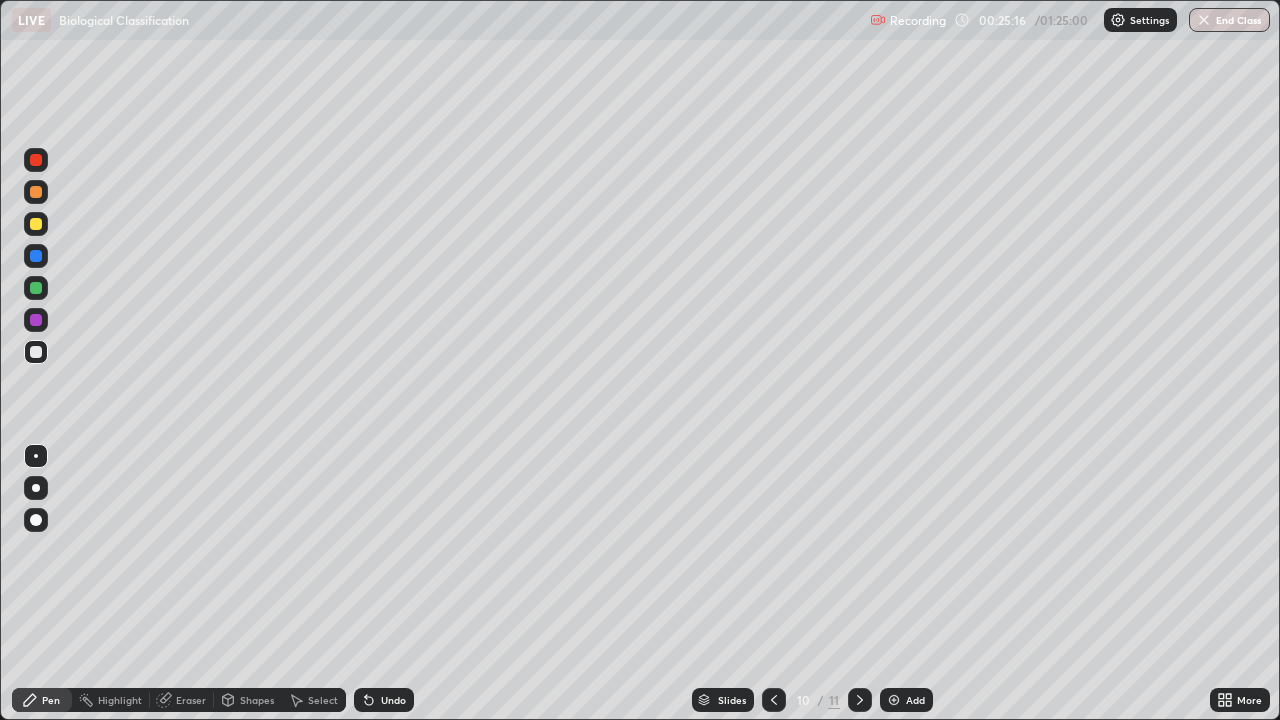 click at bounding box center [36, 256] 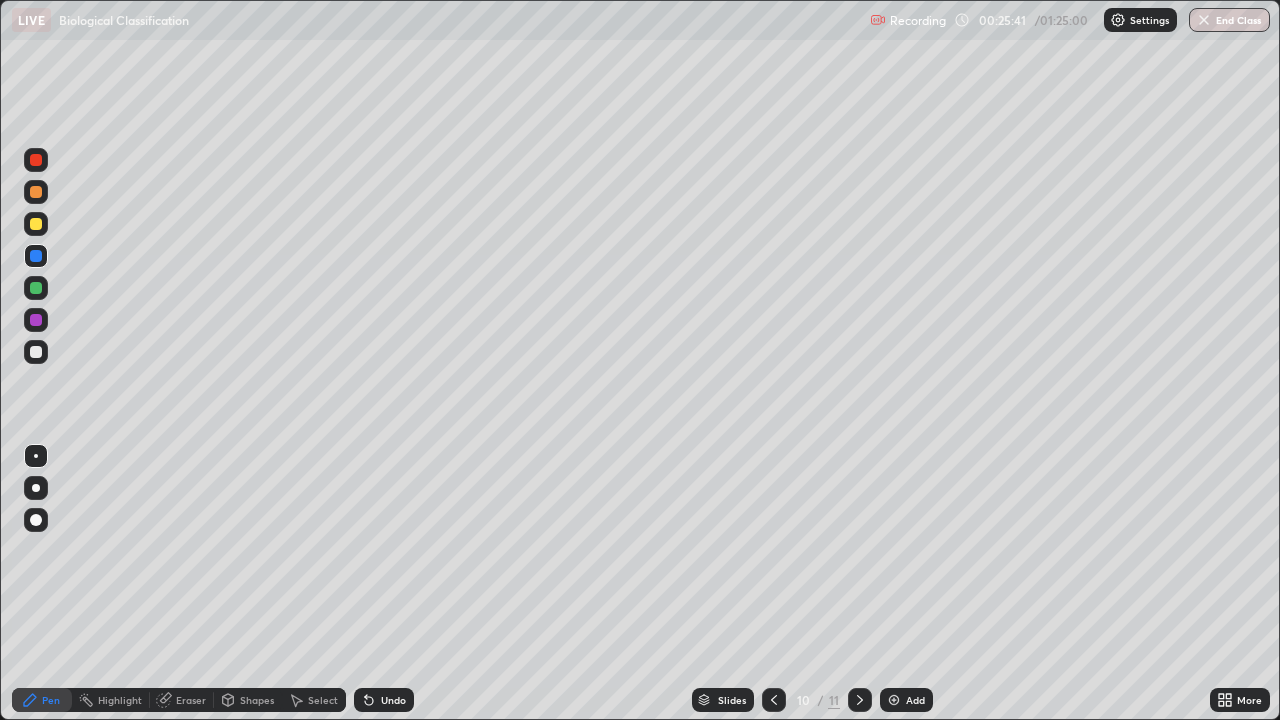 click at bounding box center (36, 320) 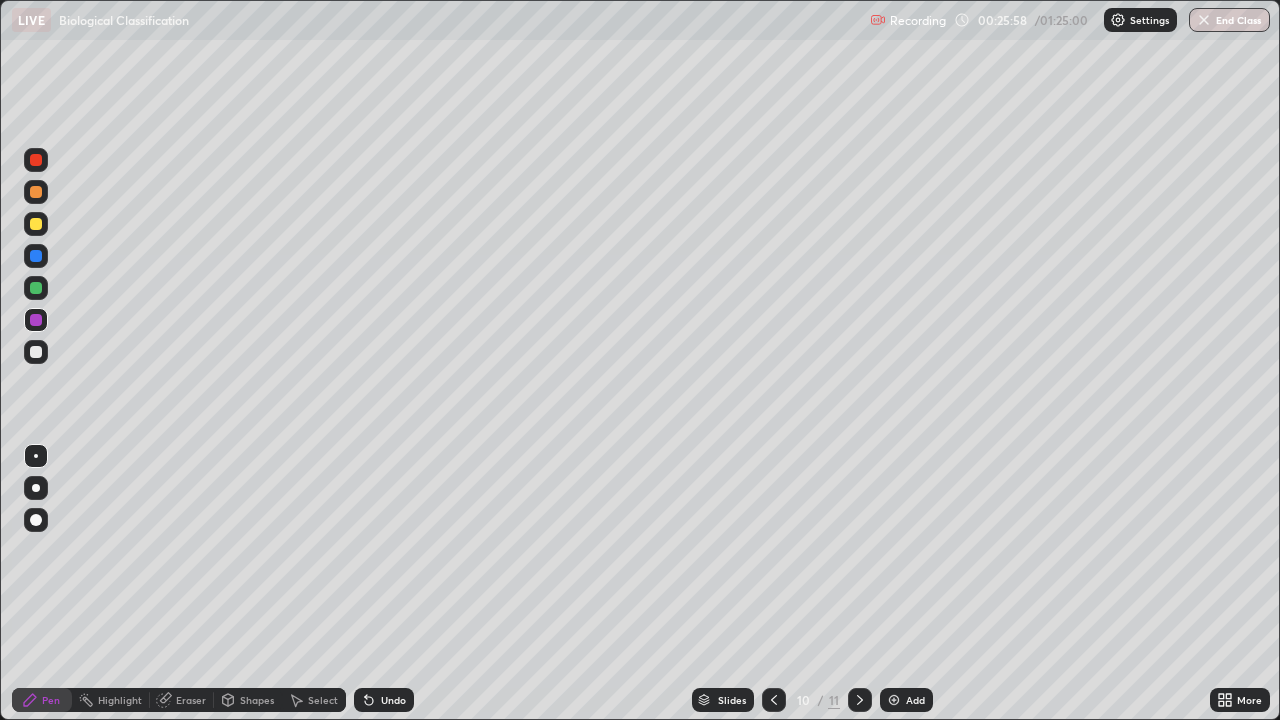 click at bounding box center (36, 288) 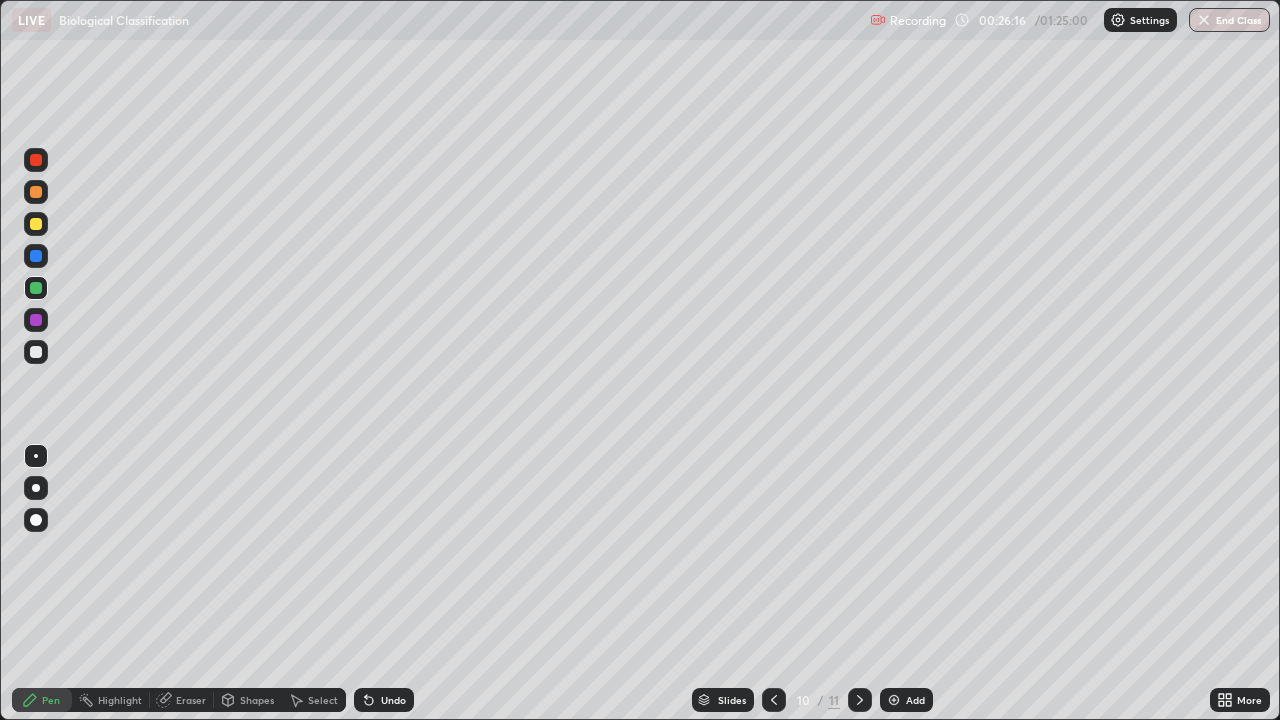 click at bounding box center (36, 224) 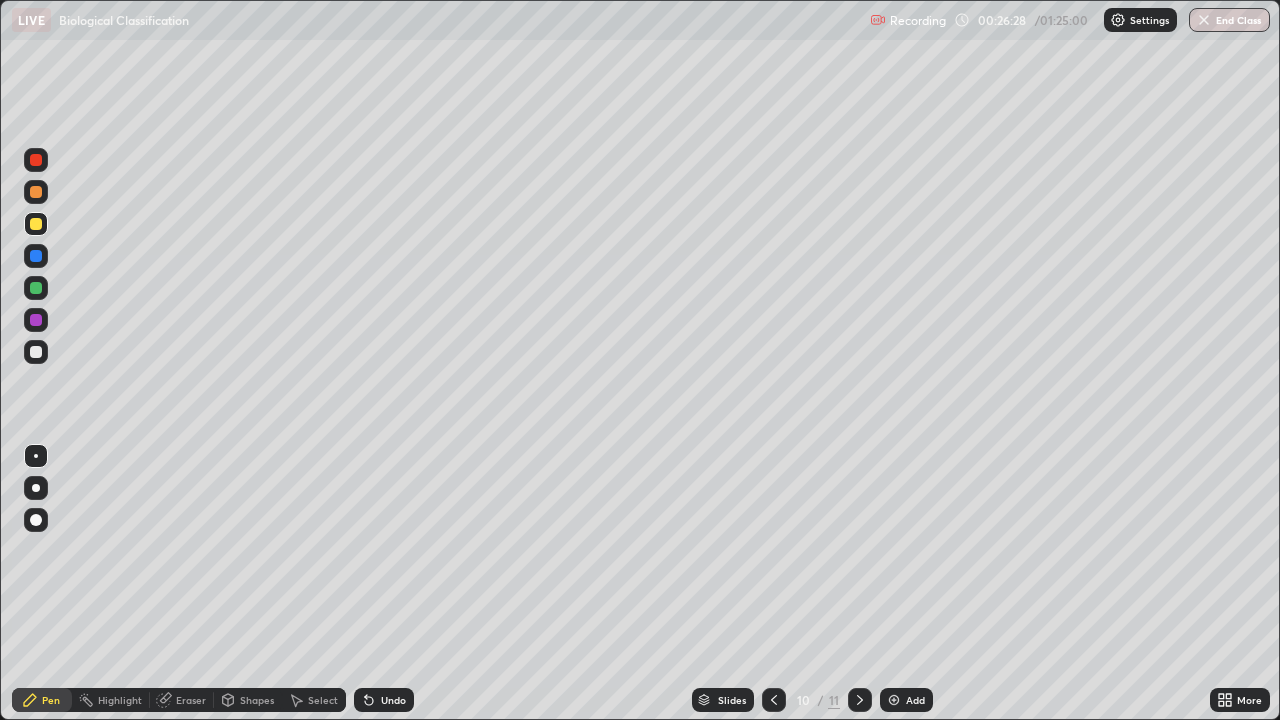 click at bounding box center (36, 256) 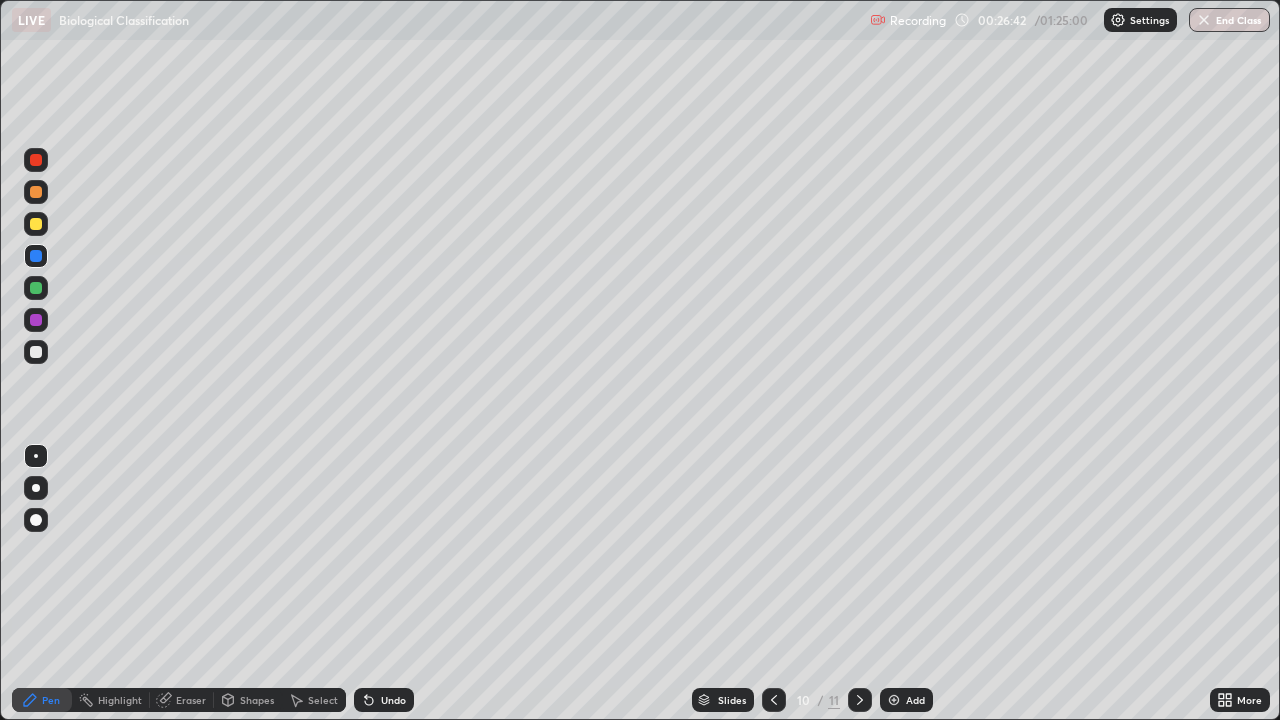 click on "Erase all" at bounding box center (36, 360) 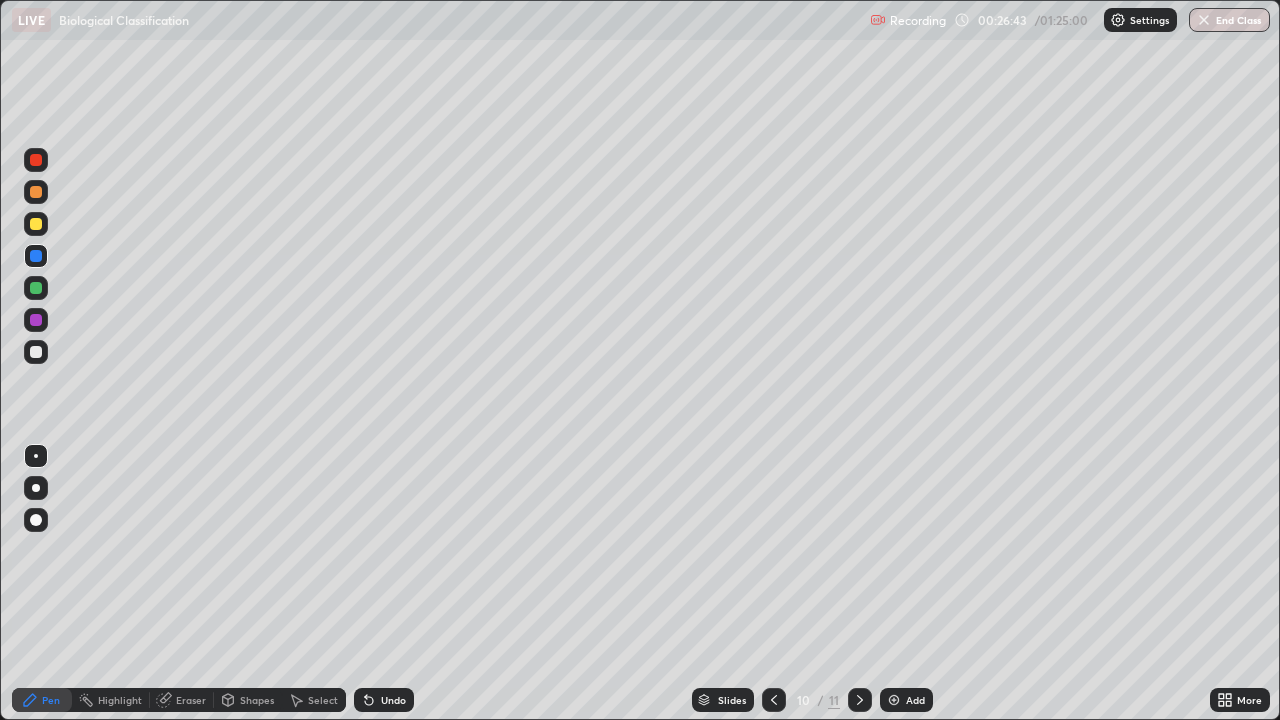 click at bounding box center (36, 160) 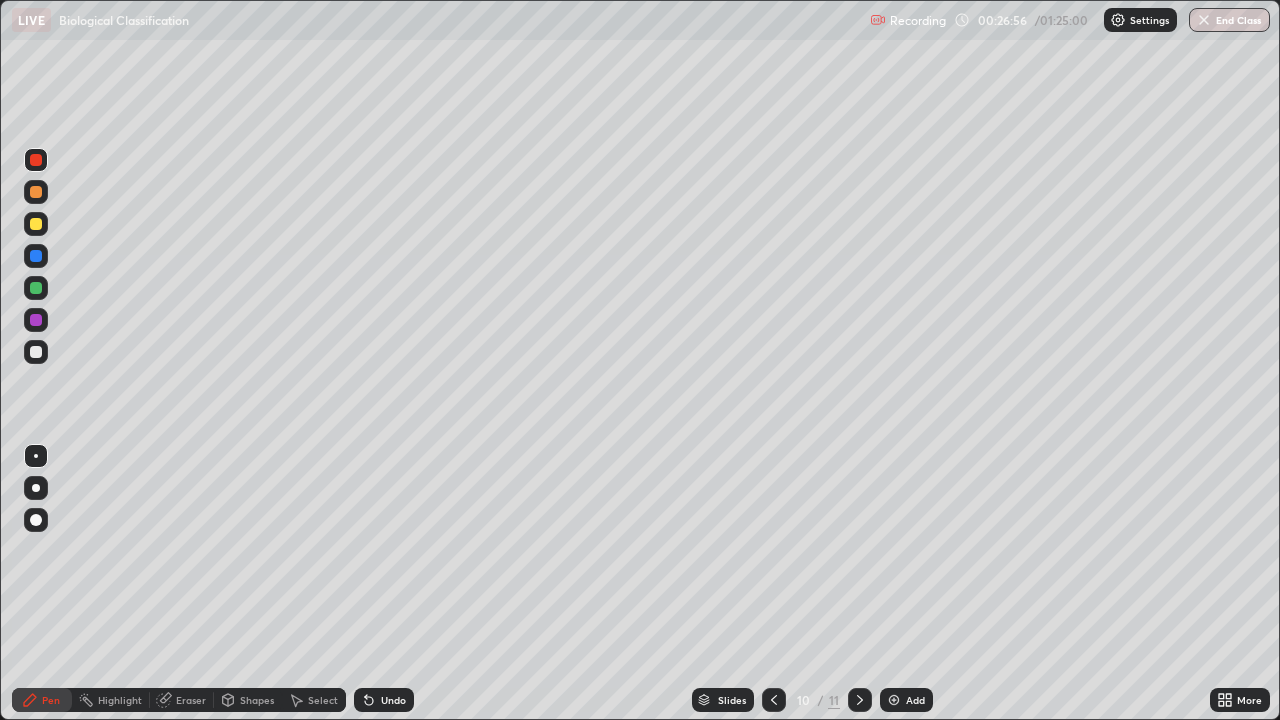 click at bounding box center (36, 320) 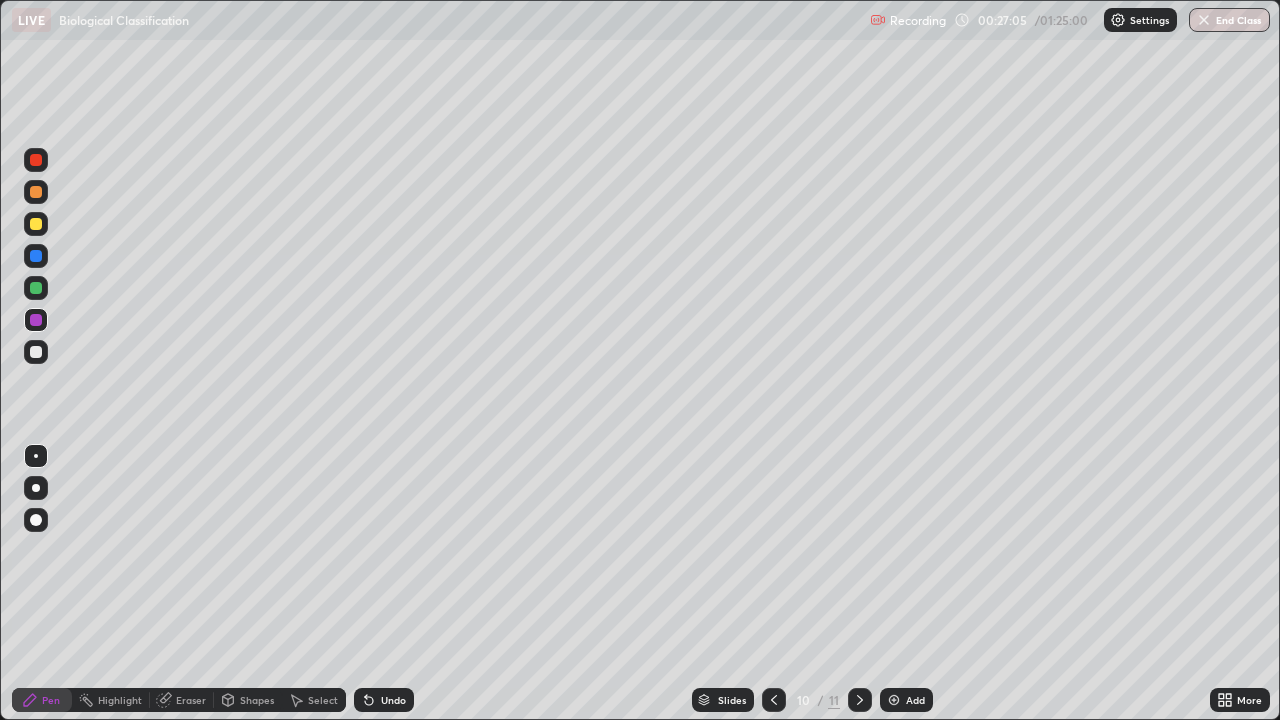 click on "LIVE Biological Classification" at bounding box center (437, 20) 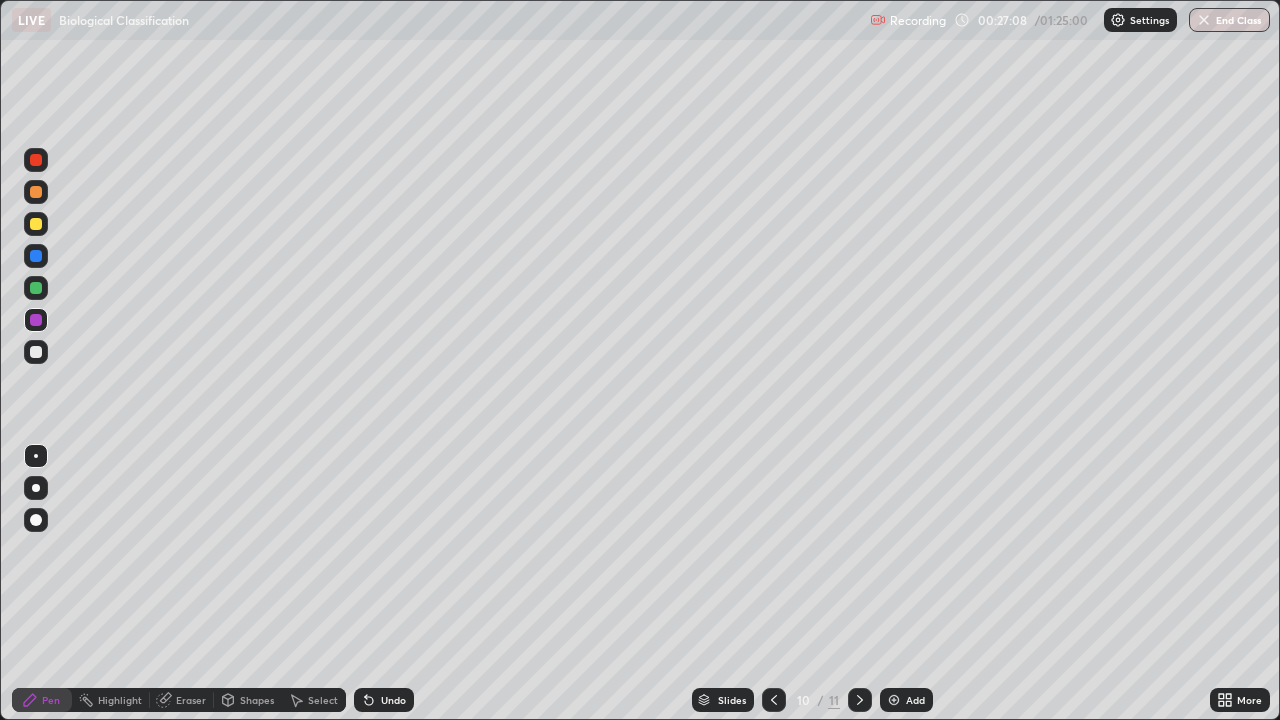click on "LIVE Biological Classification" at bounding box center (437, 20) 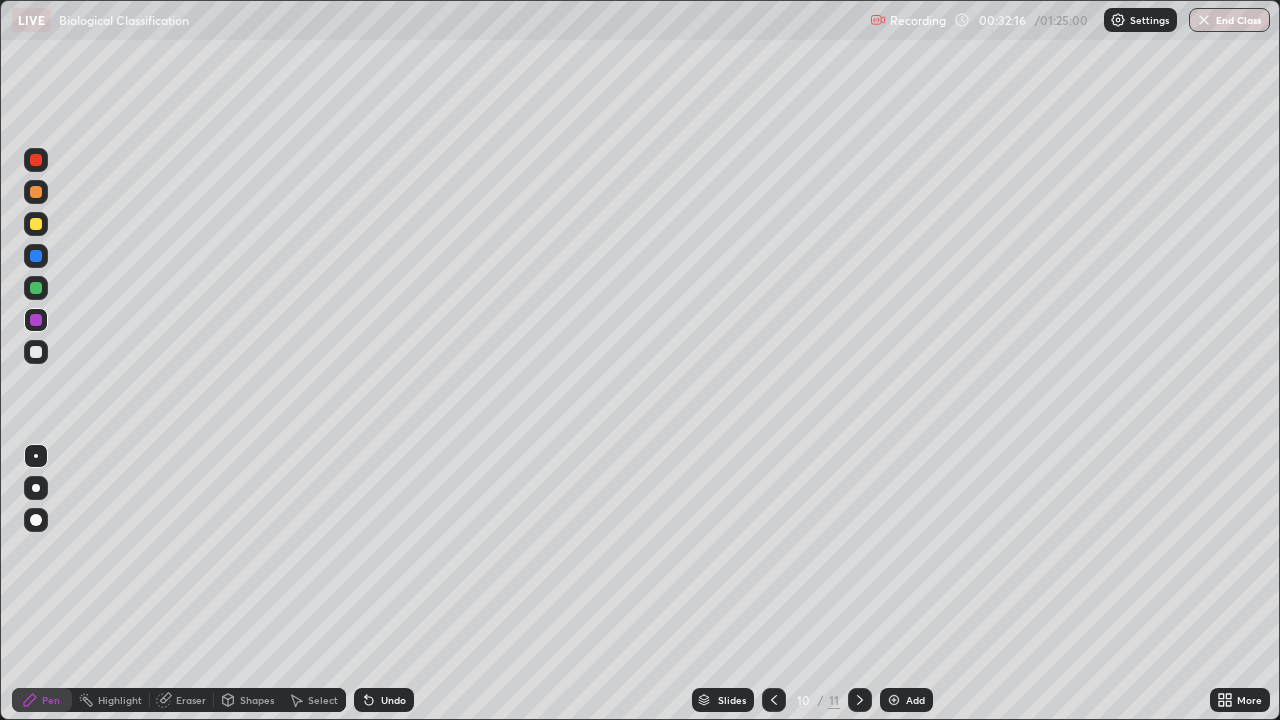 click on "Add" at bounding box center (906, 700) 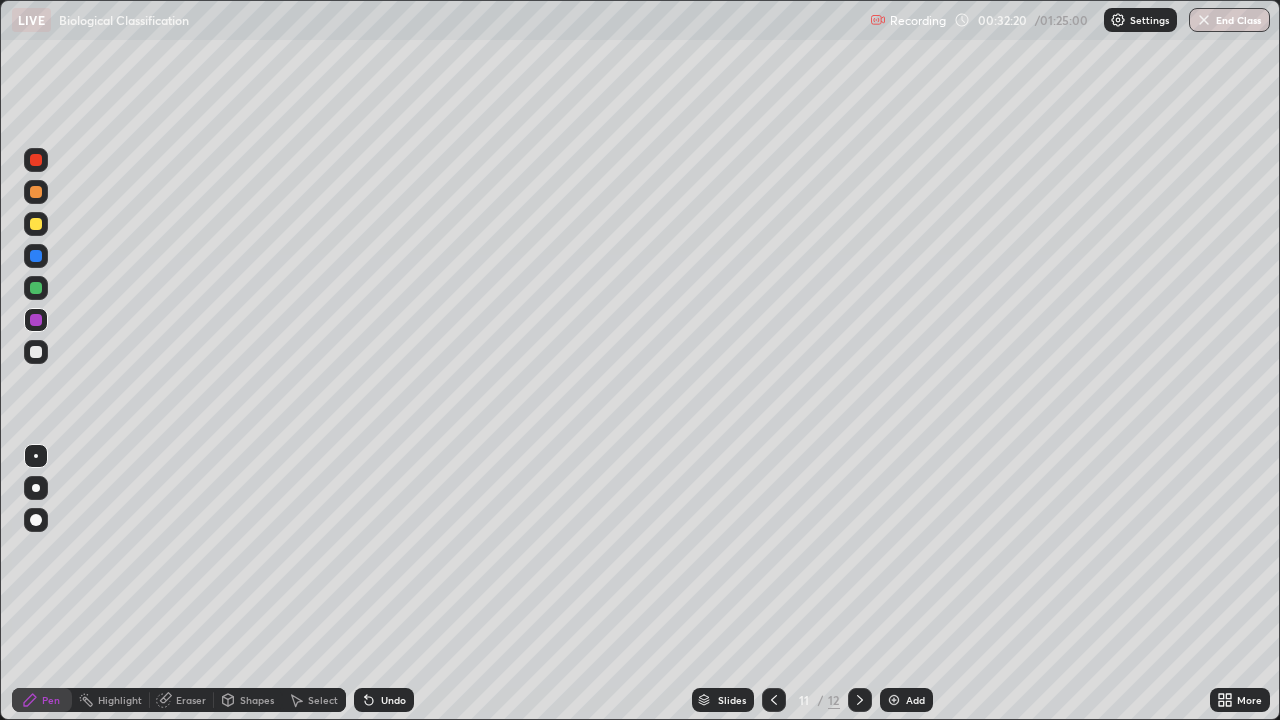 click 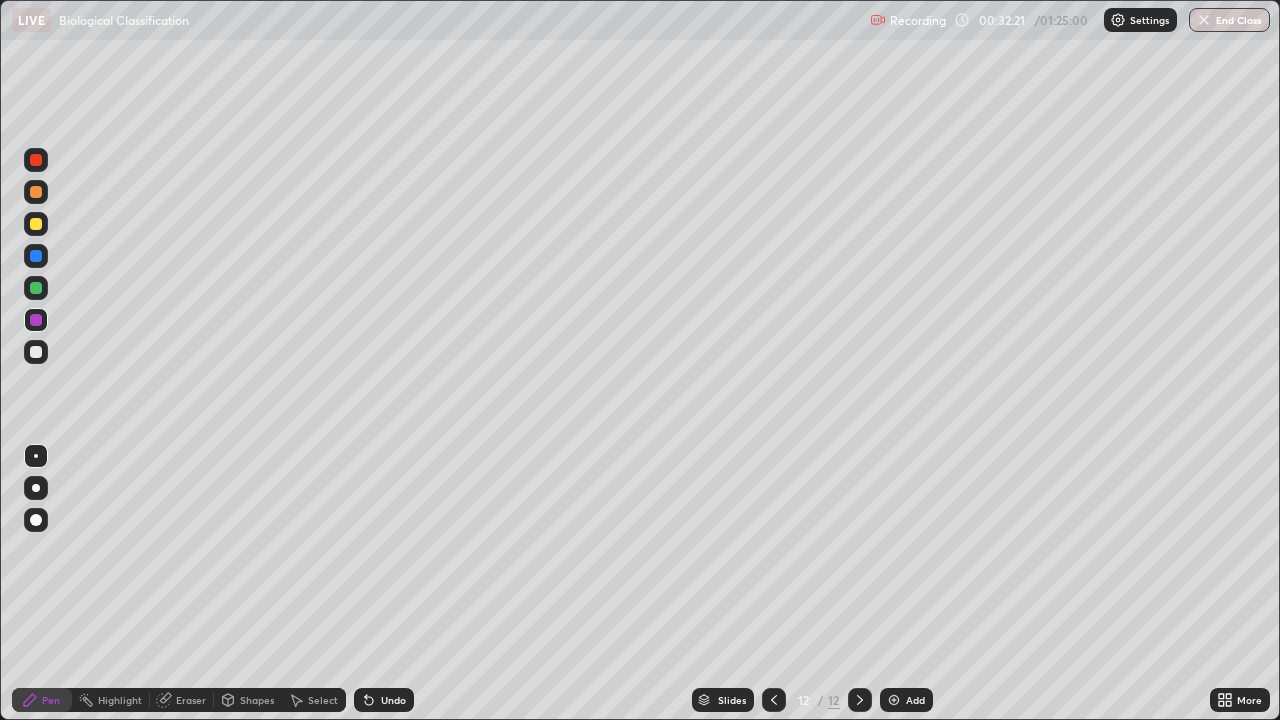 click 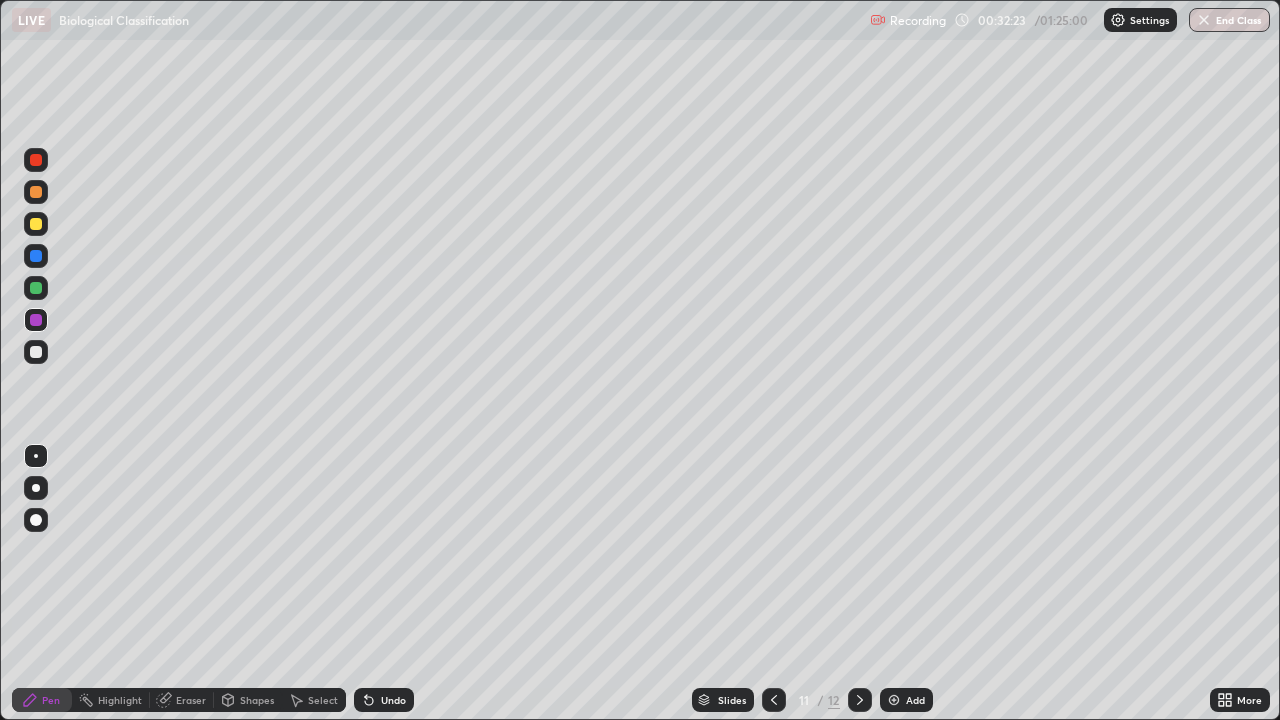 click 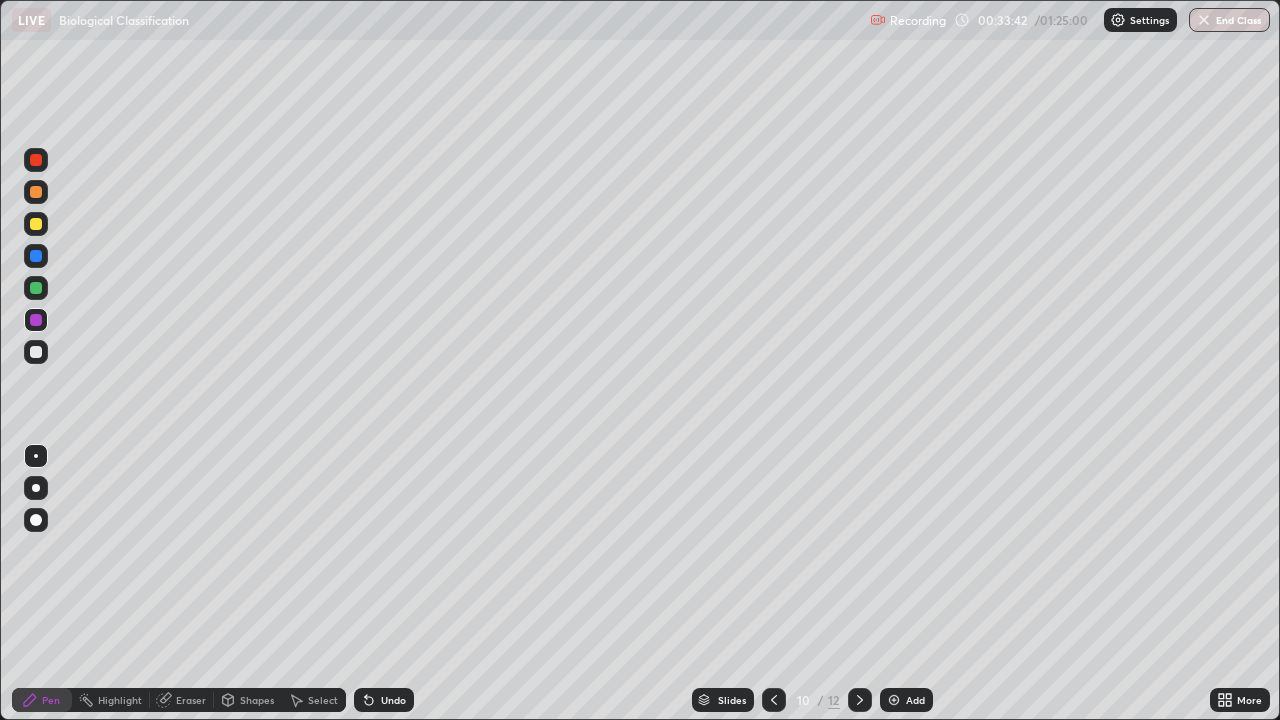 click on "Add" at bounding box center (915, 700) 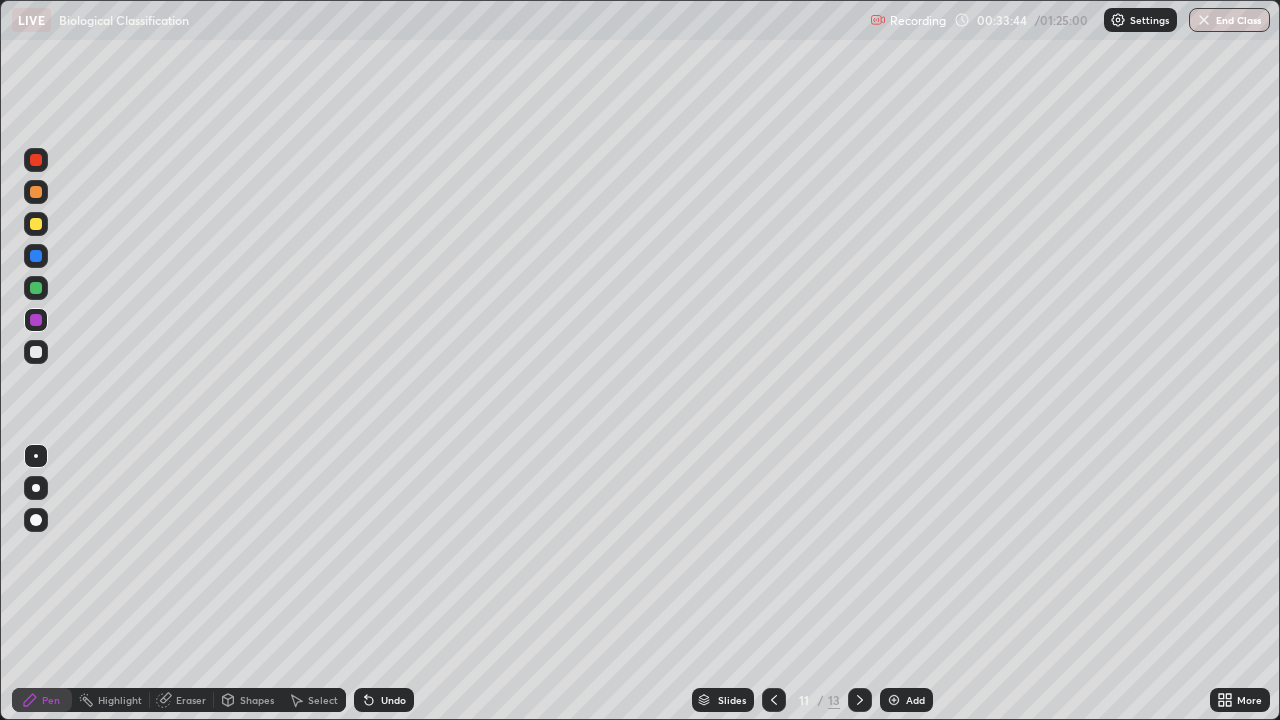 click at bounding box center (36, 224) 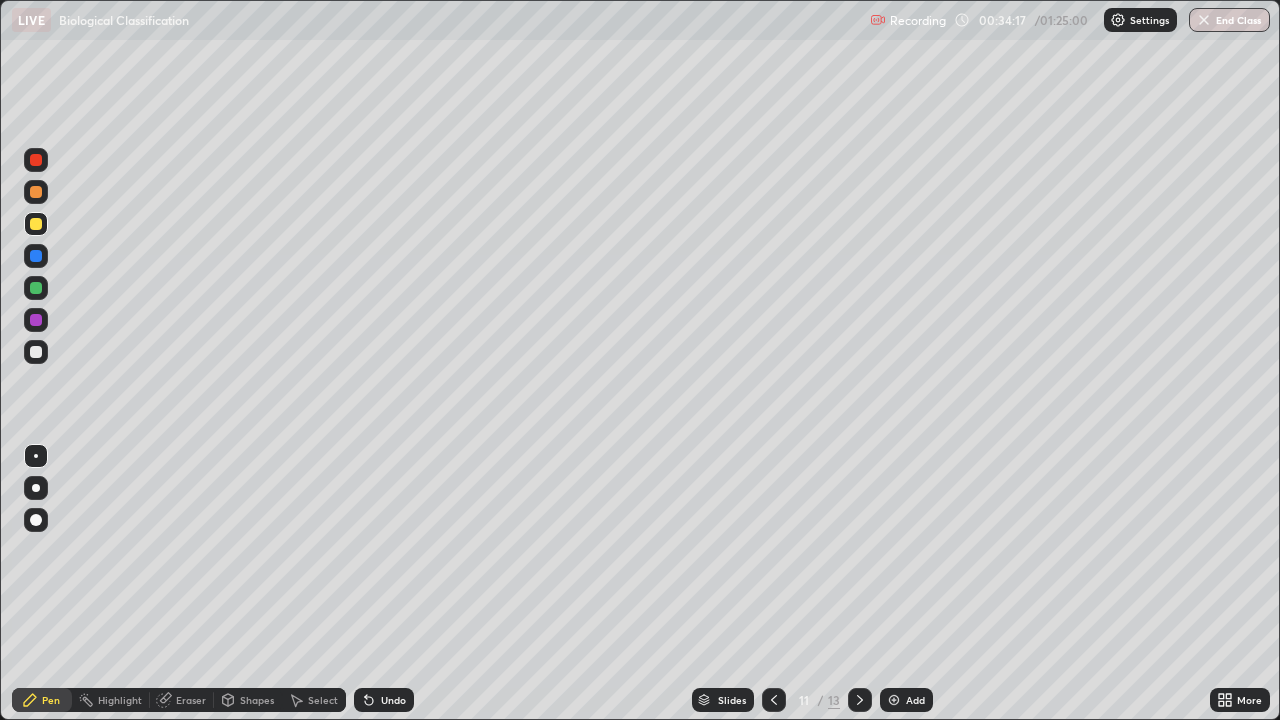 click on "Eraser" at bounding box center [191, 700] 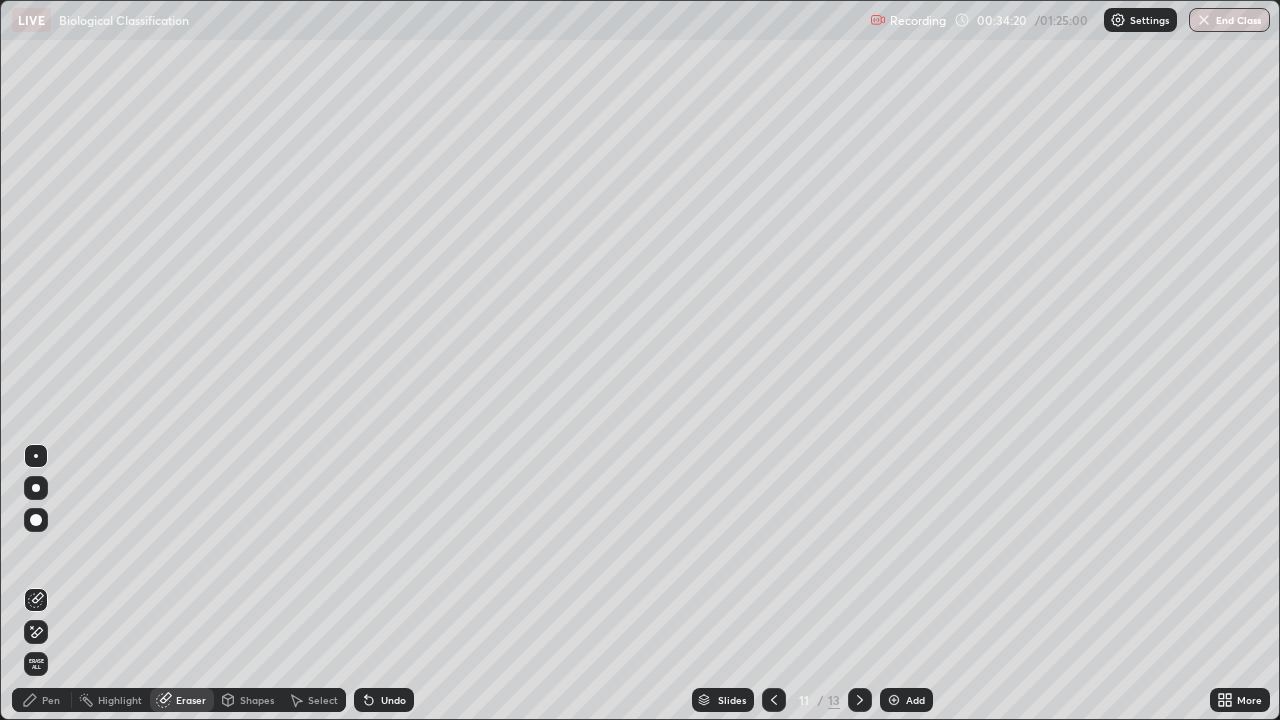 click on "Pen" at bounding box center (51, 700) 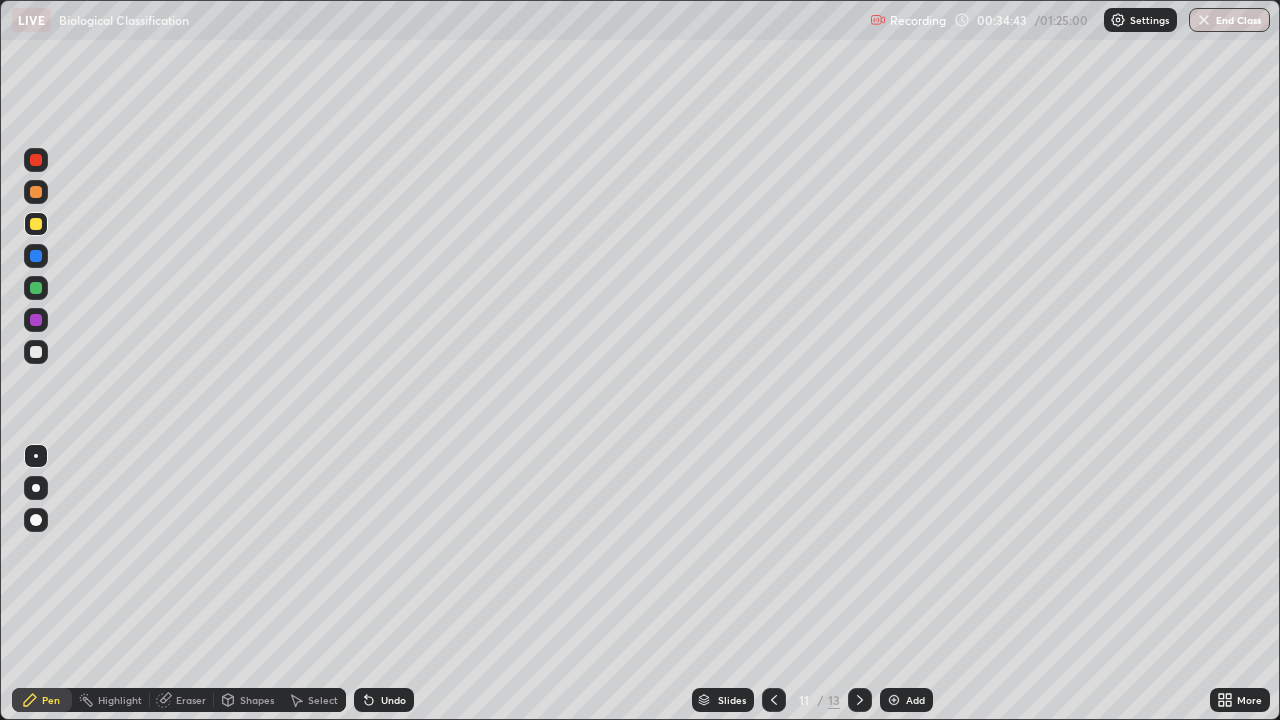 click at bounding box center (36, 352) 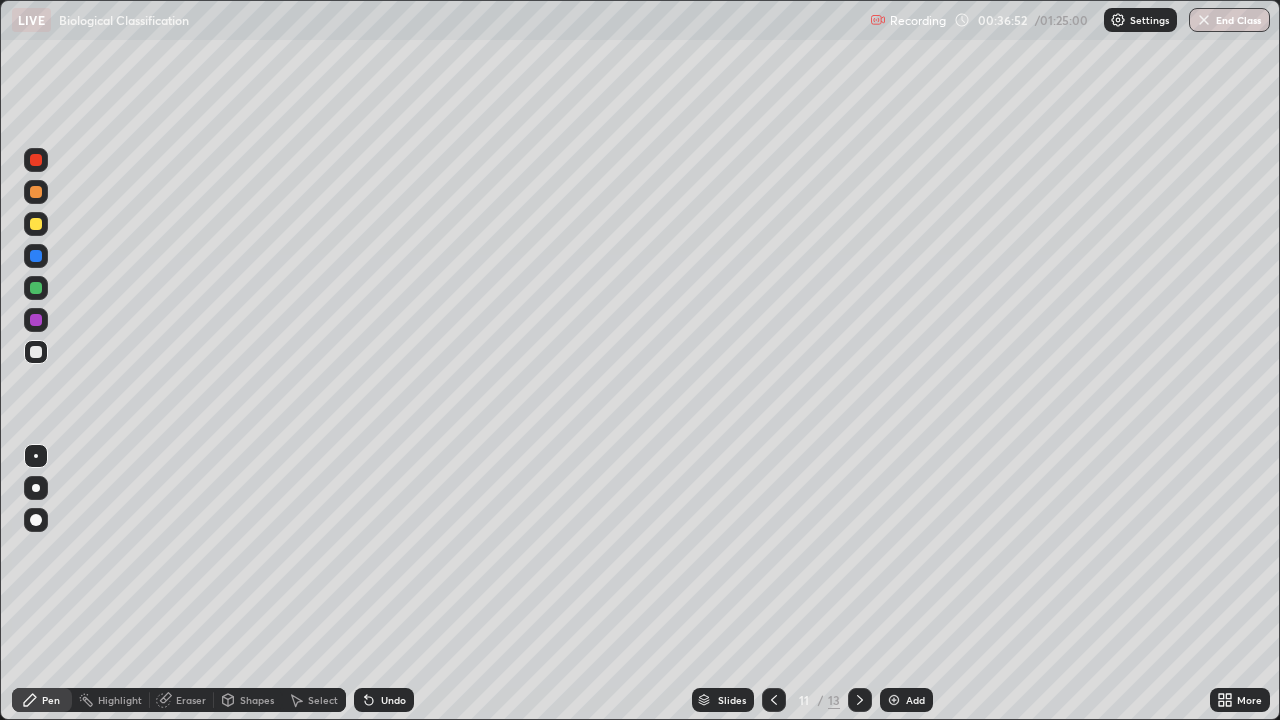 click on "Add" at bounding box center [915, 700] 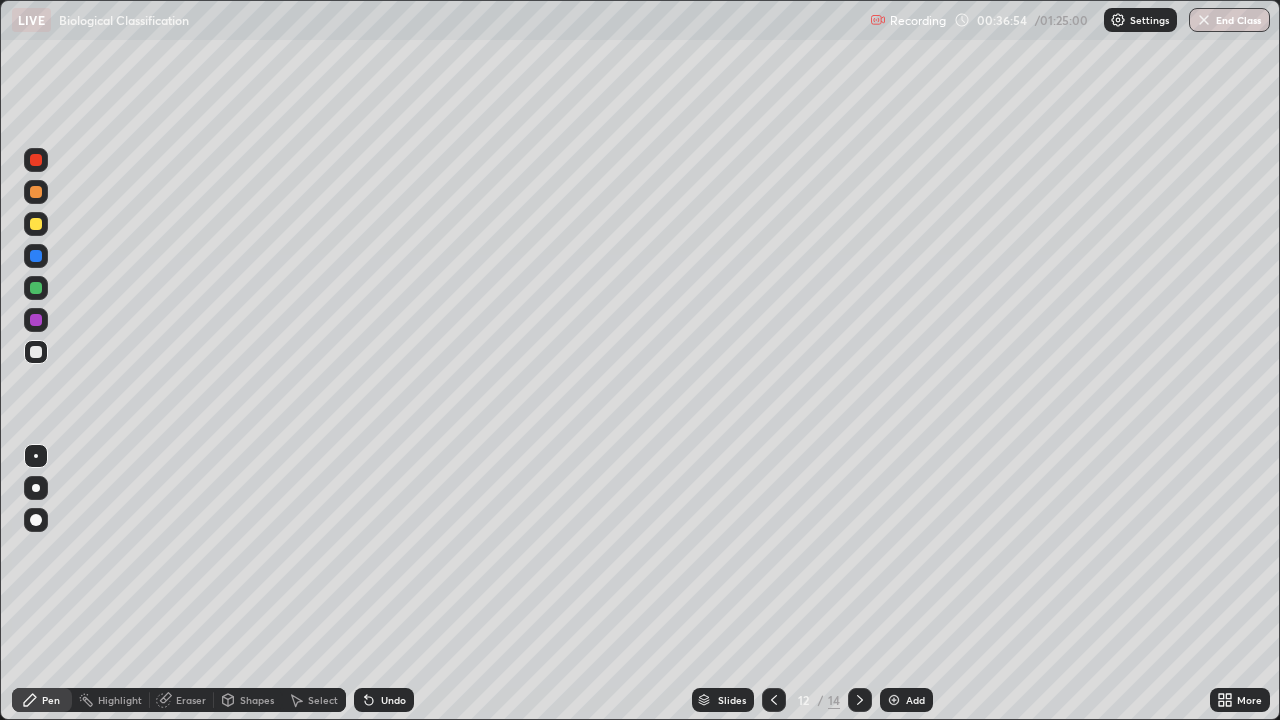 click at bounding box center (36, 224) 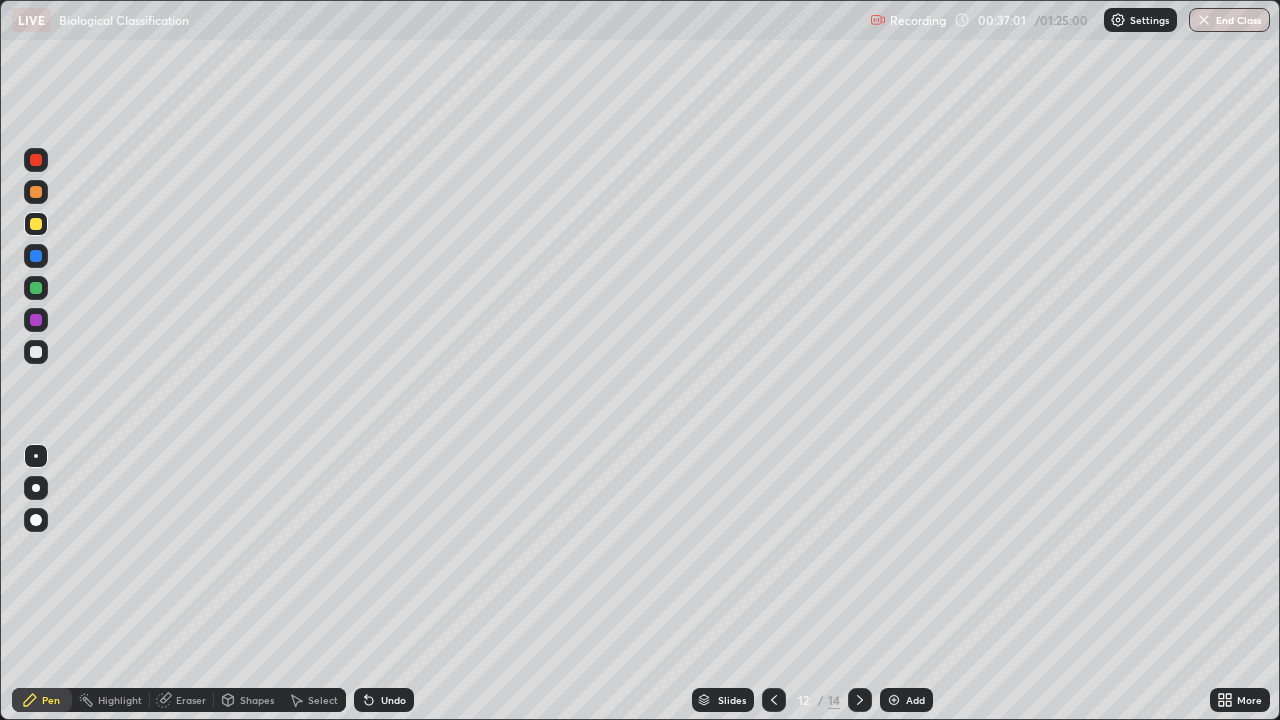 click on "Eraser" at bounding box center [191, 700] 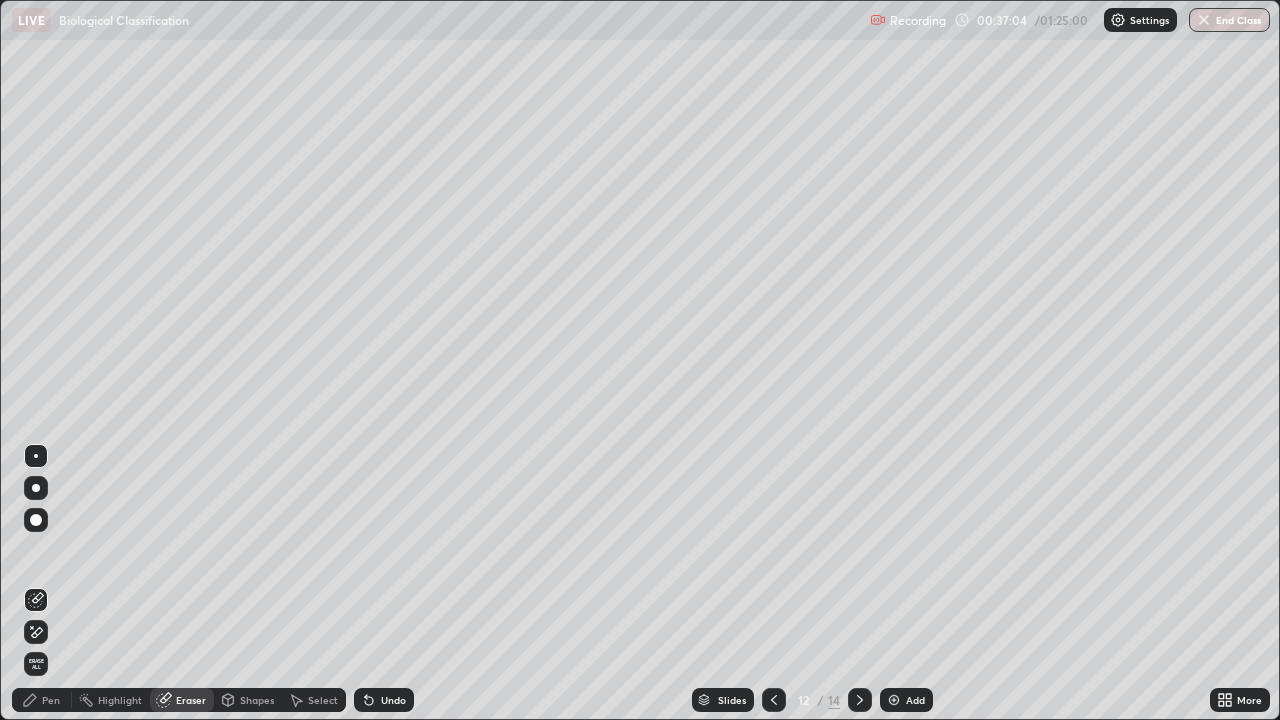click on "Pen" at bounding box center [42, 700] 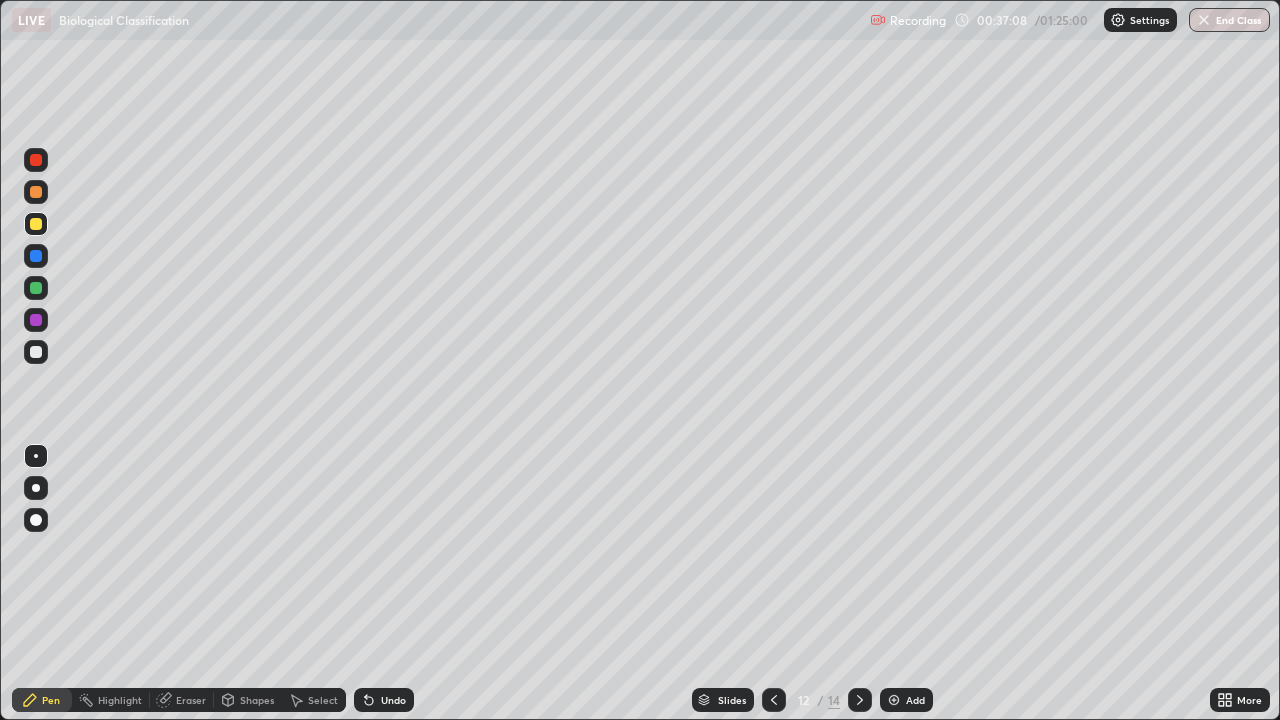 click at bounding box center (36, 352) 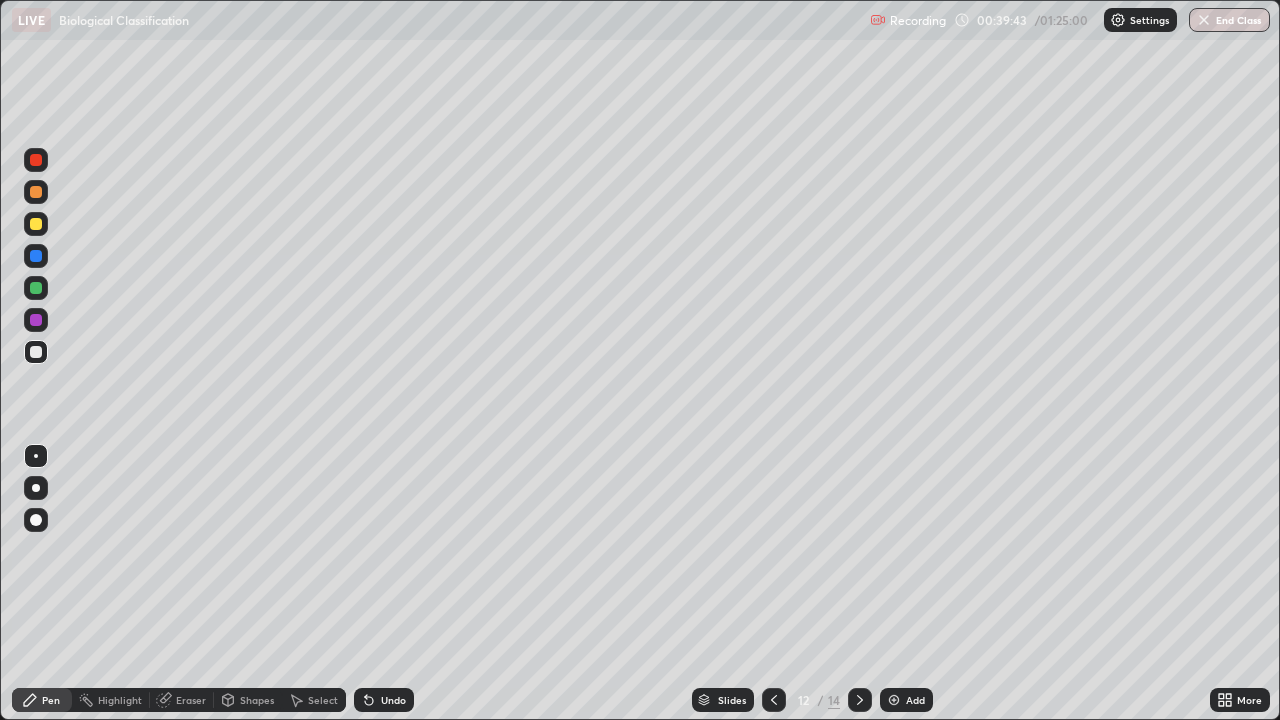 click on "Add" at bounding box center (915, 700) 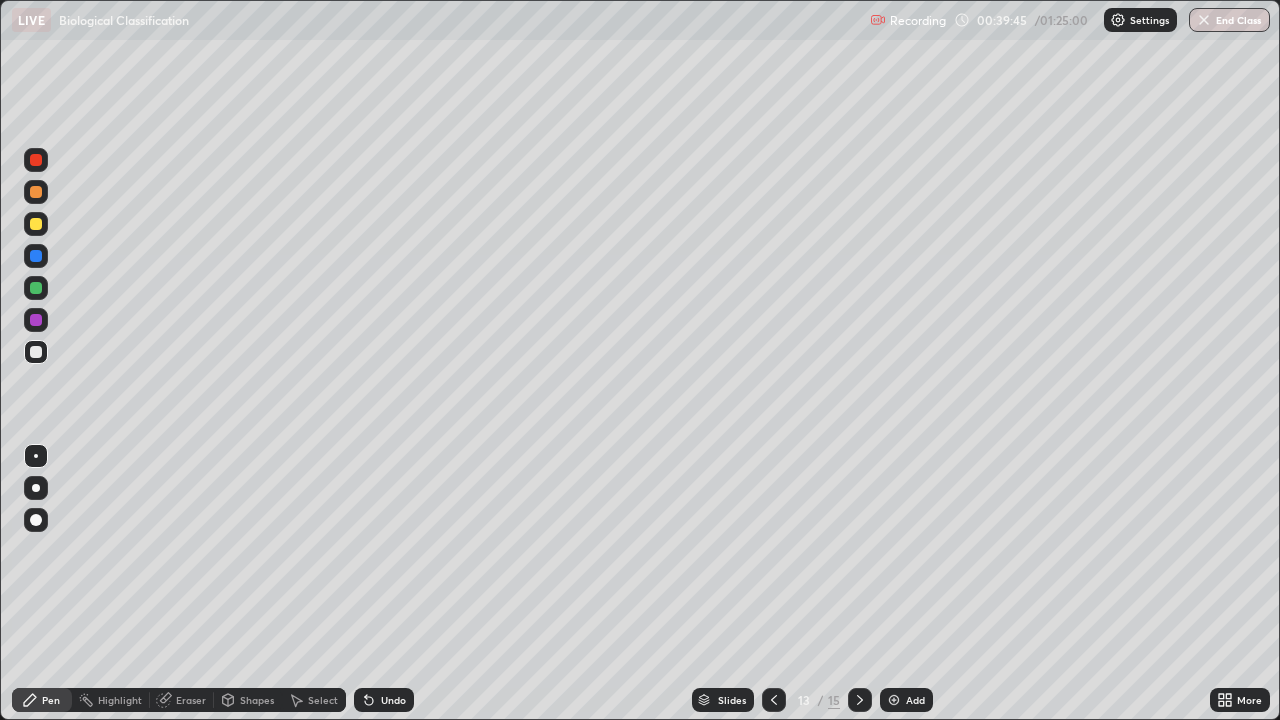 click at bounding box center (36, 224) 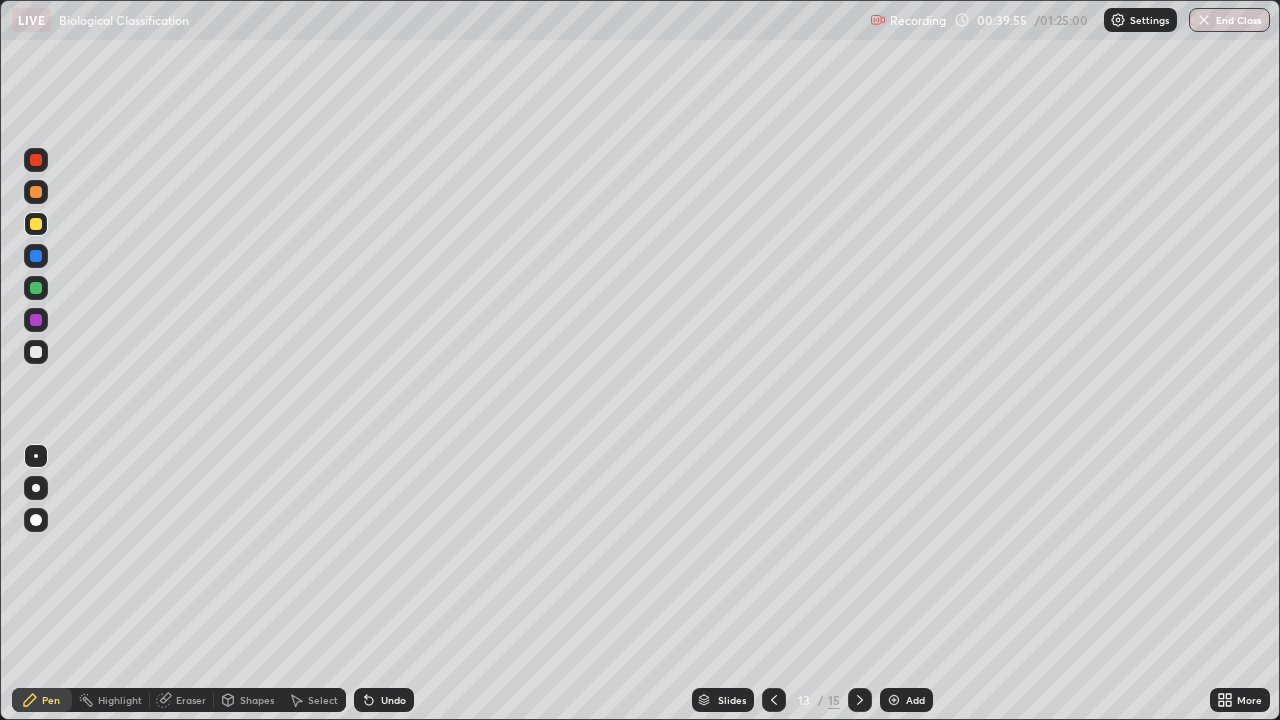 click at bounding box center (36, 352) 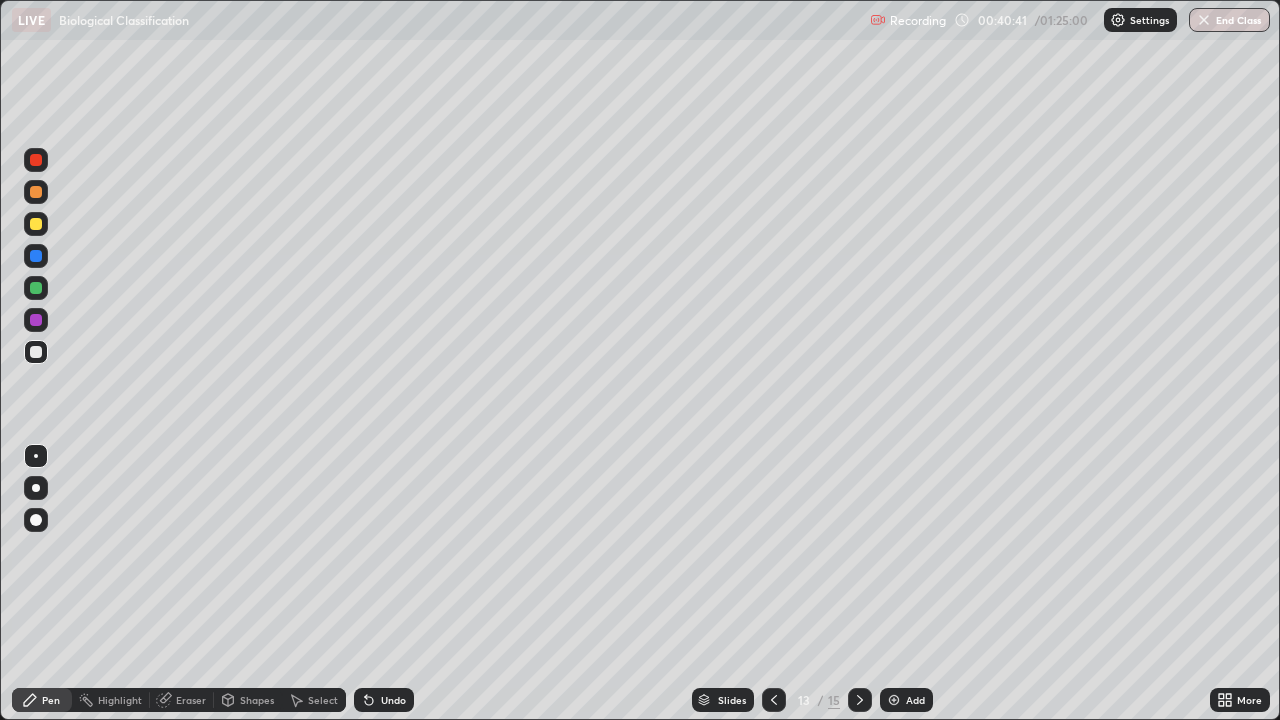 click at bounding box center (36, 320) 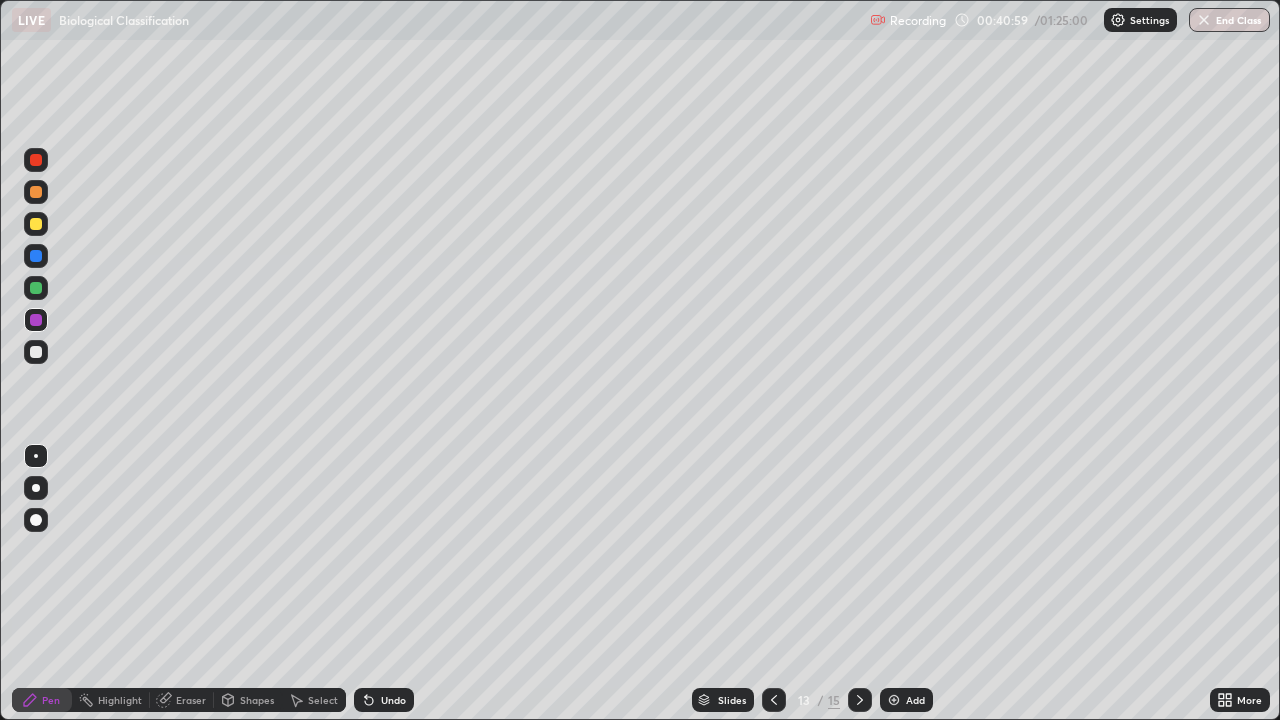 click at bounding box center (36, 288) 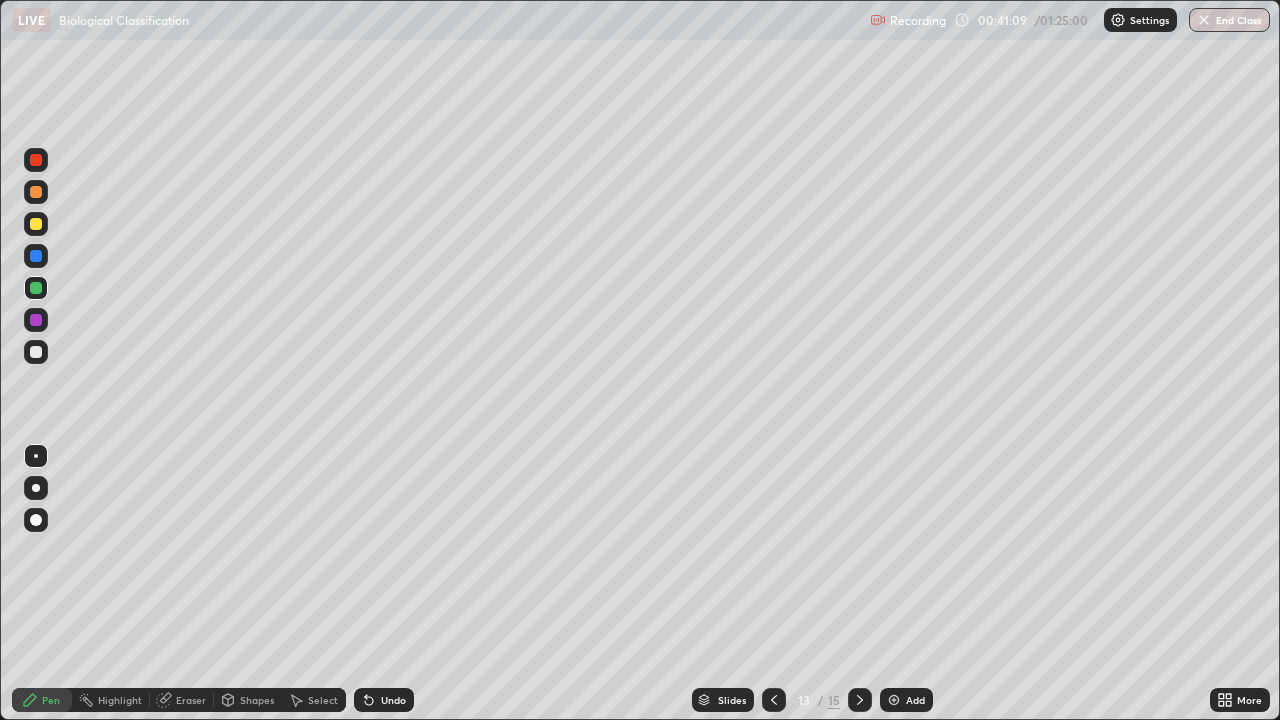 click at bounding box center [36, 256] 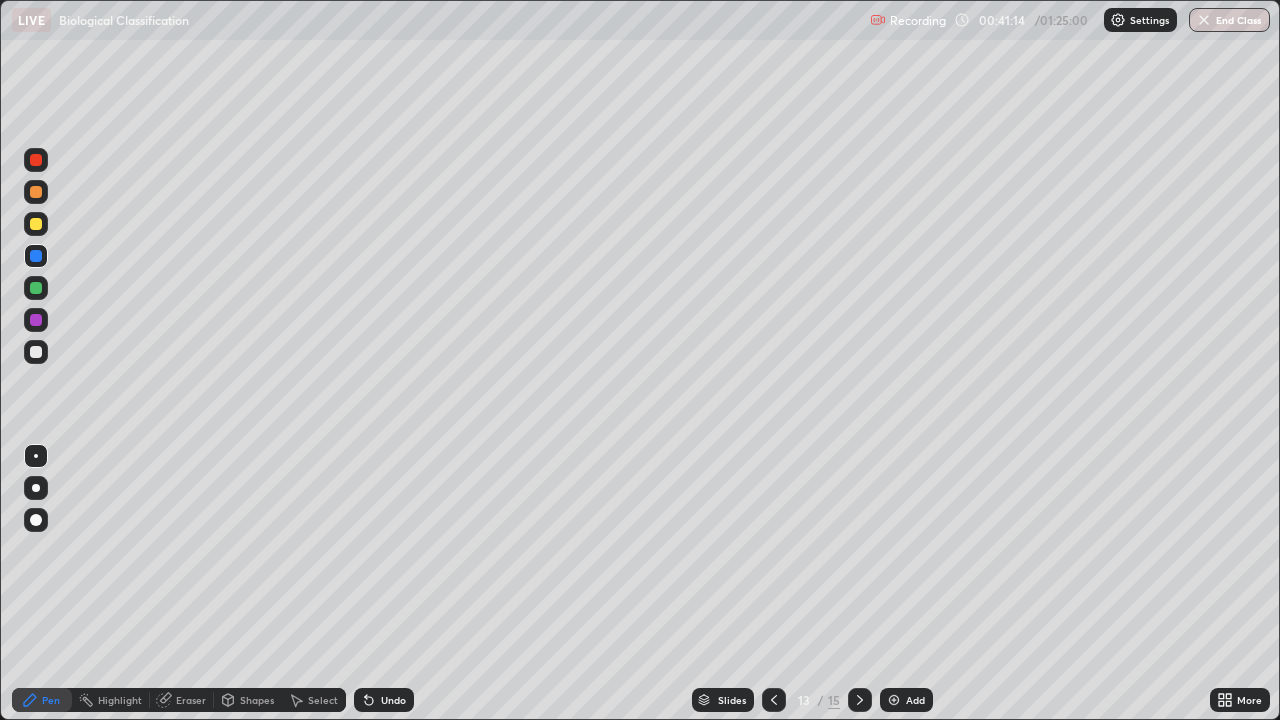 click at bounding box center (36, 224) 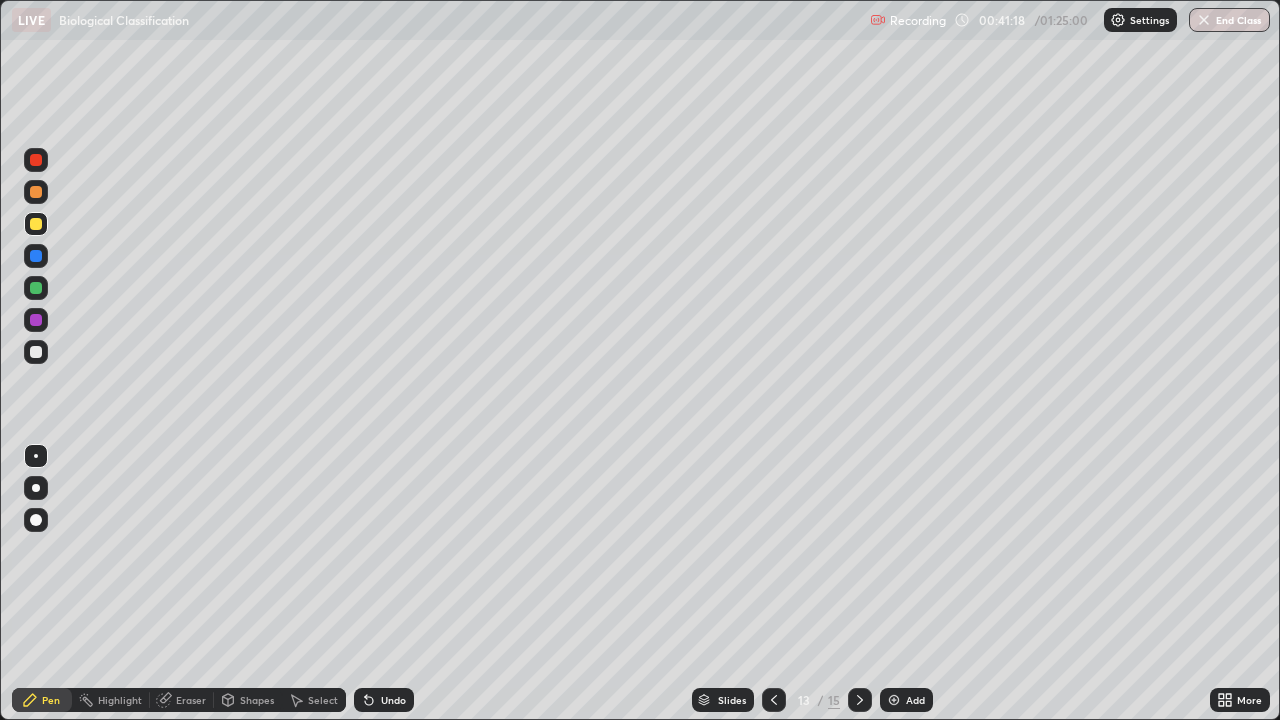 click at bounding box center [36, 352] 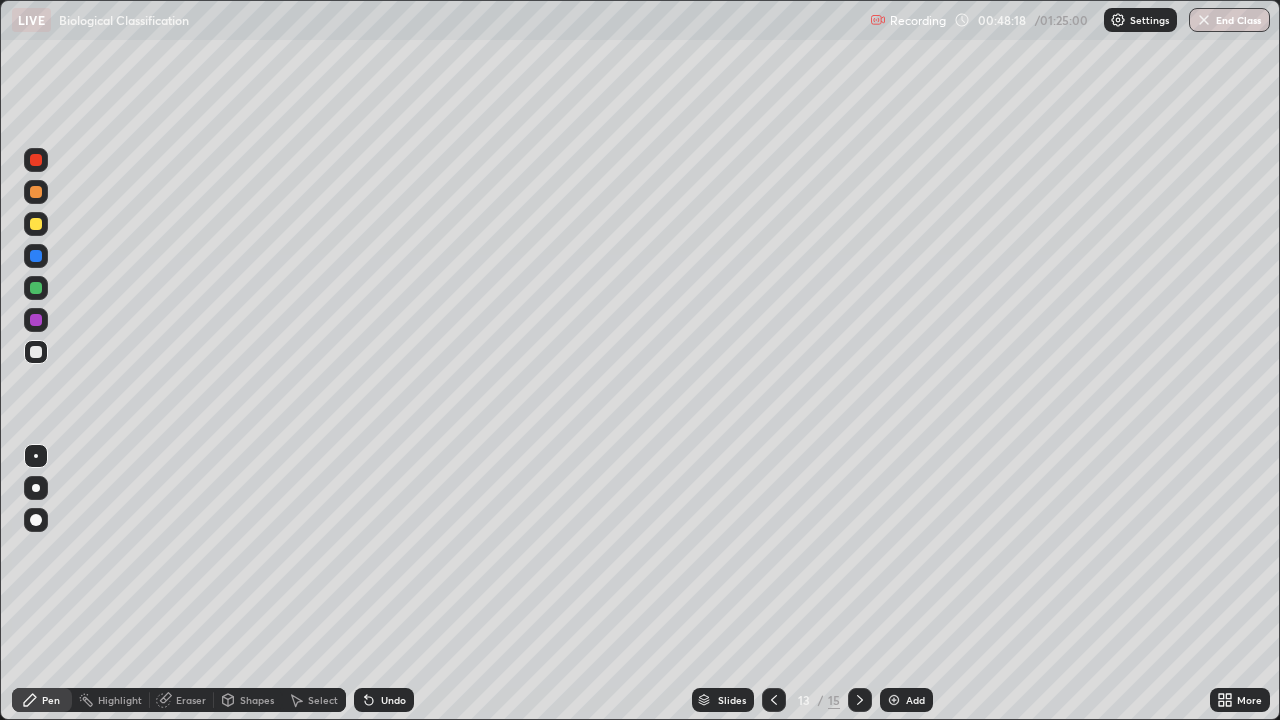 click on "Add" at bounding box center [915, 700] 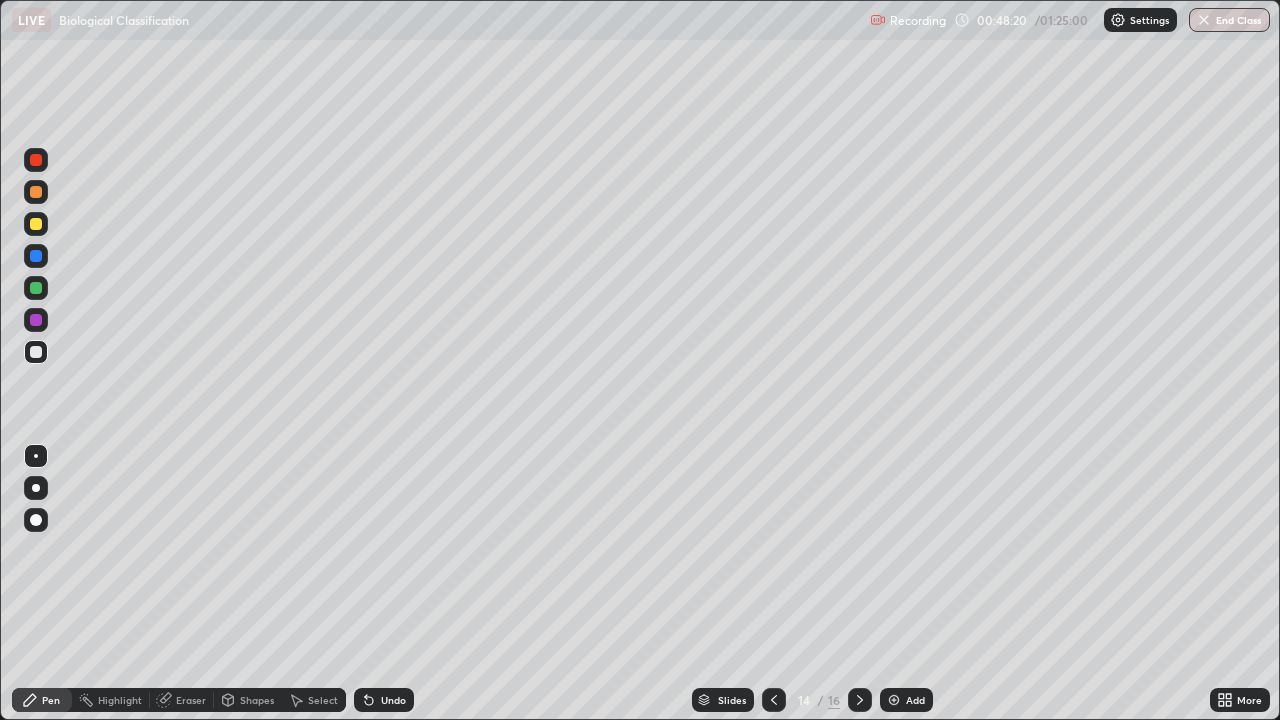 click at bounding box center [36, 224] 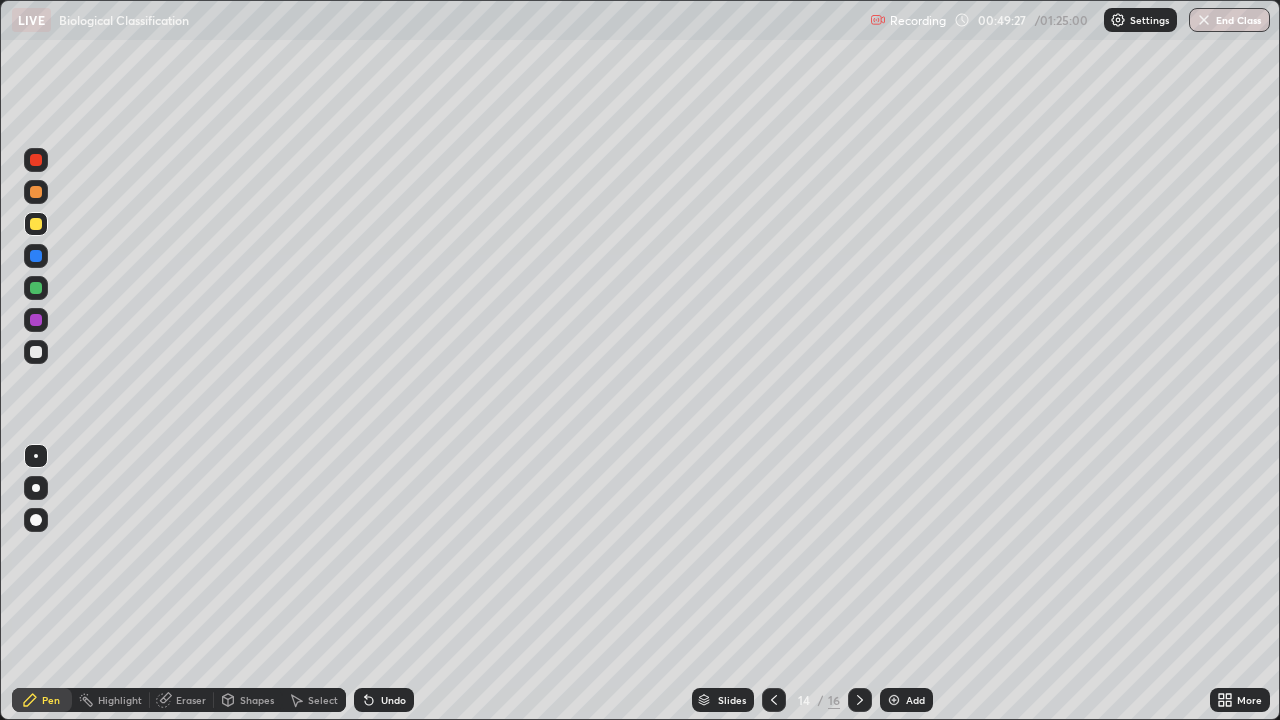 click at bounding box center (36, 352) 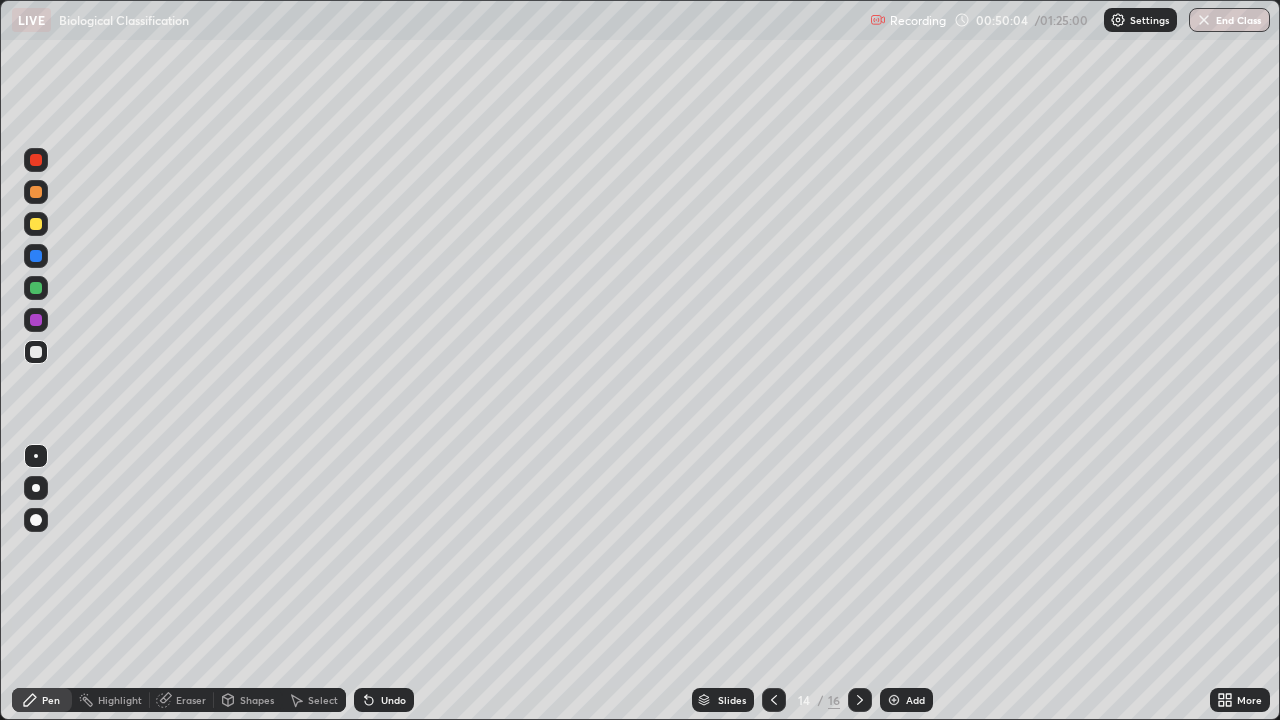click on "Eraser" at bounding box center (191, 700) 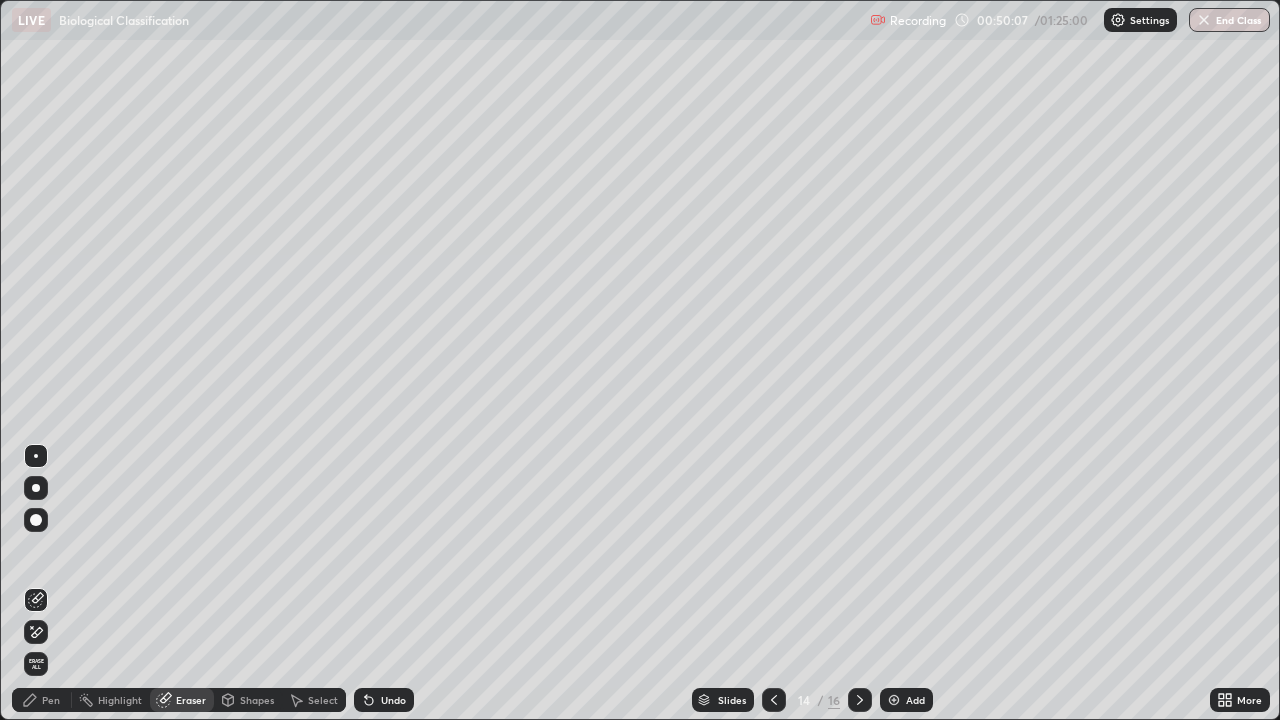 click on "Pen" at bounding box center (51, 700) 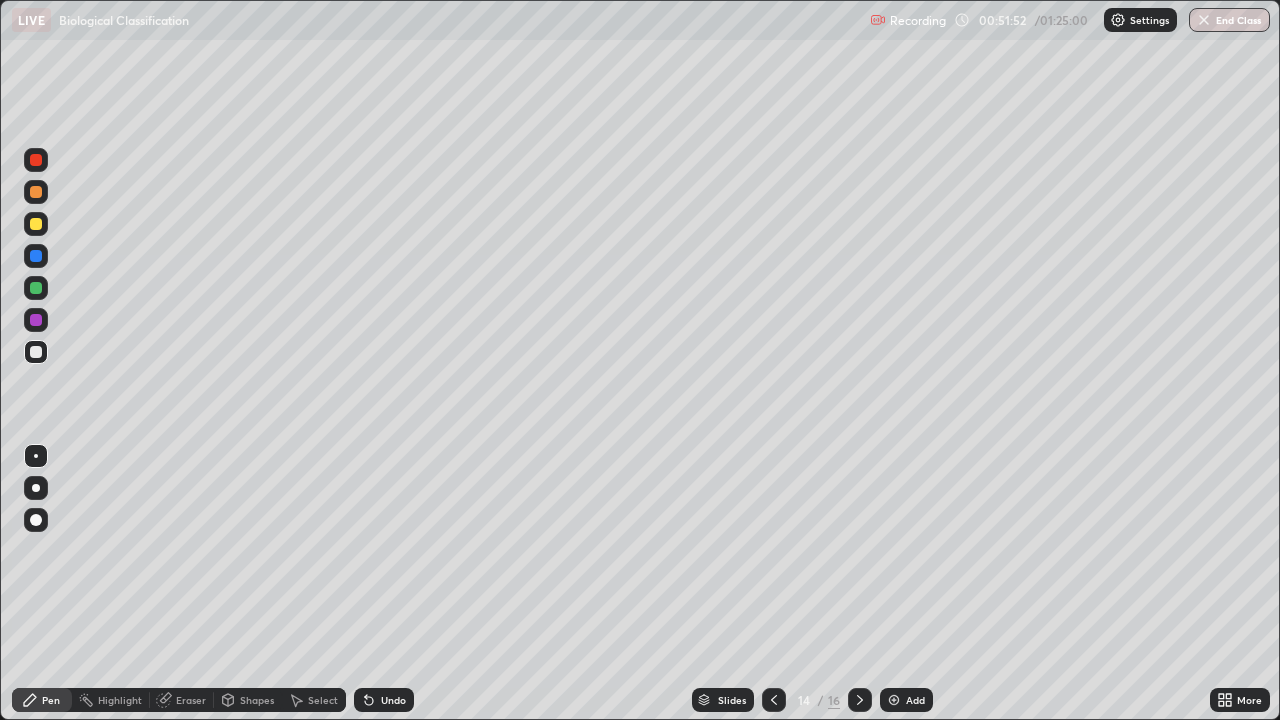 click on "More" at bounding box center (1240, 700) 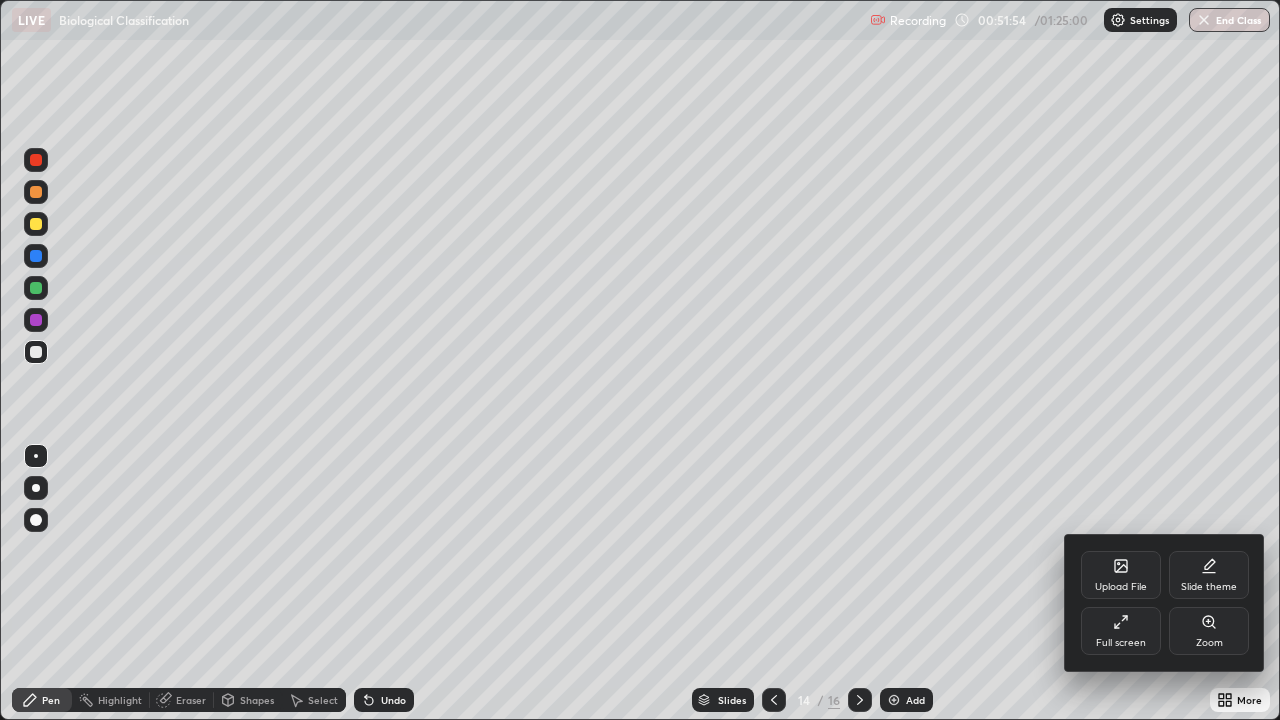 click at bounding box center [640, 360] 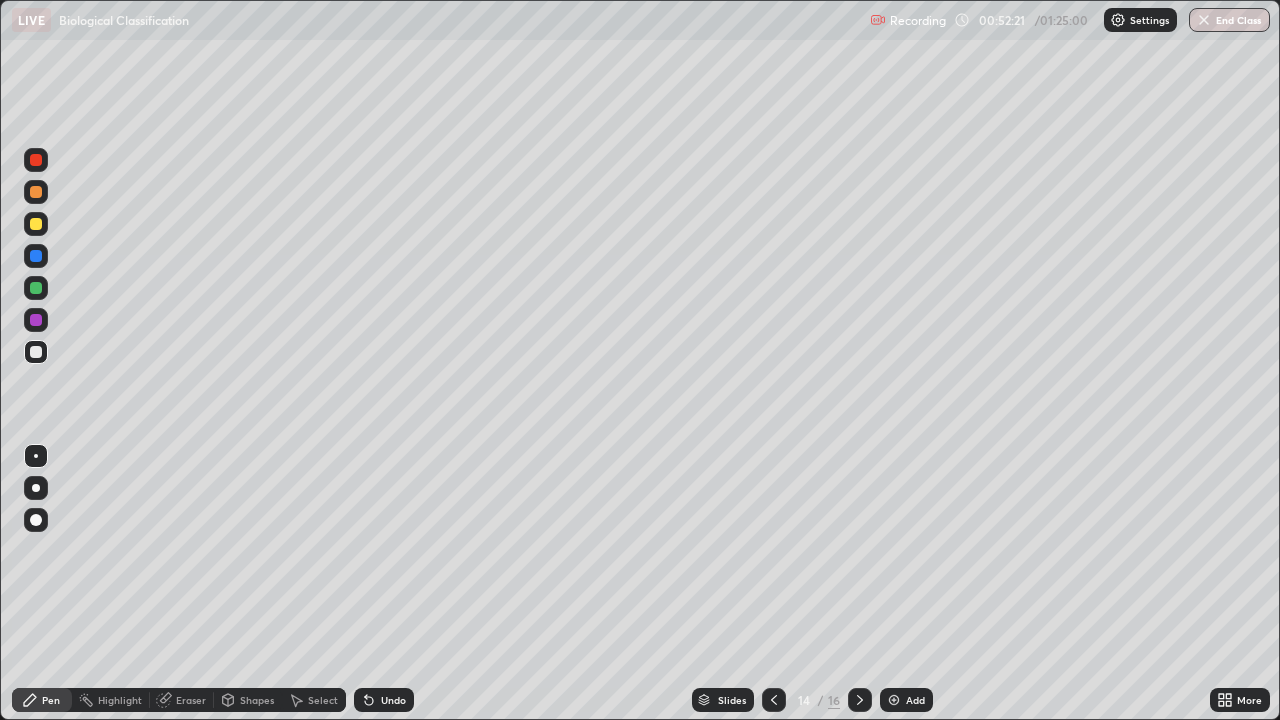 click on "Add" at bounding box center (915, 700) 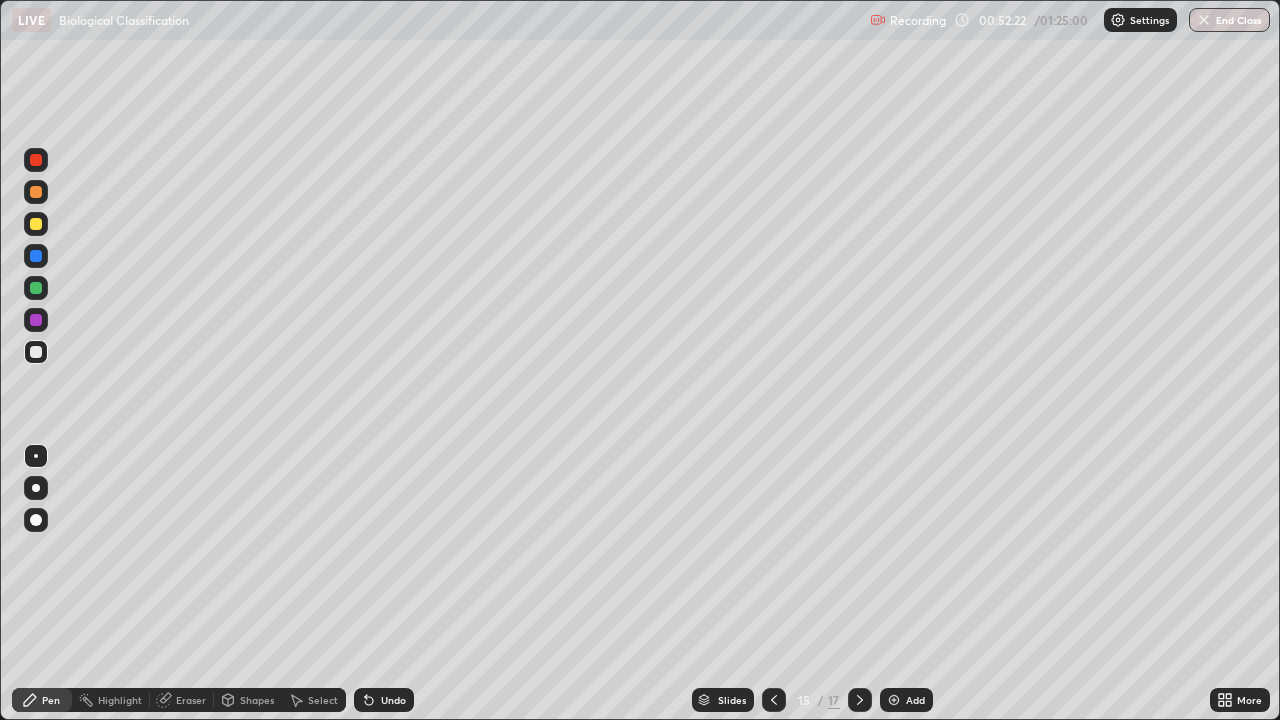 click 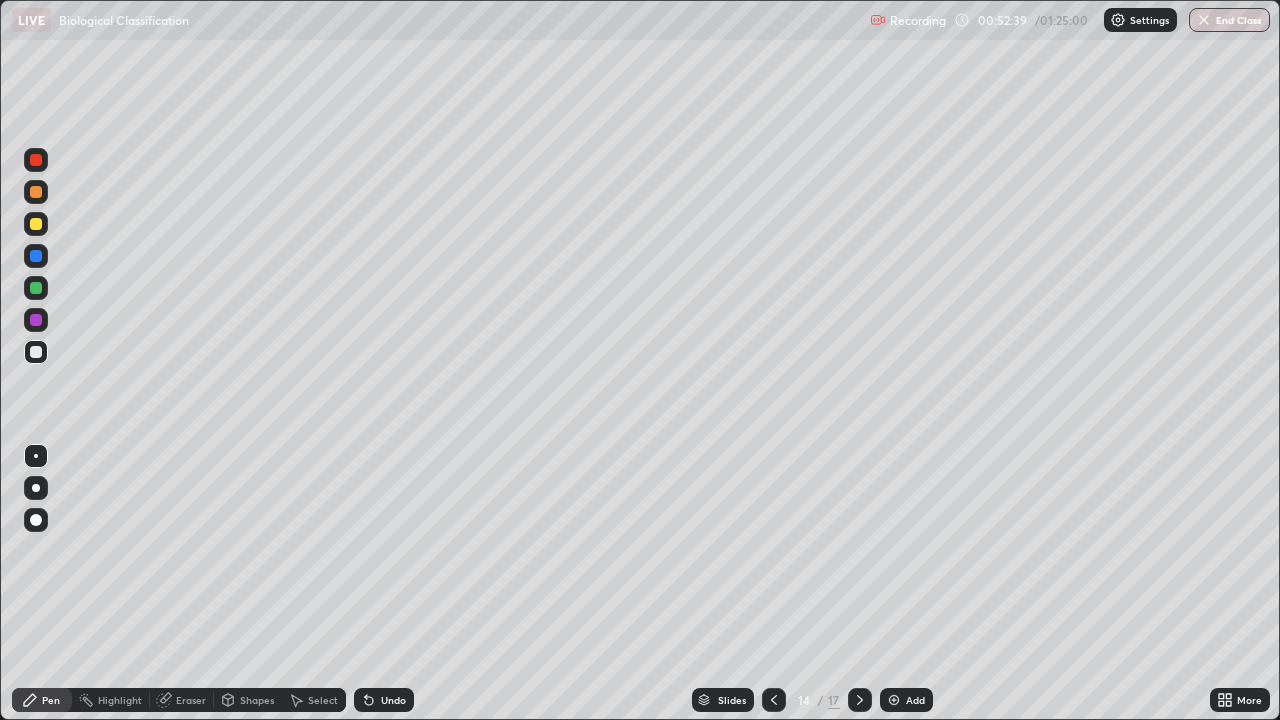 click at bounding box center [894, 700] 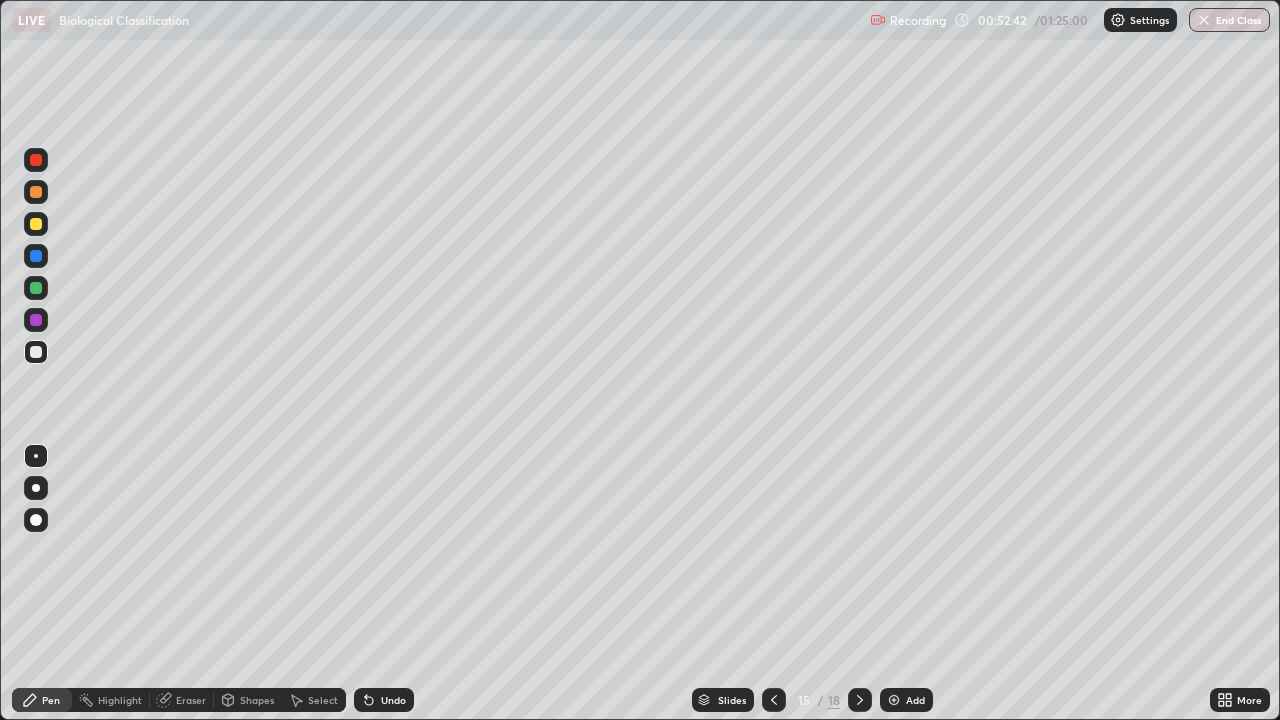 click at bounding box center (36, 224) 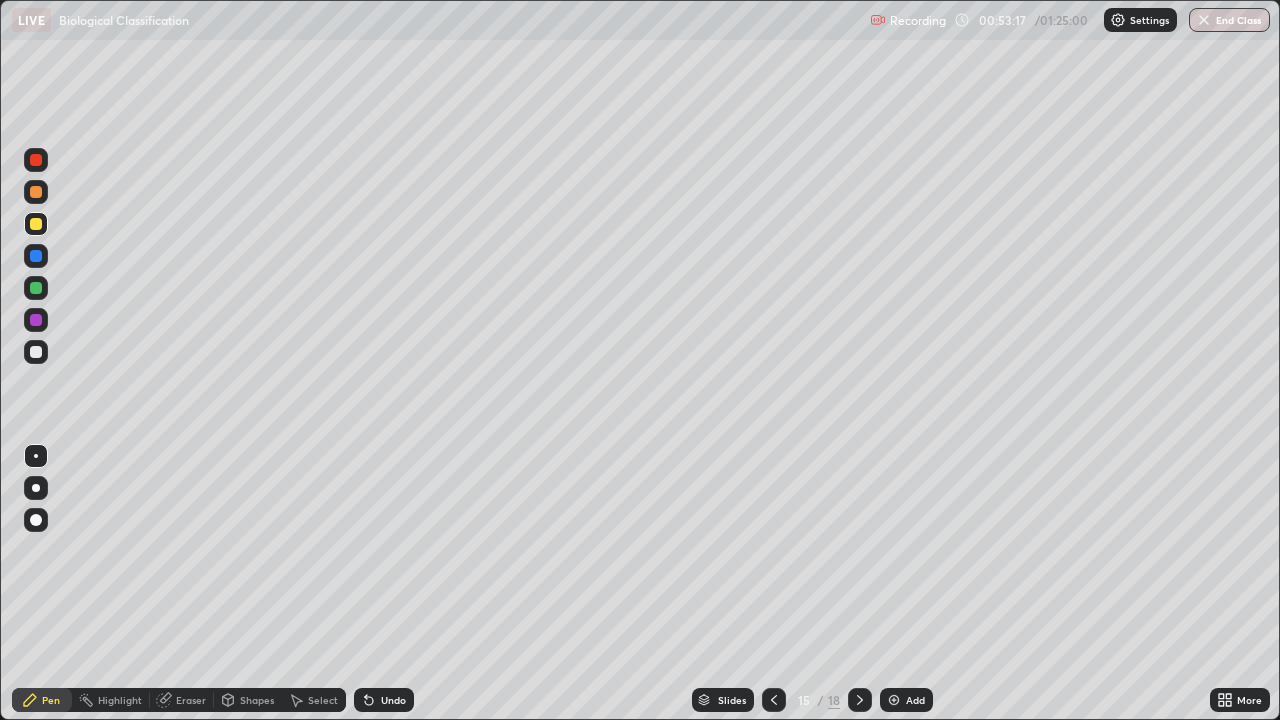 click at bounding box center (36, 352) 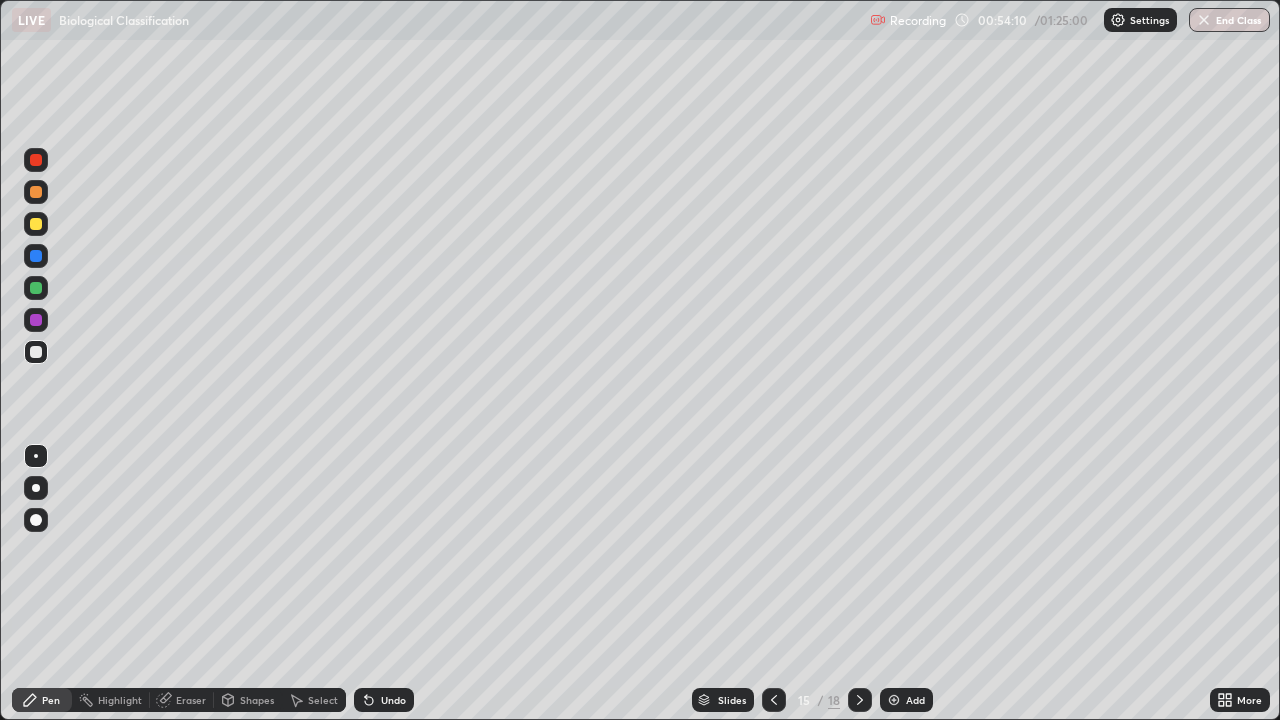 click at bounding box center (36, 288) 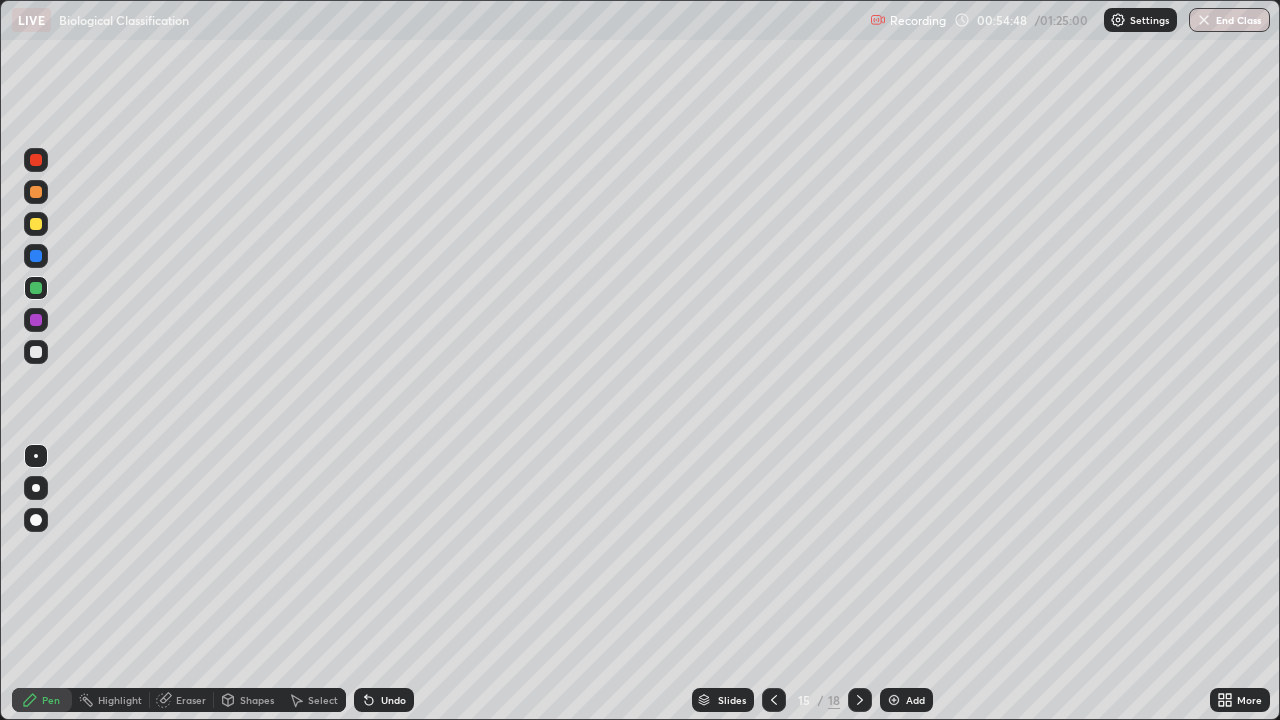 click at bounding box center [36, 352] 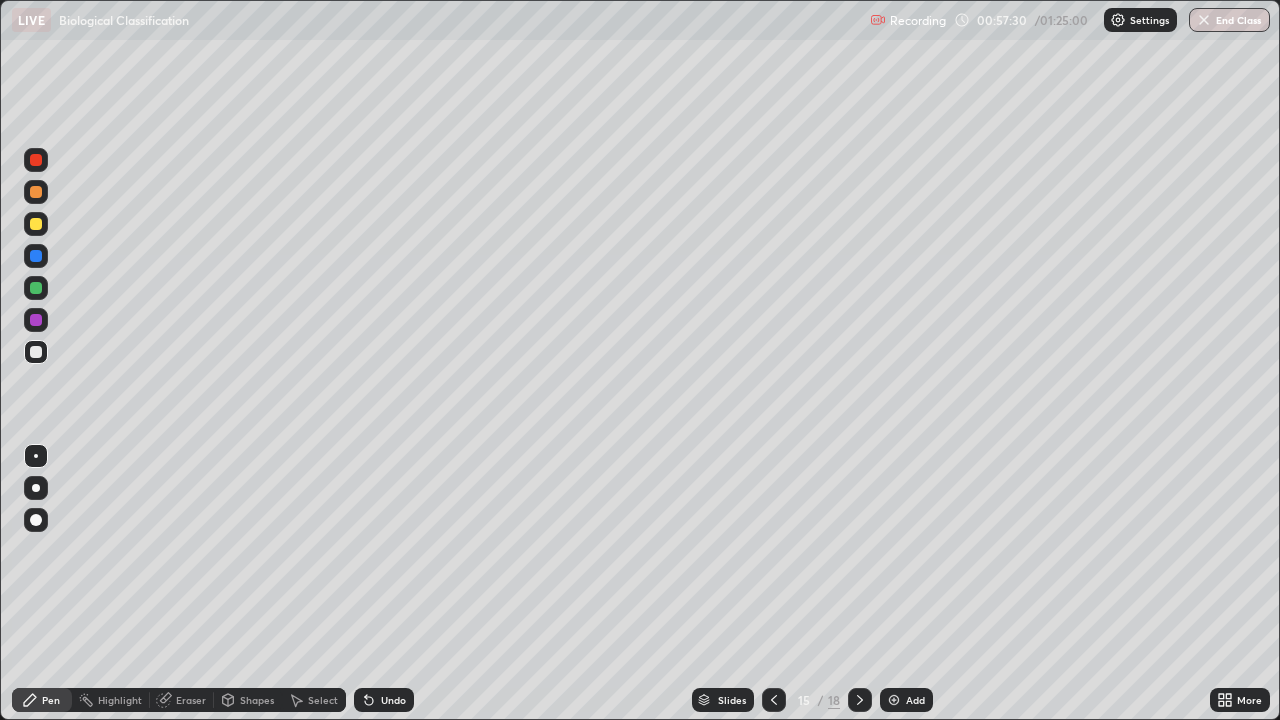 click on "Add" at bounding box center [906, 700] 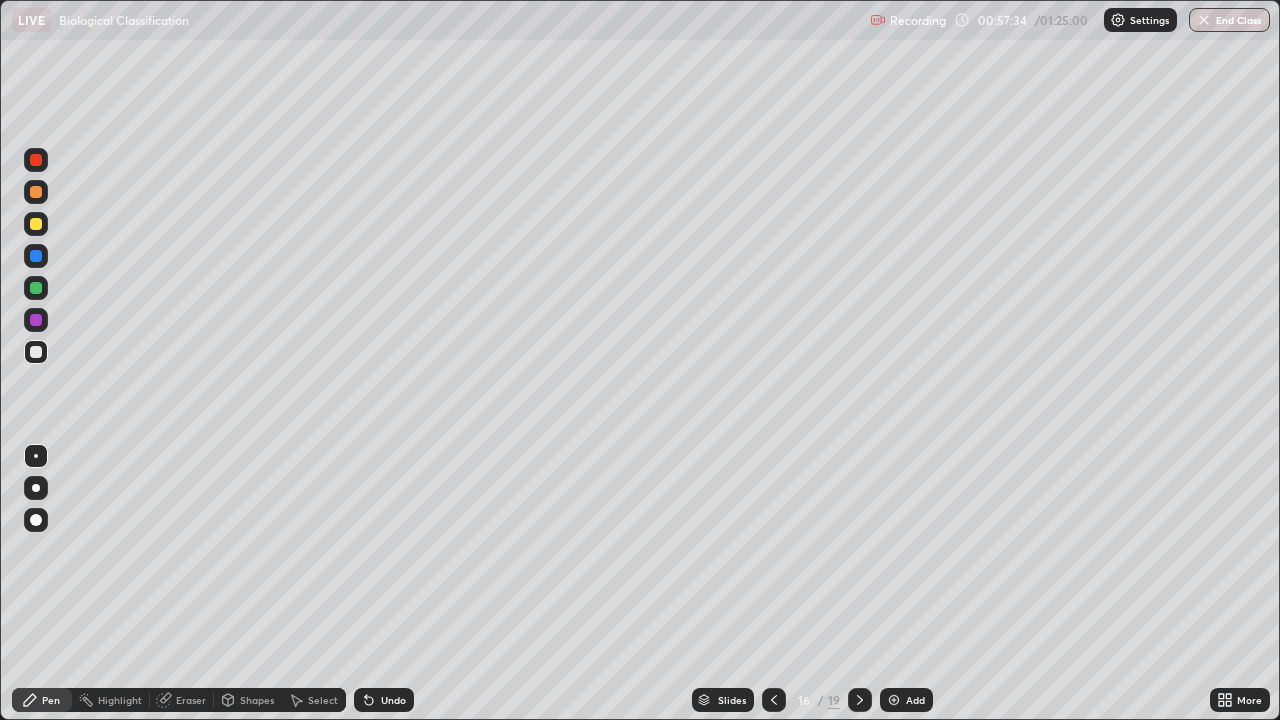 click at bounding box center [36, 224] 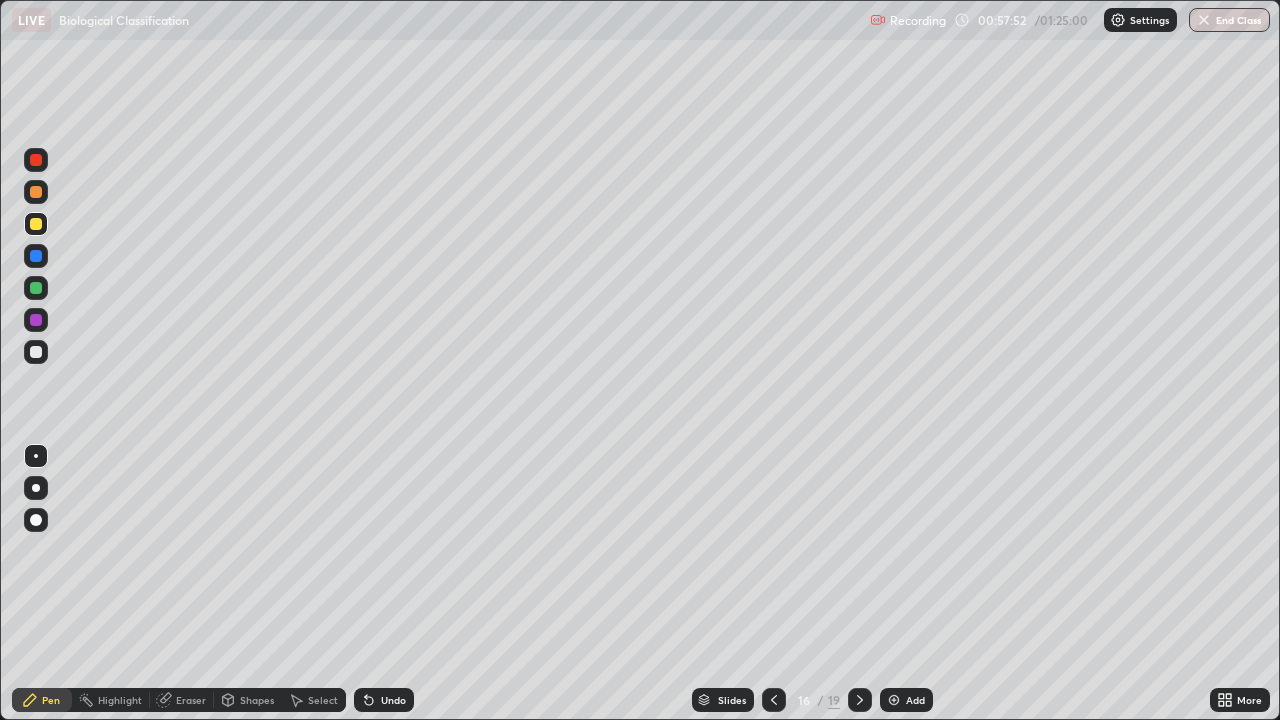 click at bounding box center [36, 352] 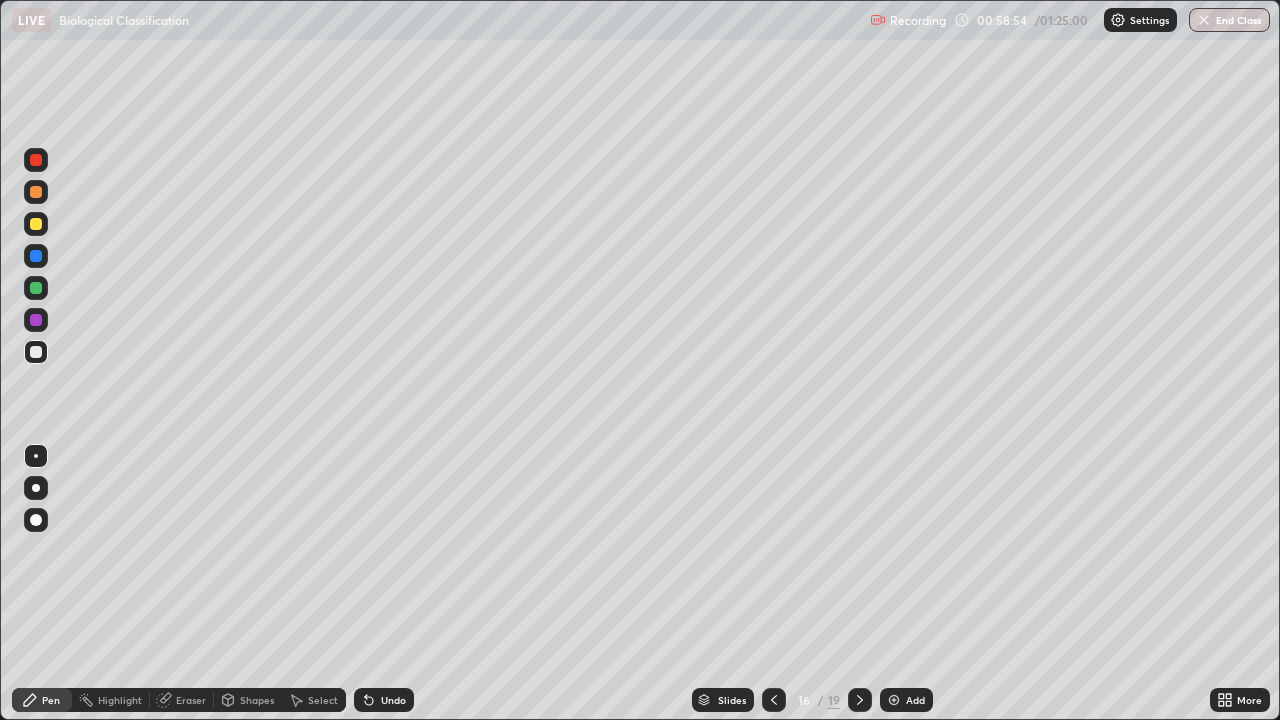 click at bounding box center [36, 256] 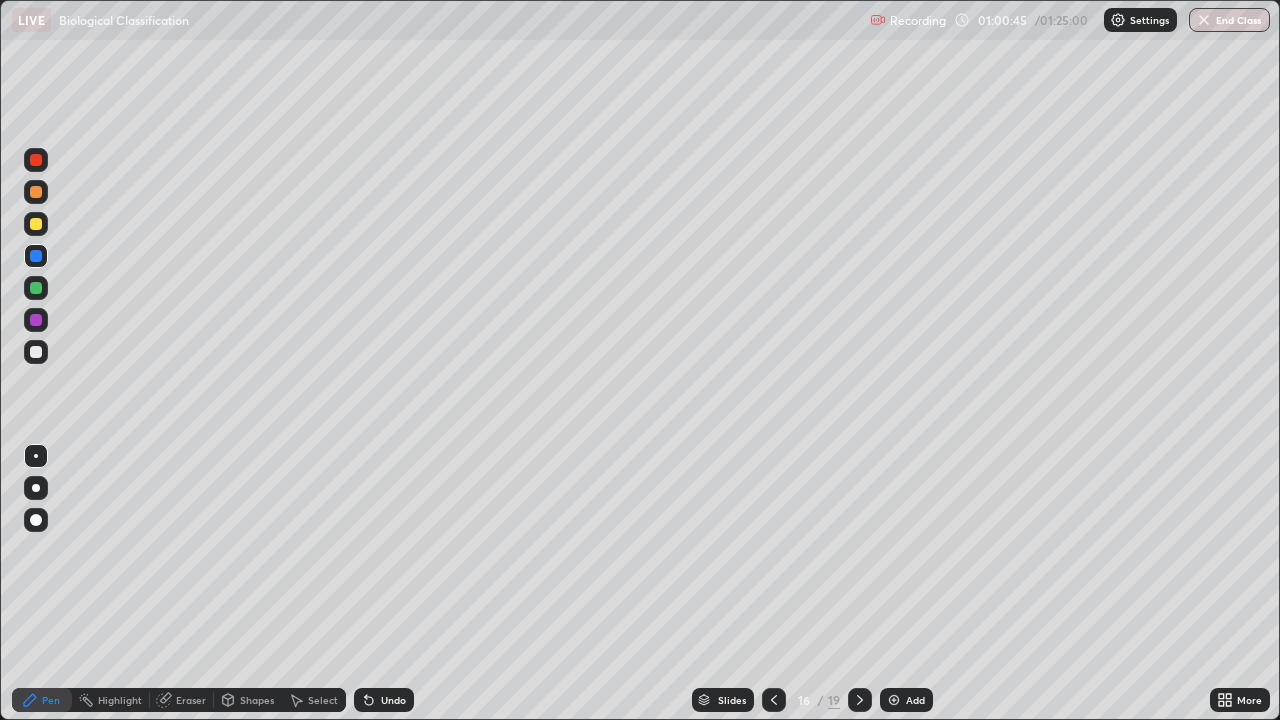 click on "Add" at bounding box center (906, 700) 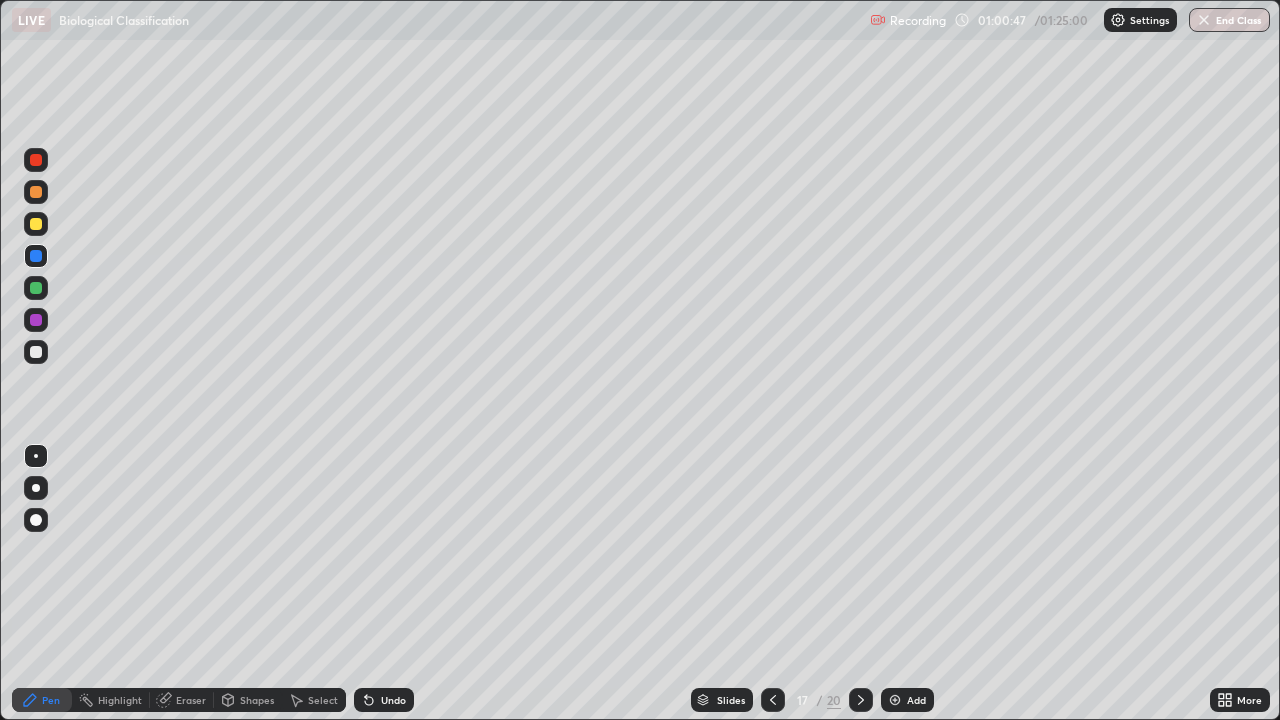 click 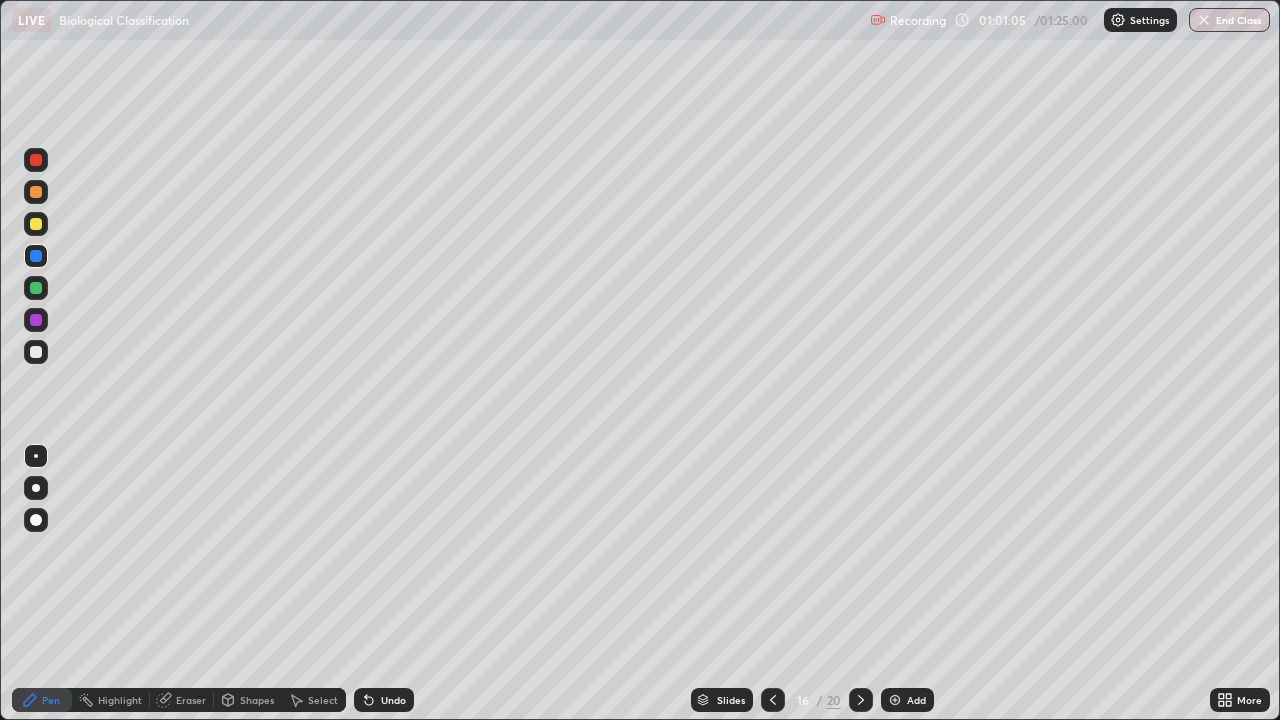 click 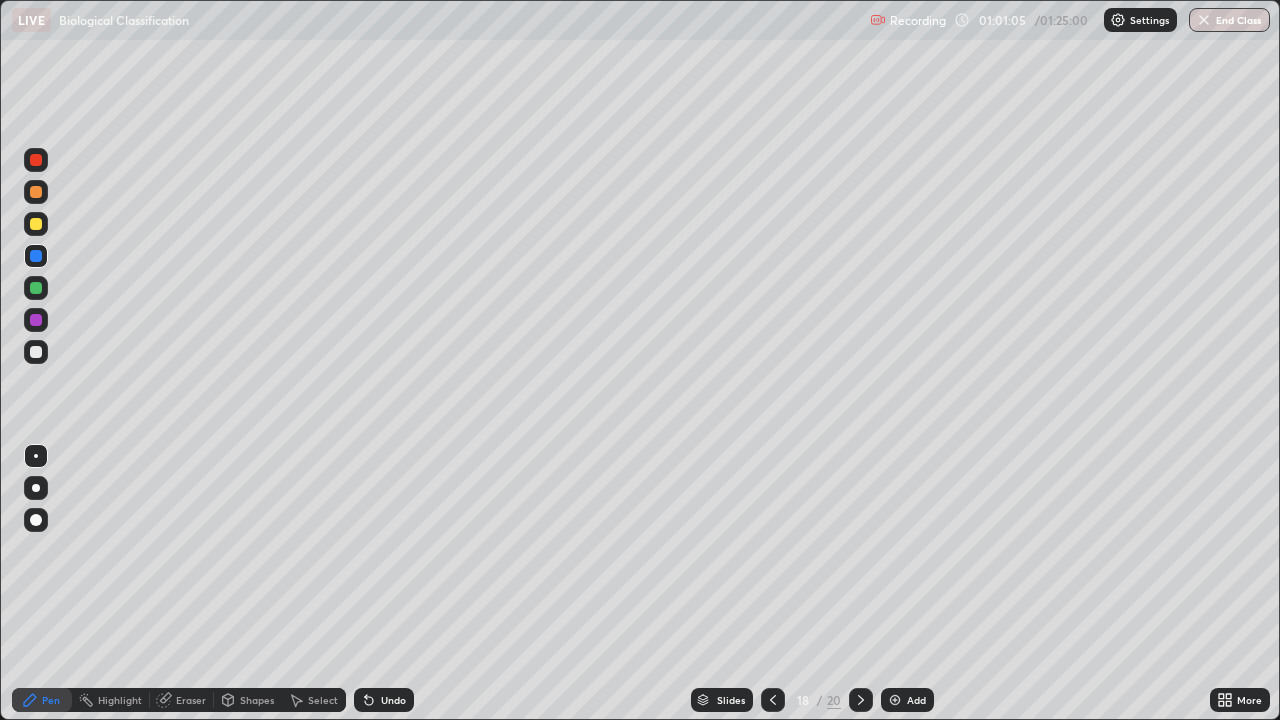 click 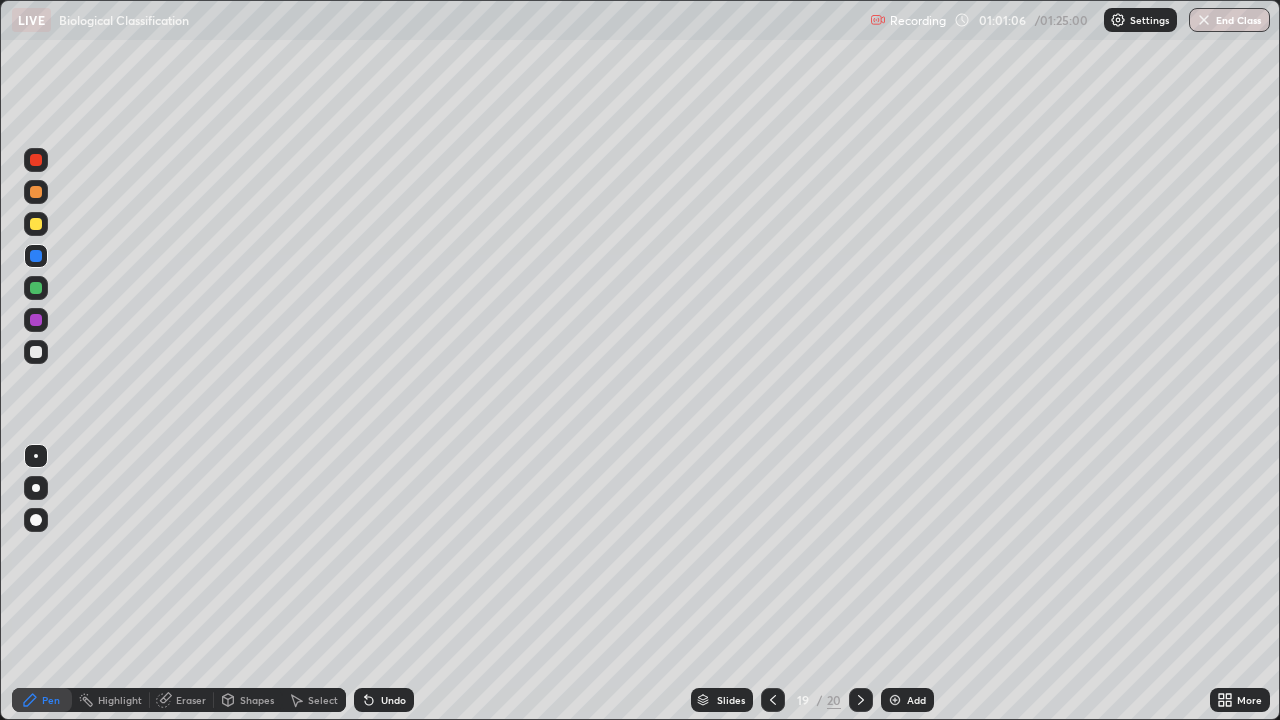 click 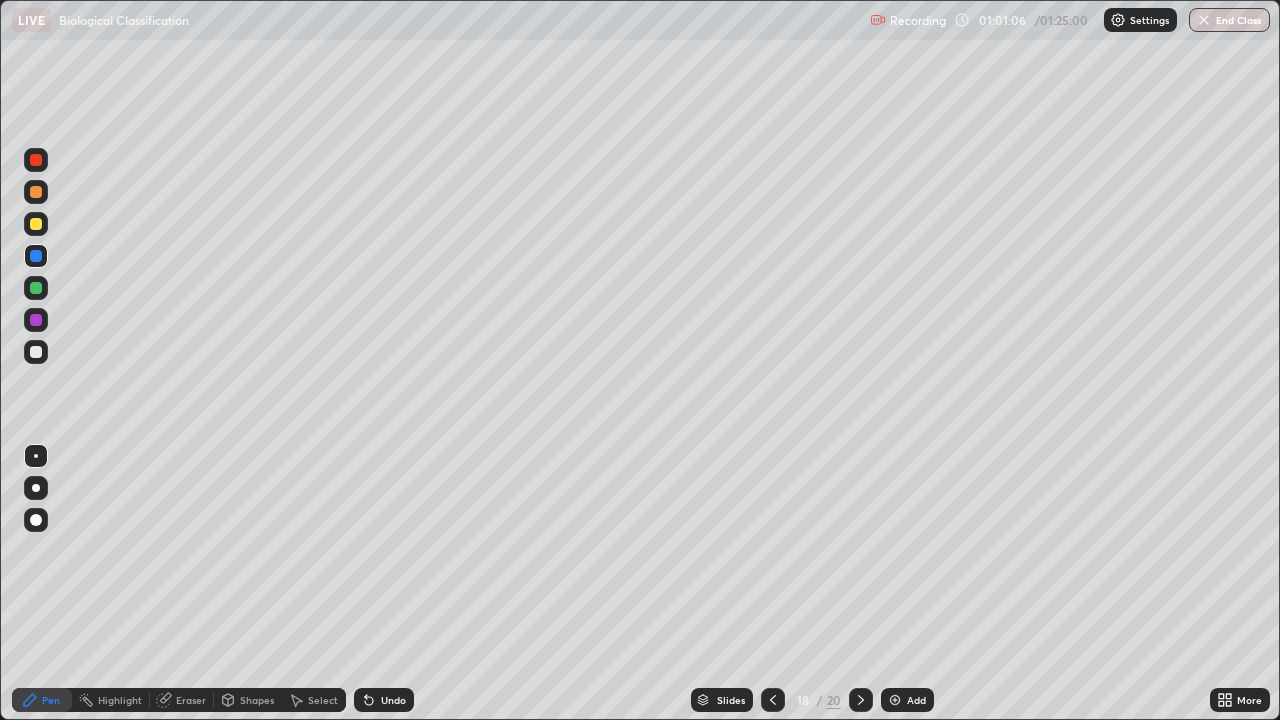 click 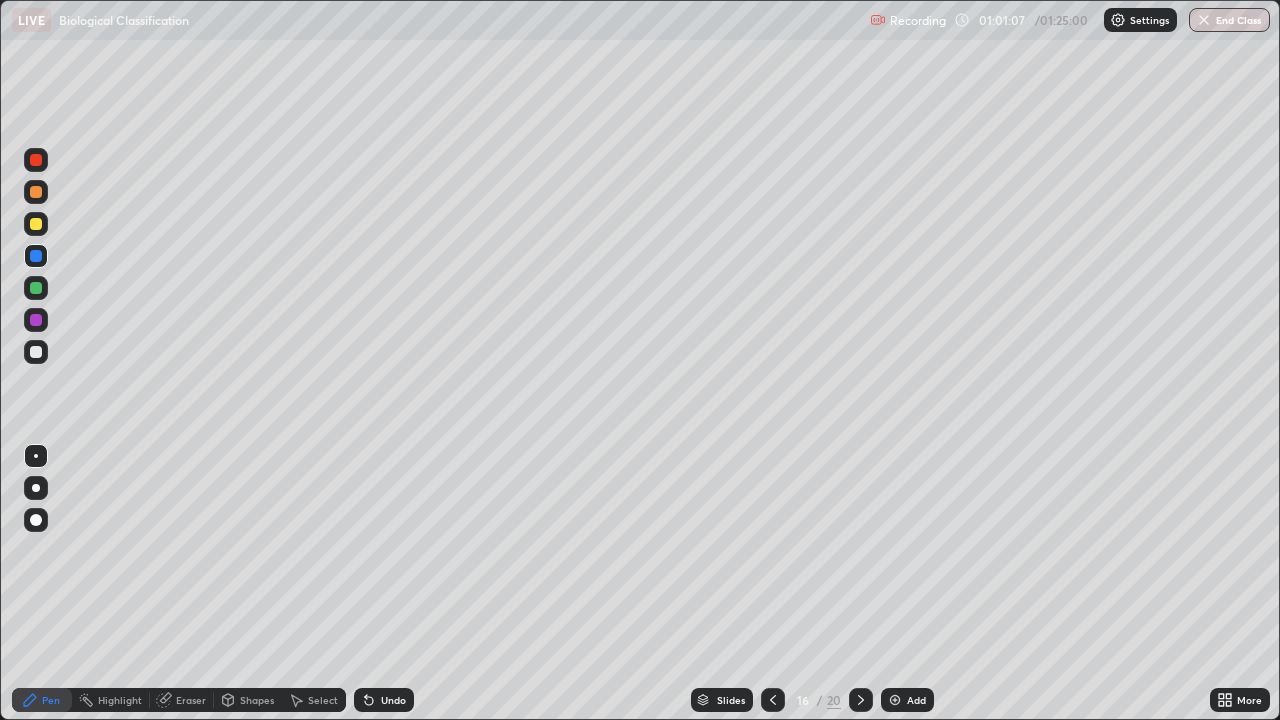 click 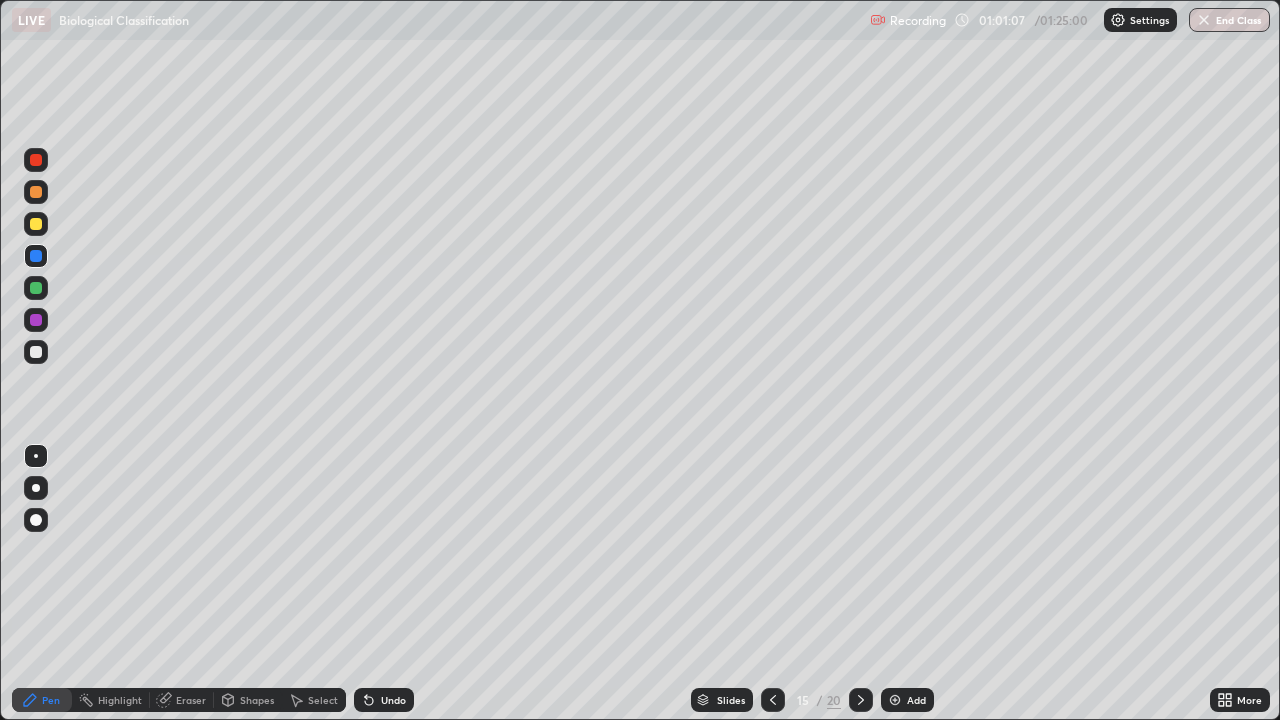 click 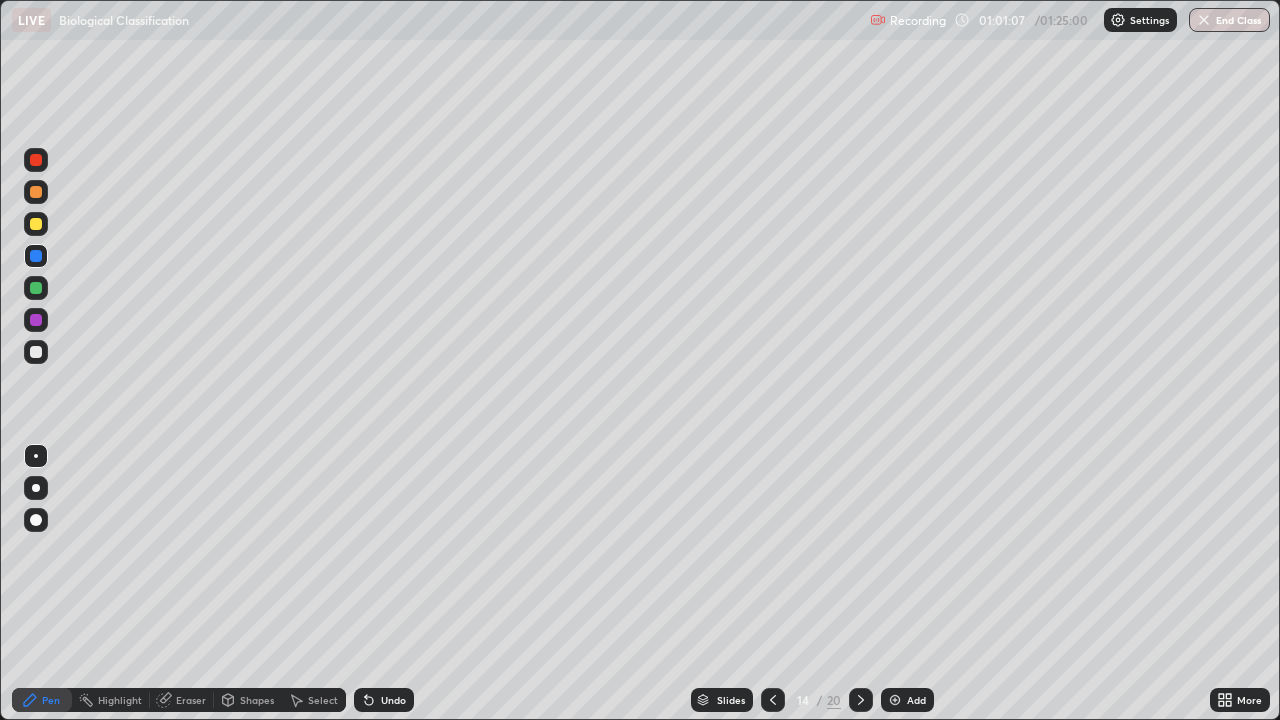click 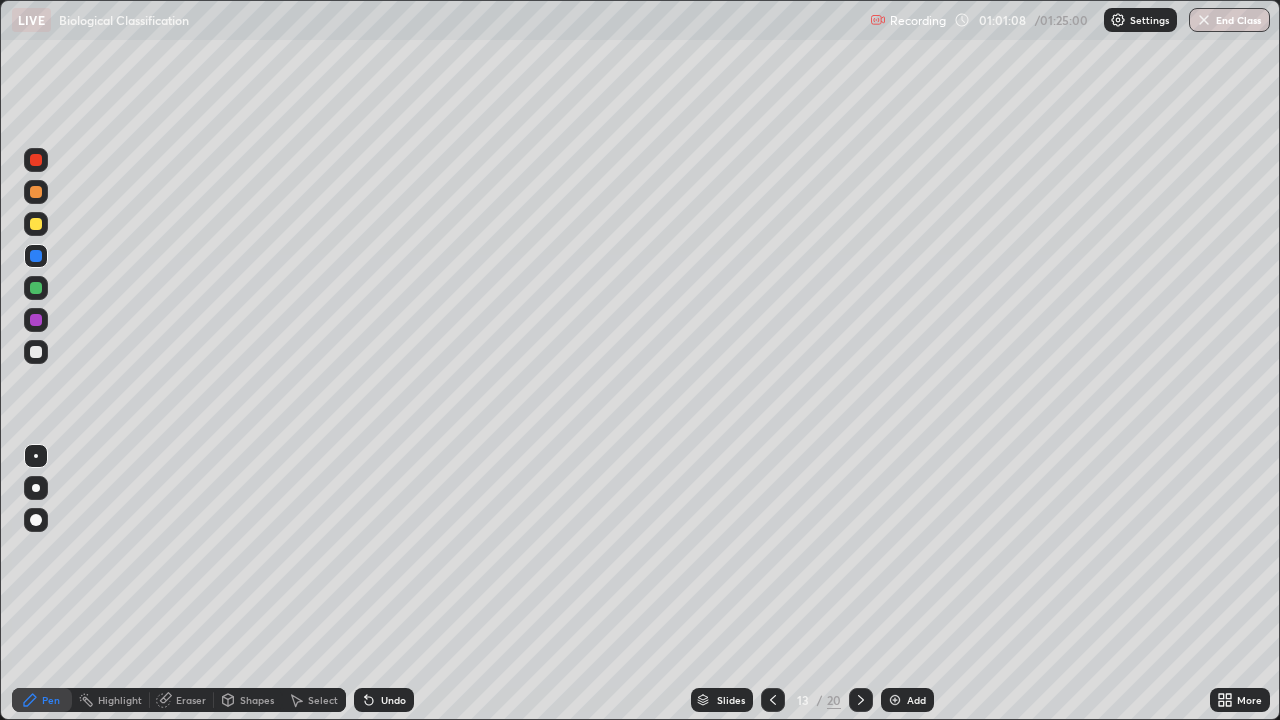 click at bounding box center (773, 700) 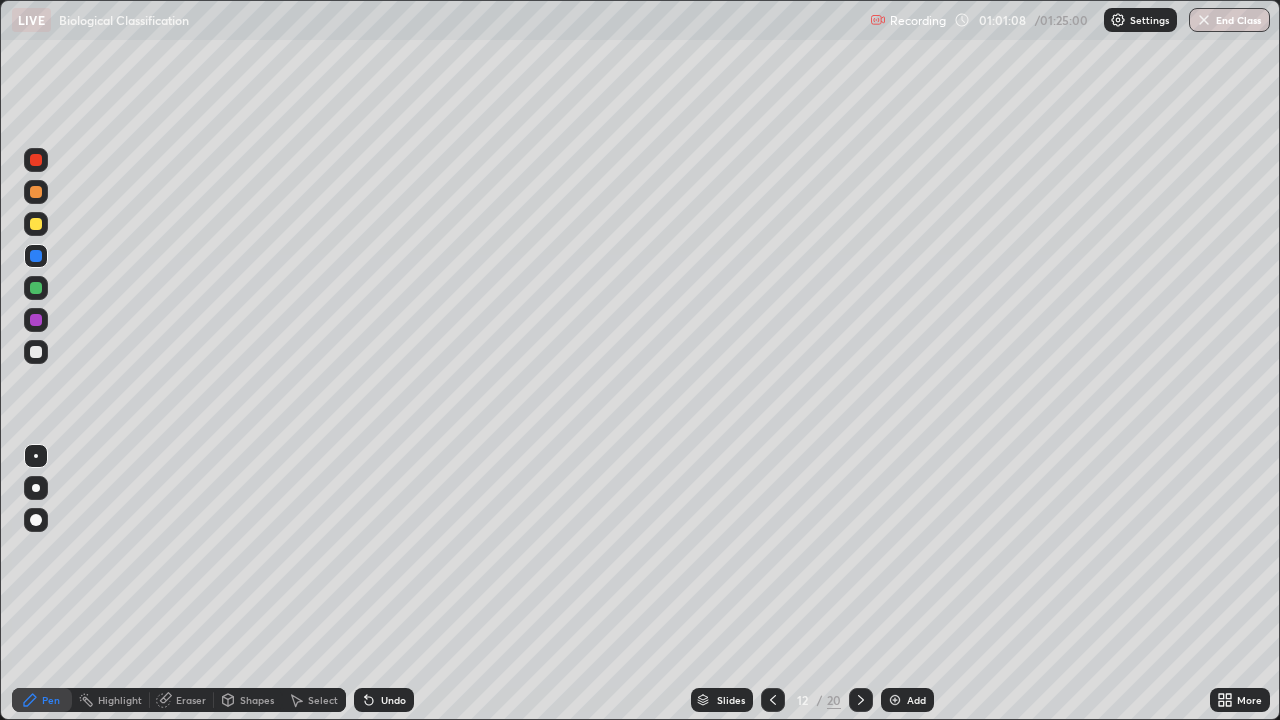 click at bounding box center [773, 700] 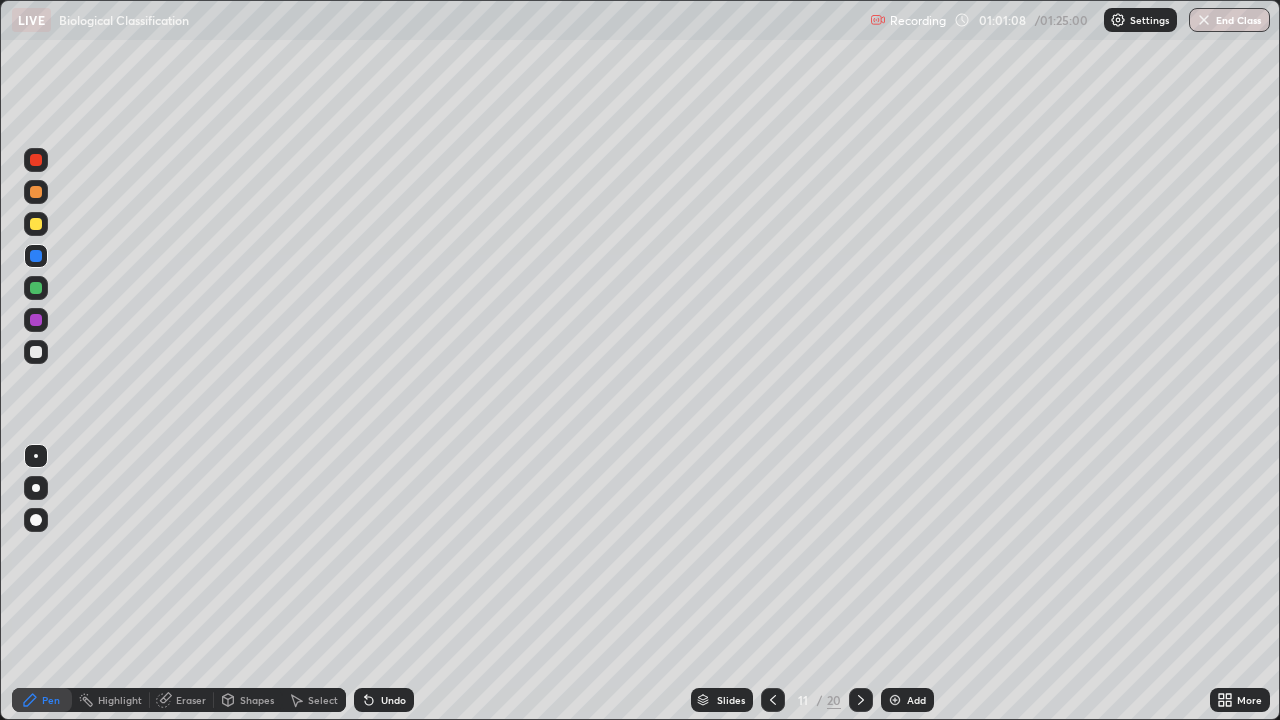 click 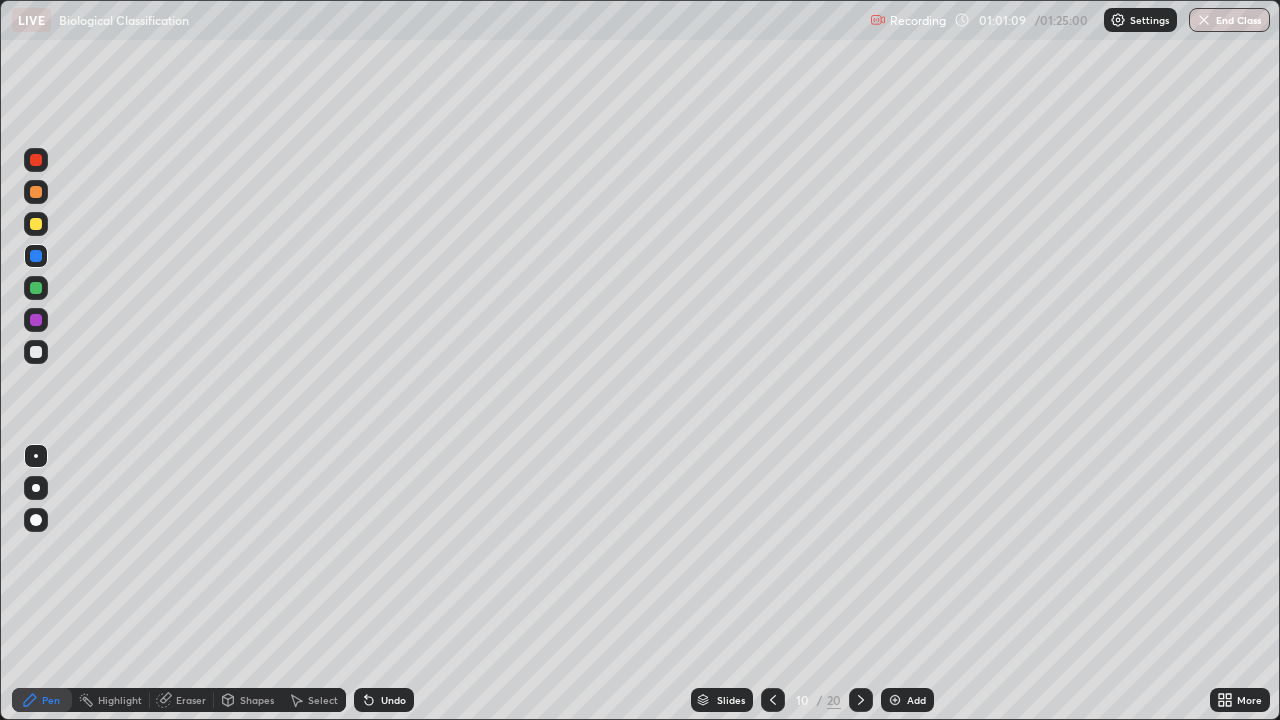 click 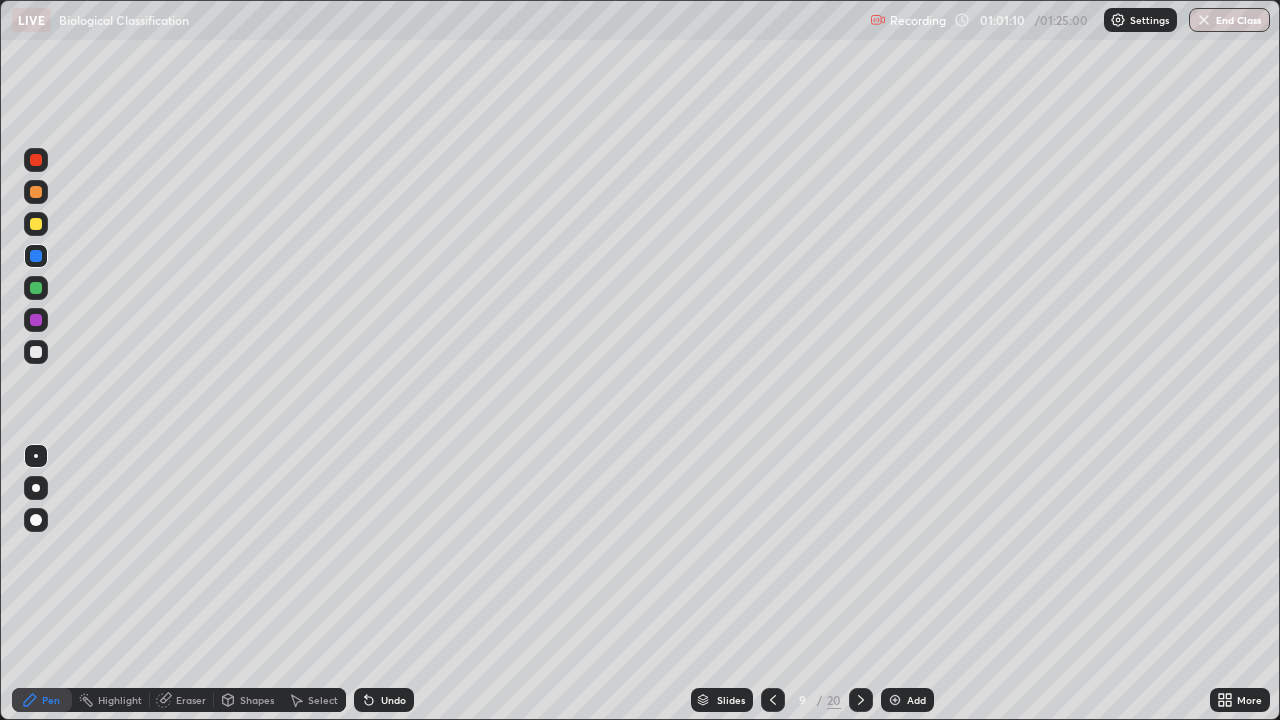 click 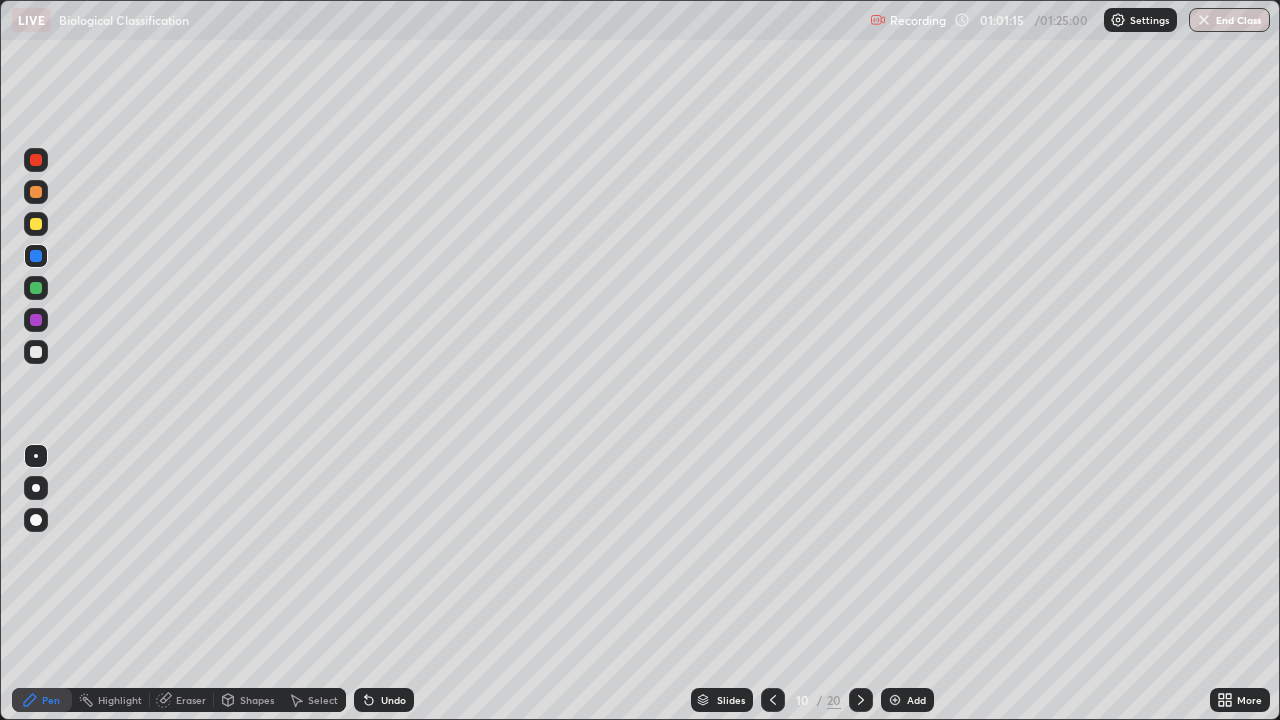 click at bounding box center [36, 192] 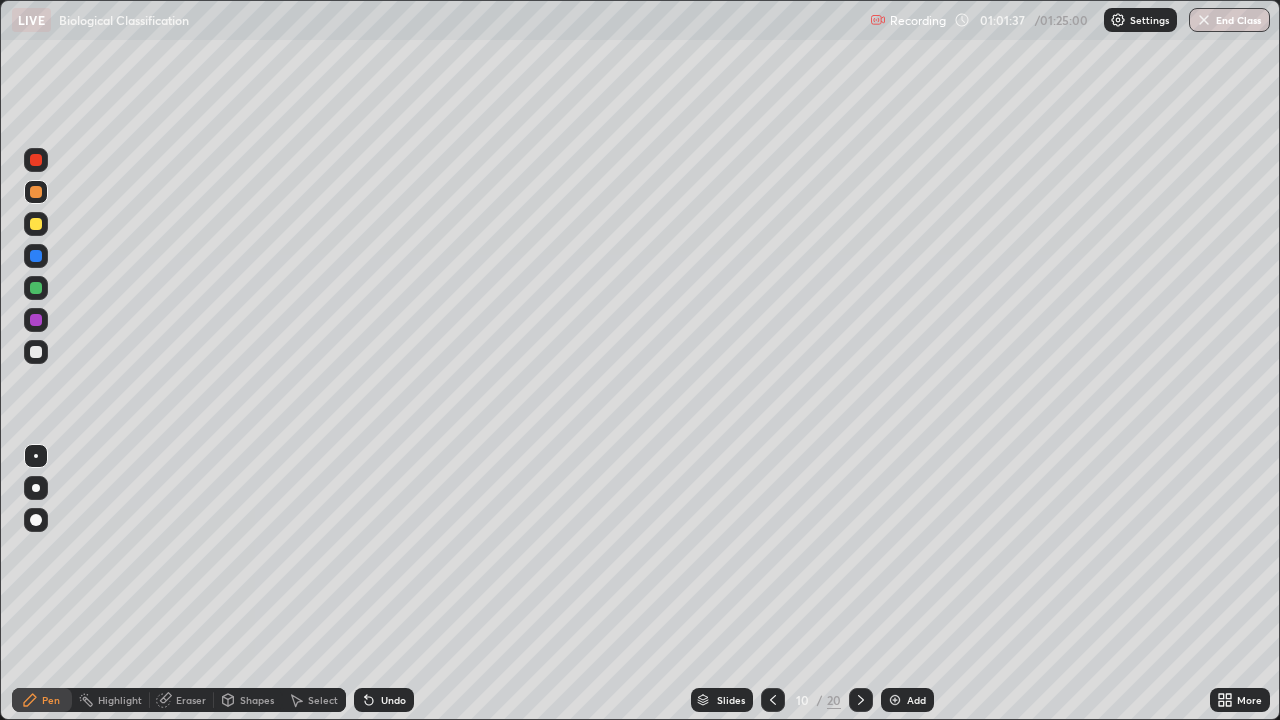click on "Eraser" at bounding box center (191, 700) 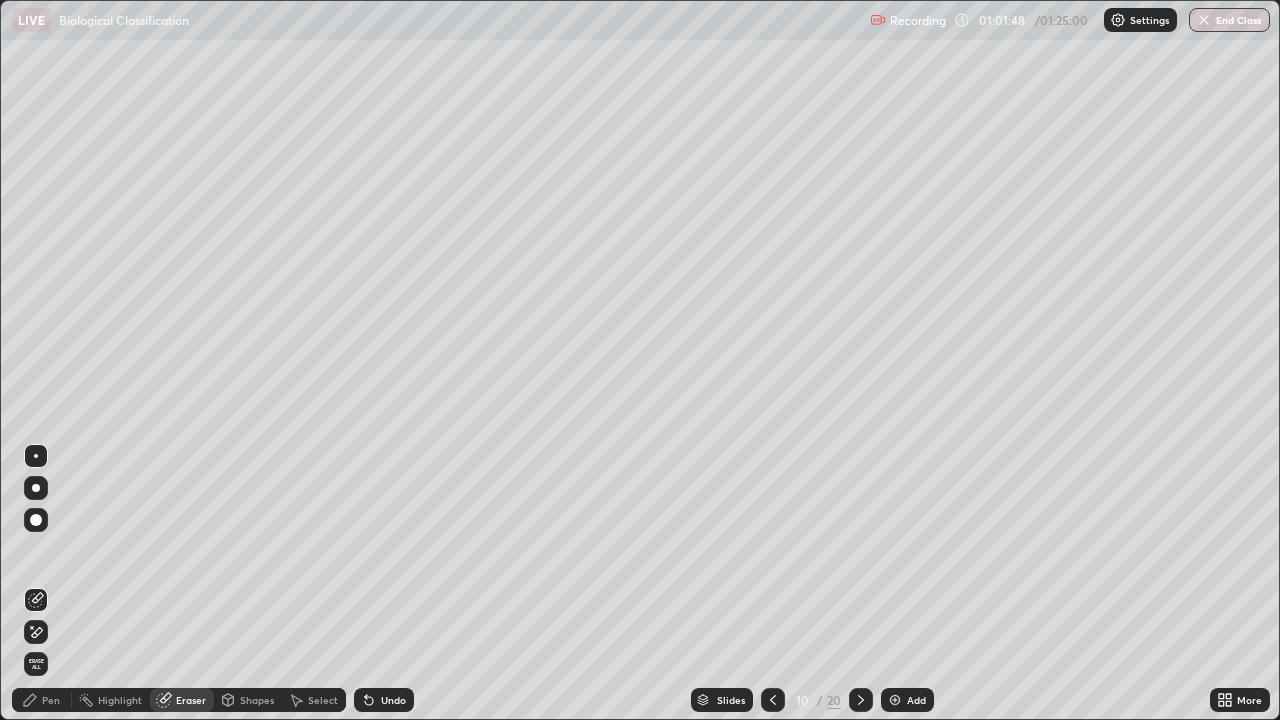 click 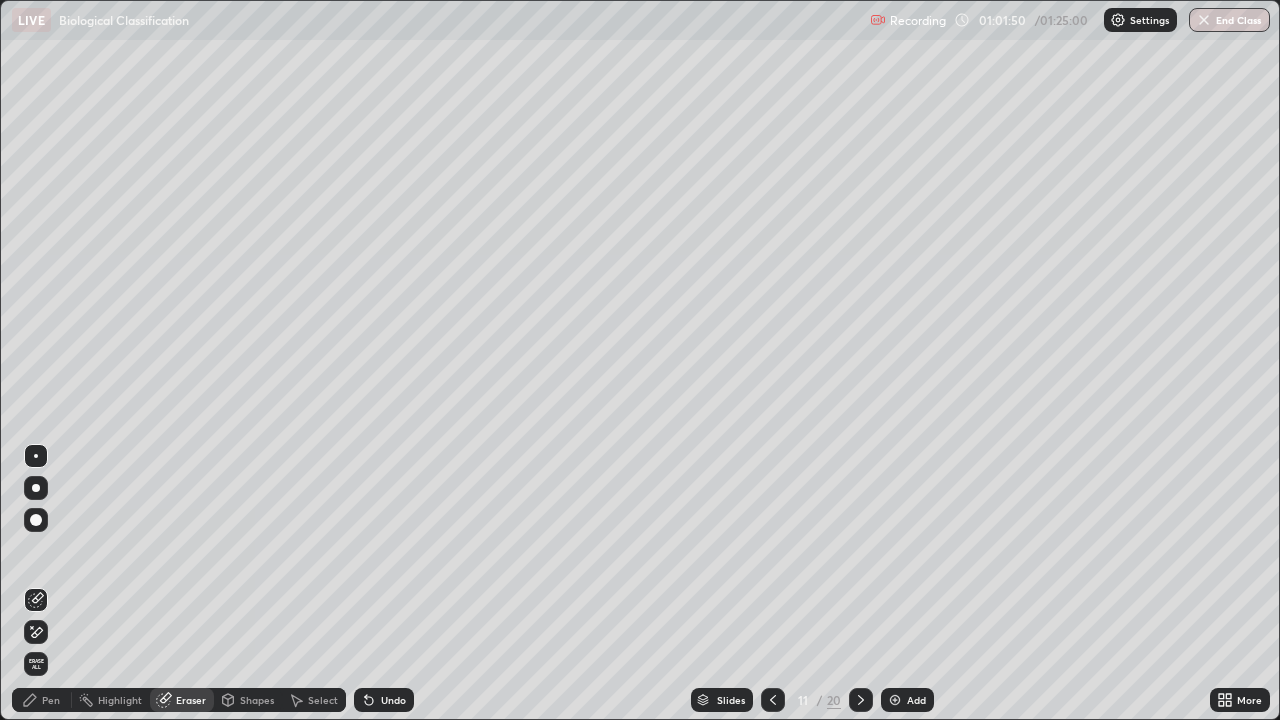 click at bounding box center [773, 700] 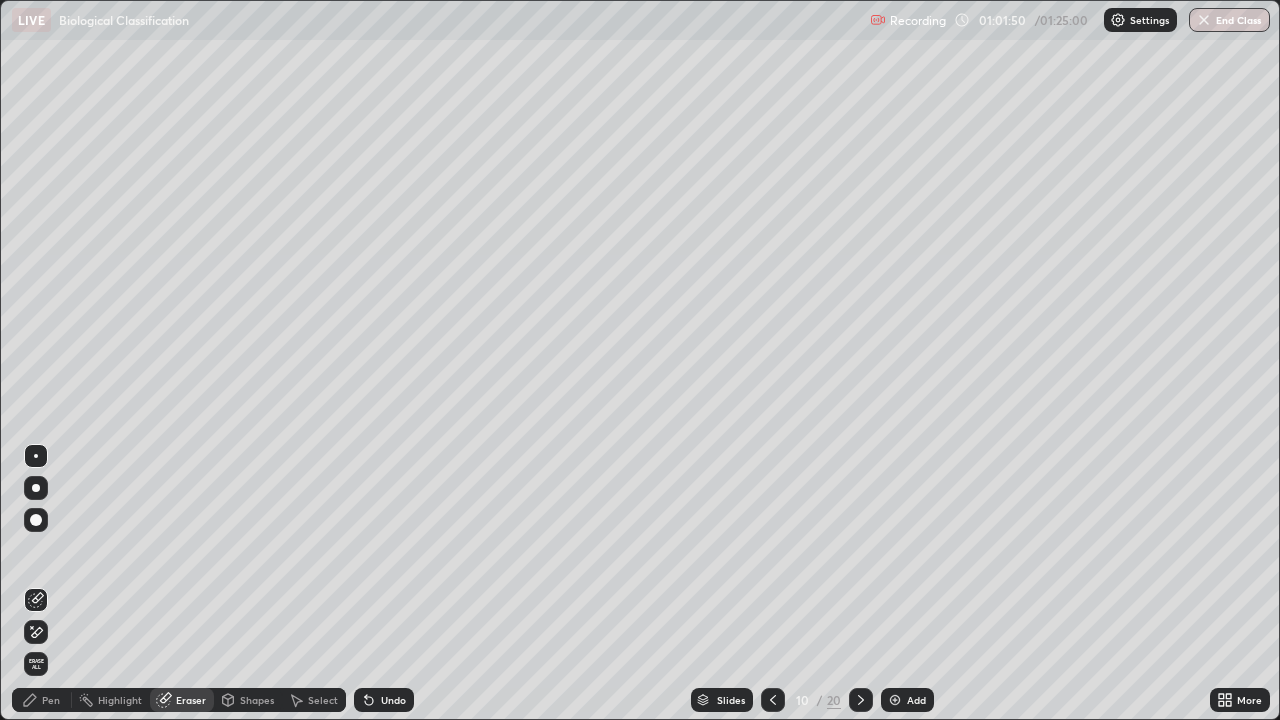 click at bounding box center (773, 700) 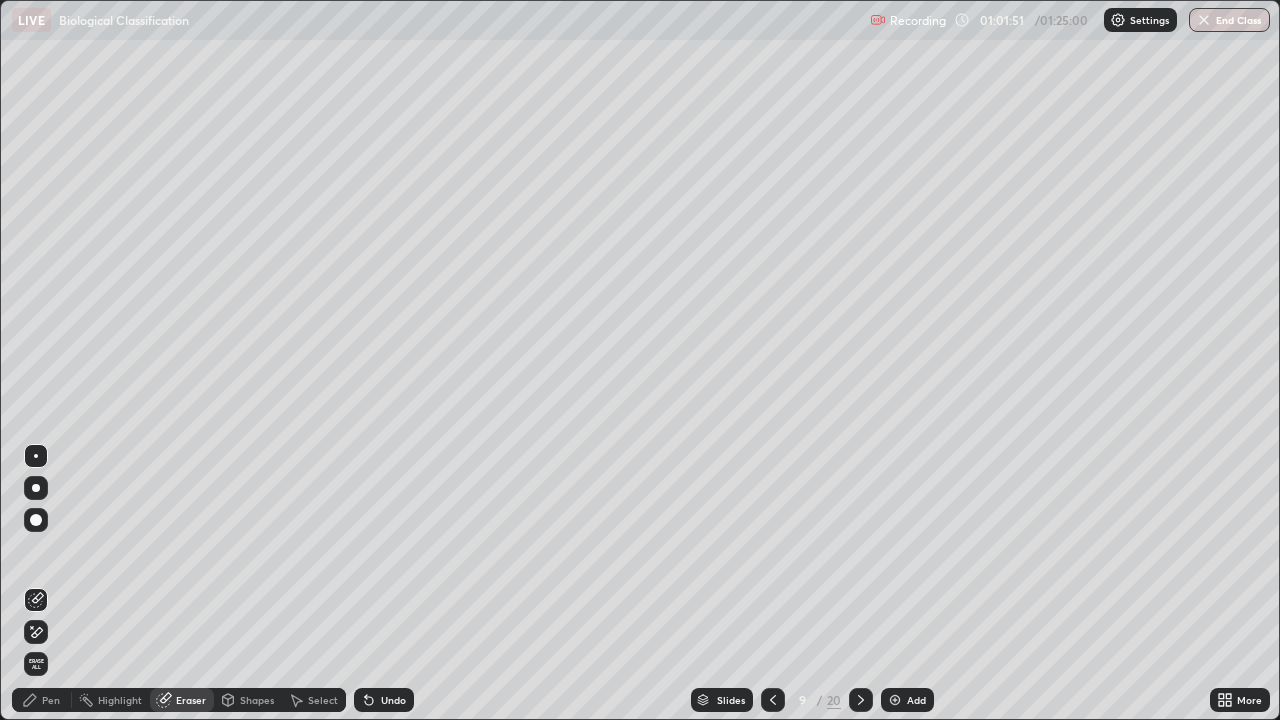 click 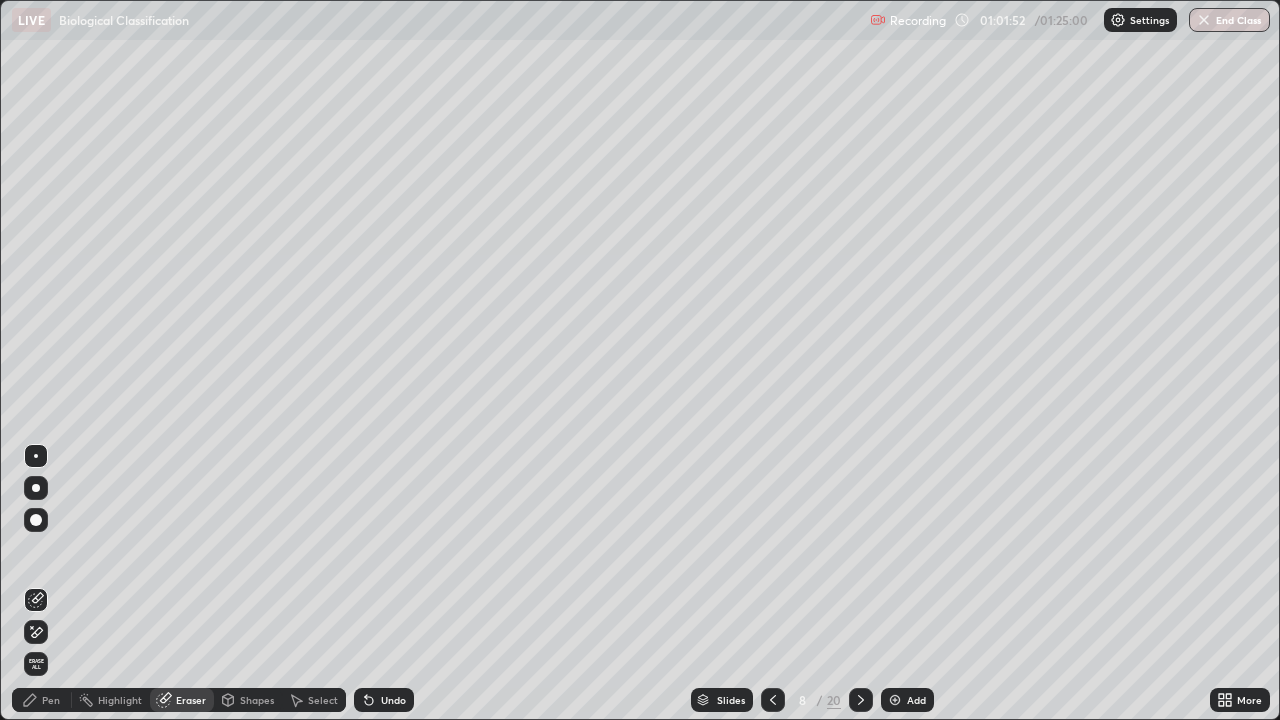 click 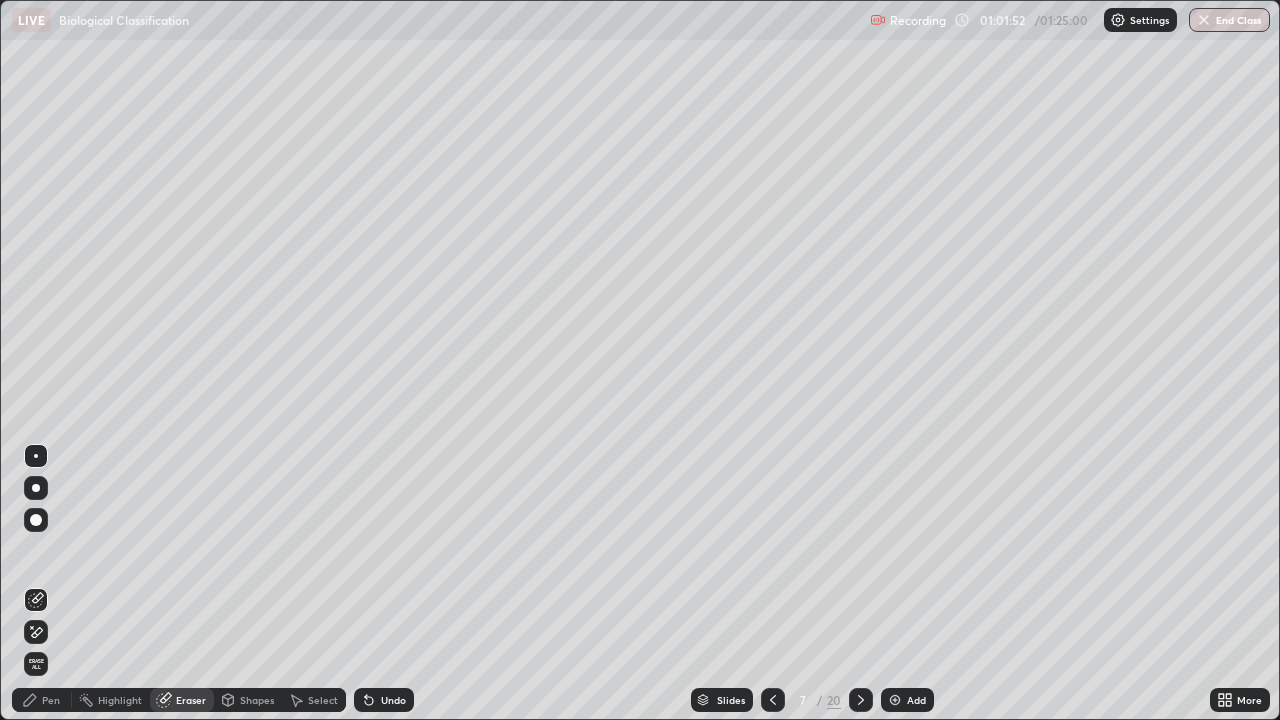 click 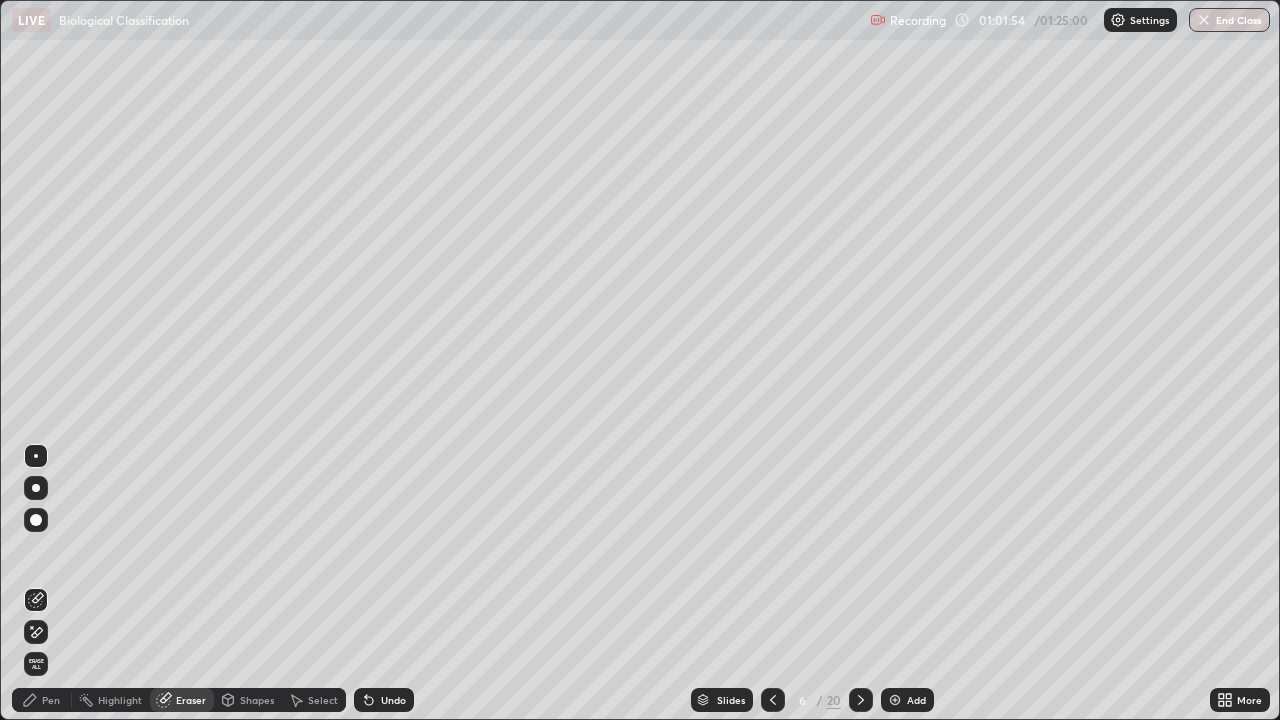 click 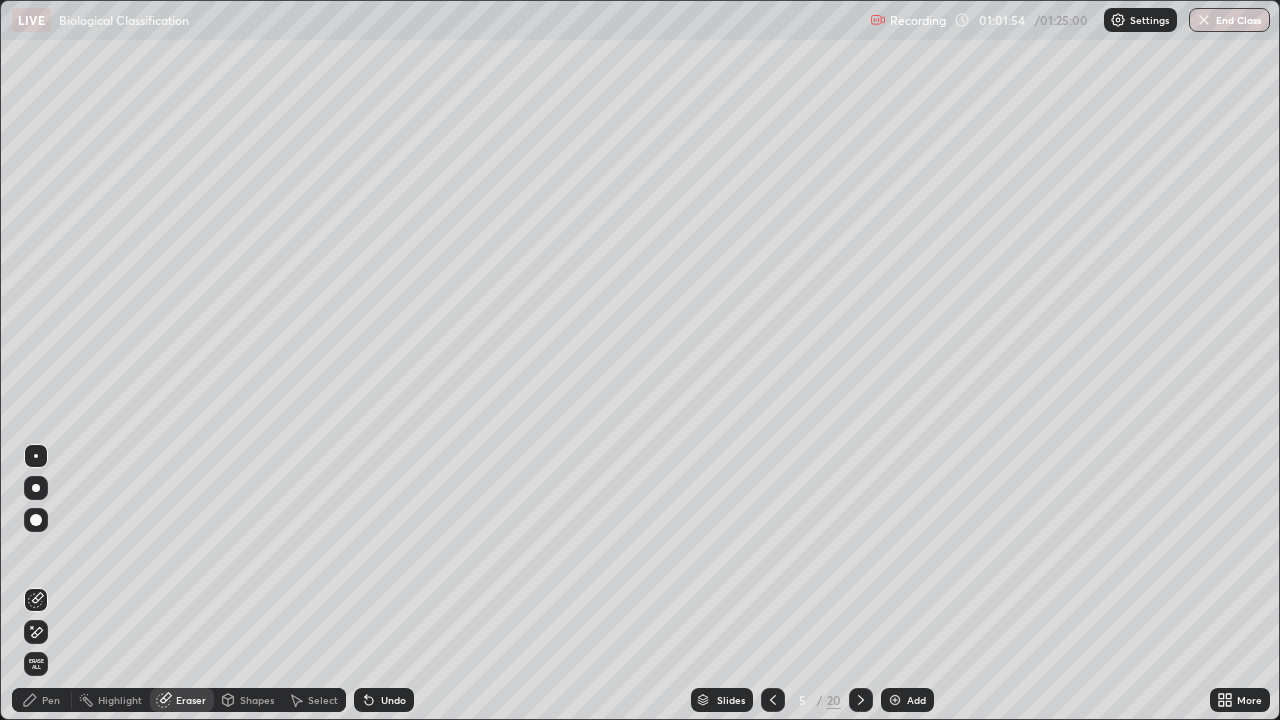 click 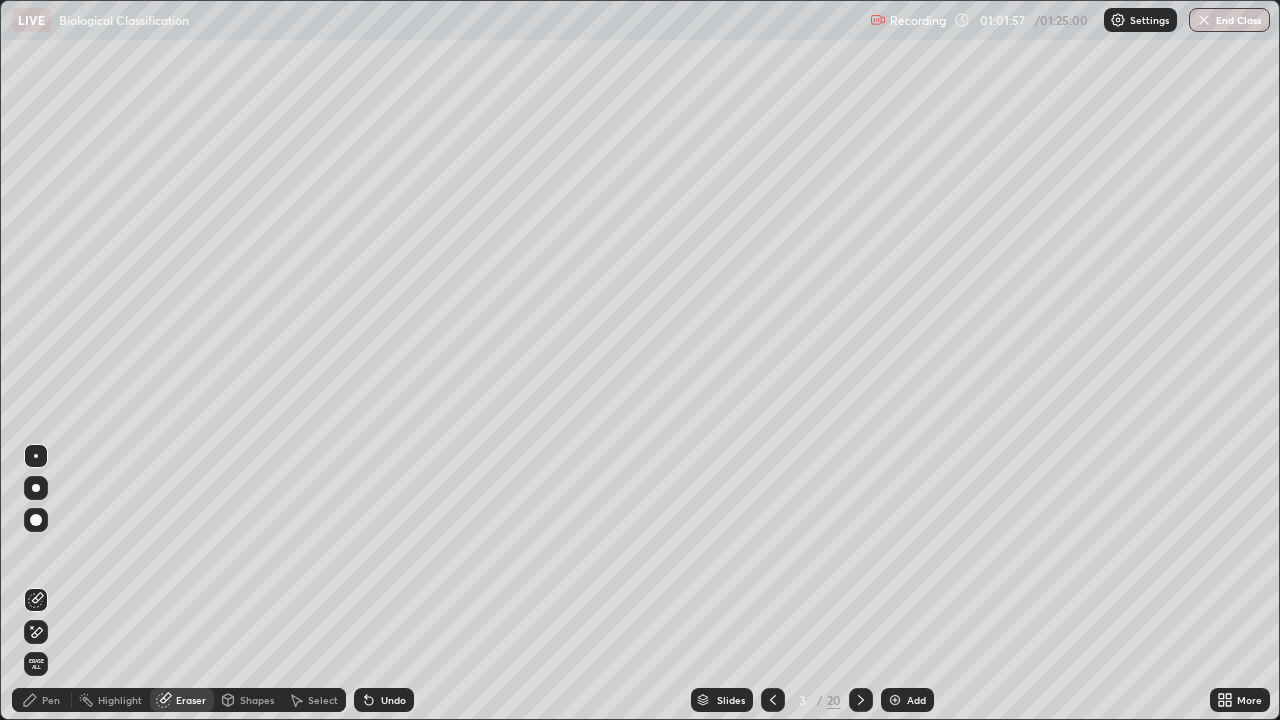 click at bounding box center [861, 700] 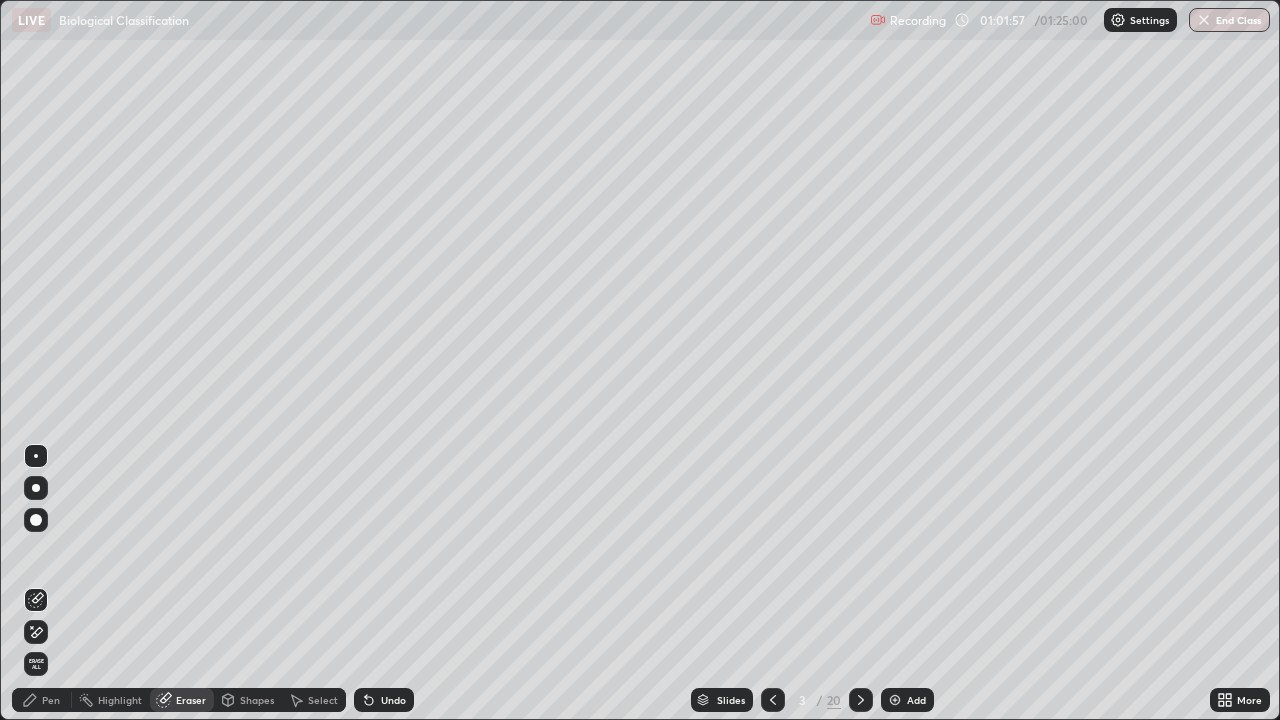 click 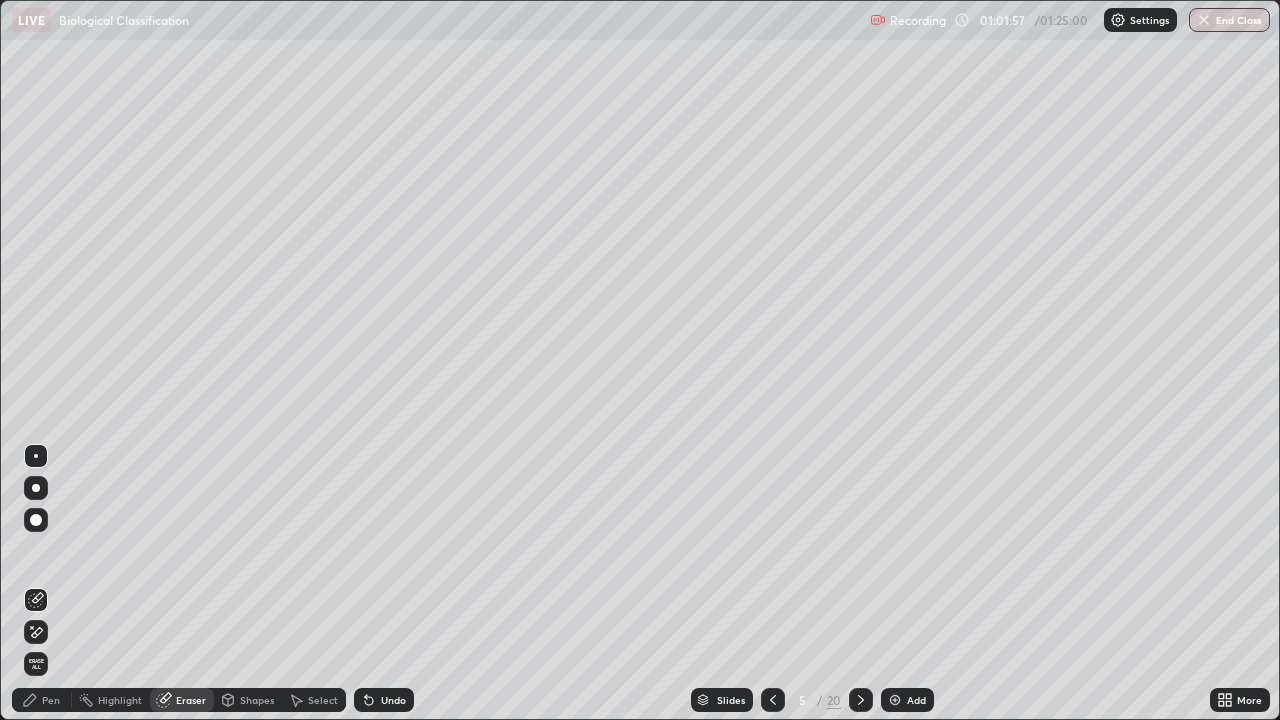click 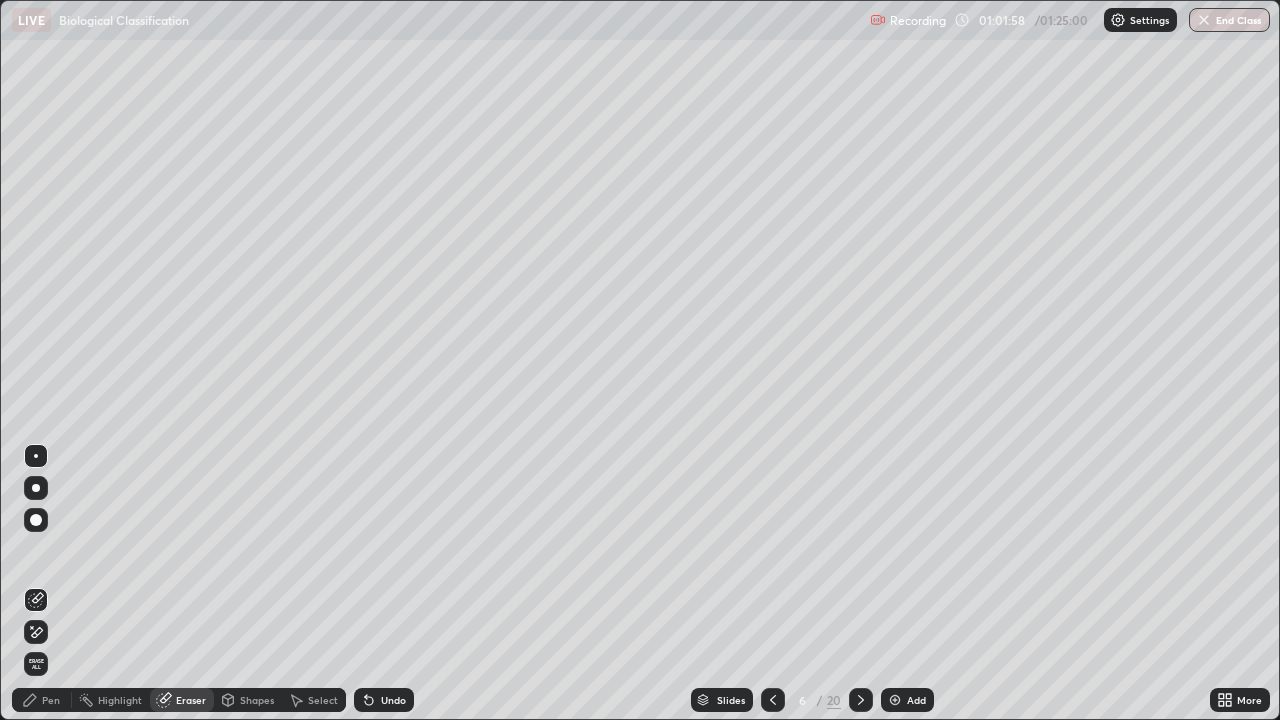 click 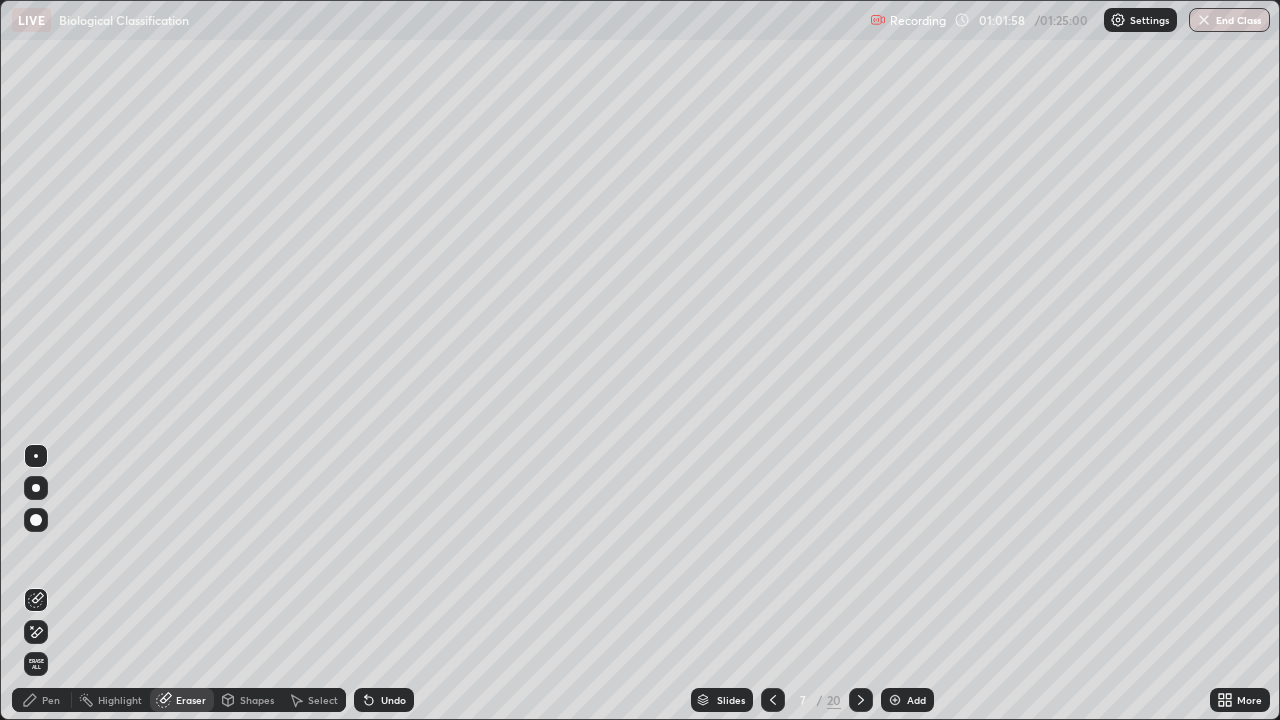 click 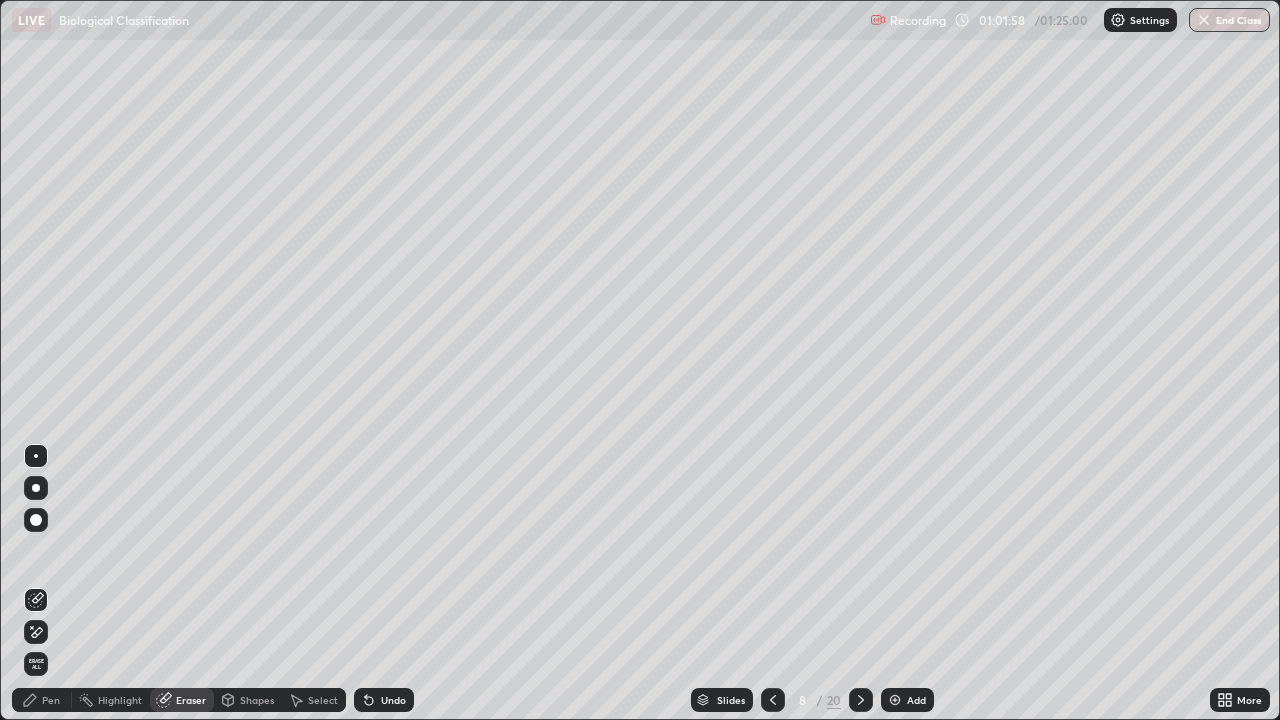 click 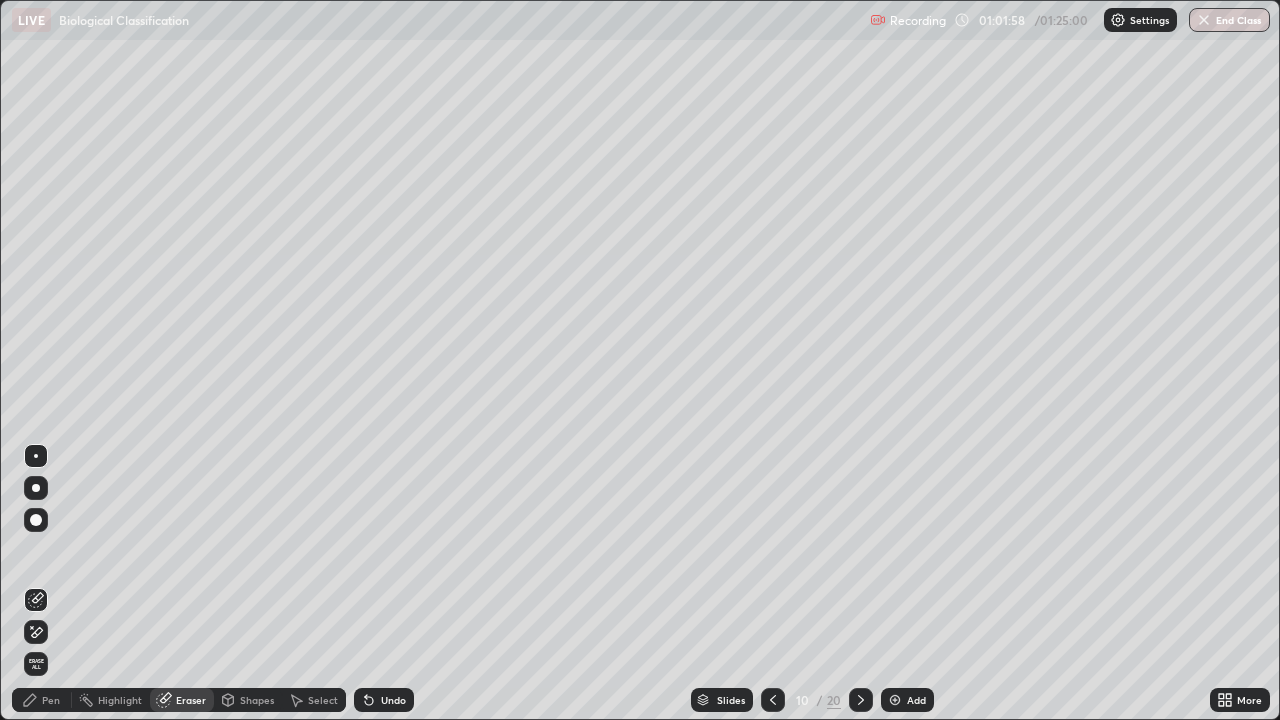 click 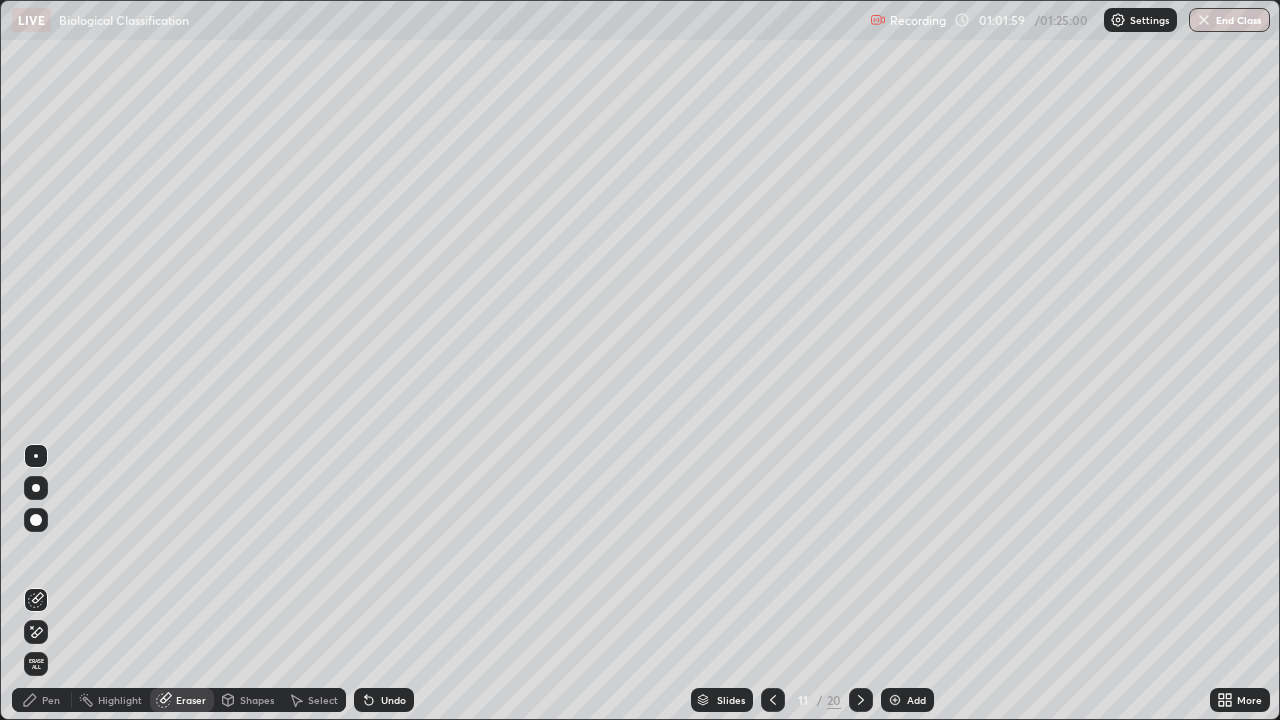 click 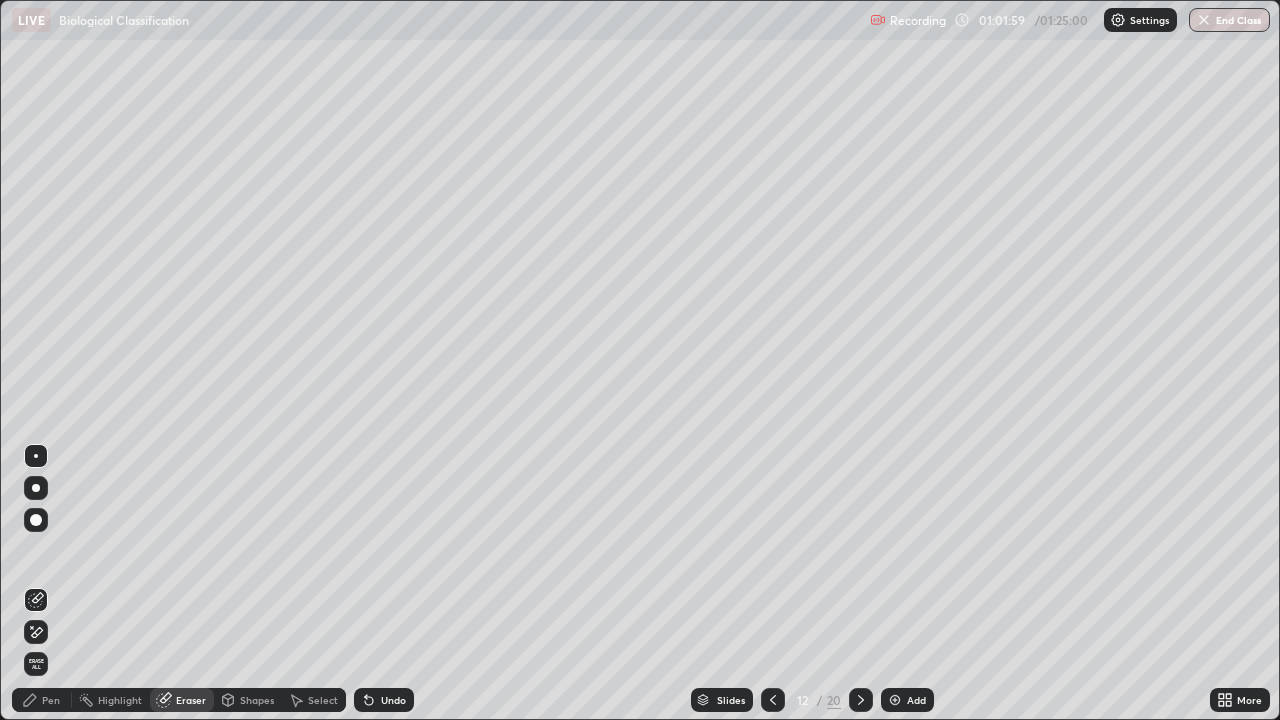 click 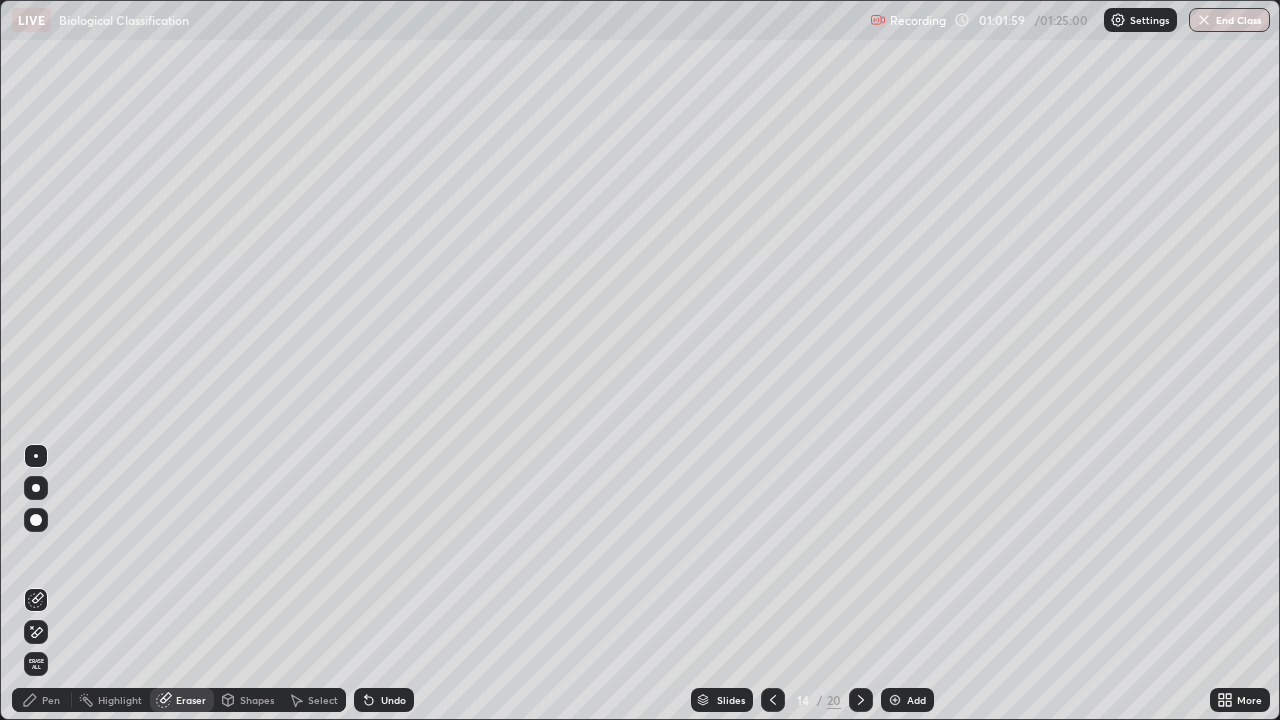 click 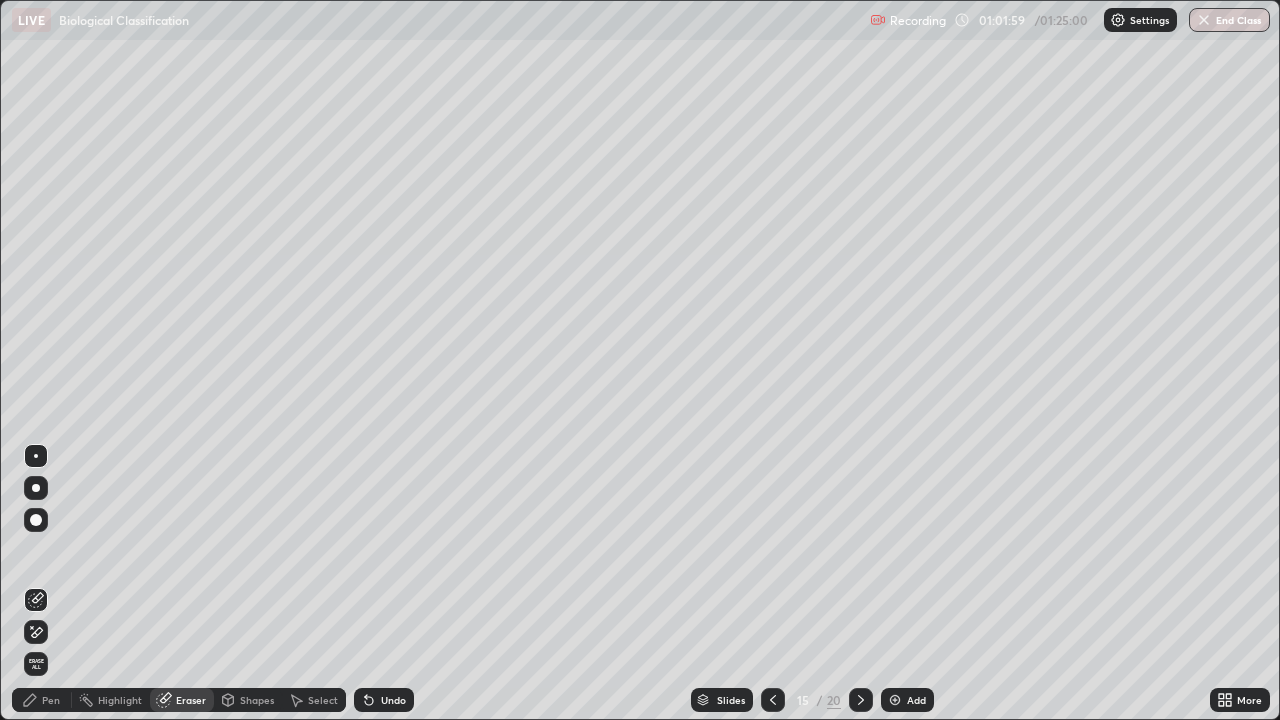 click 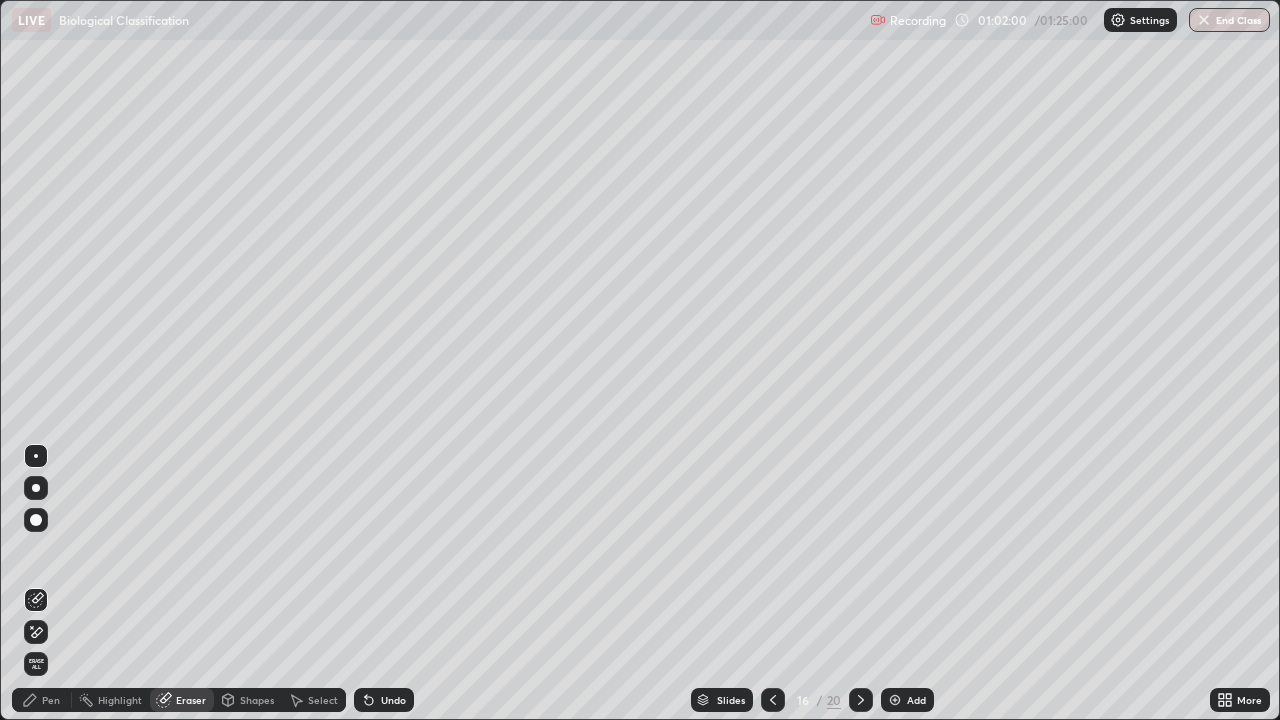 click 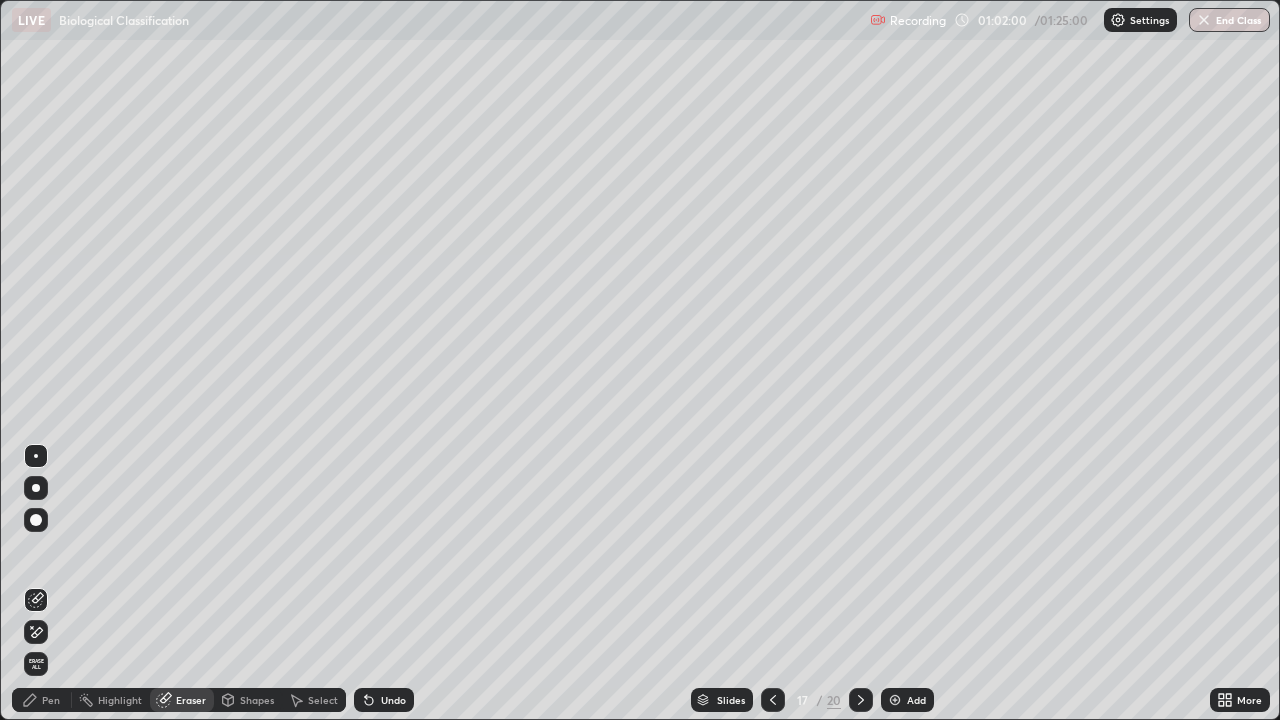 click 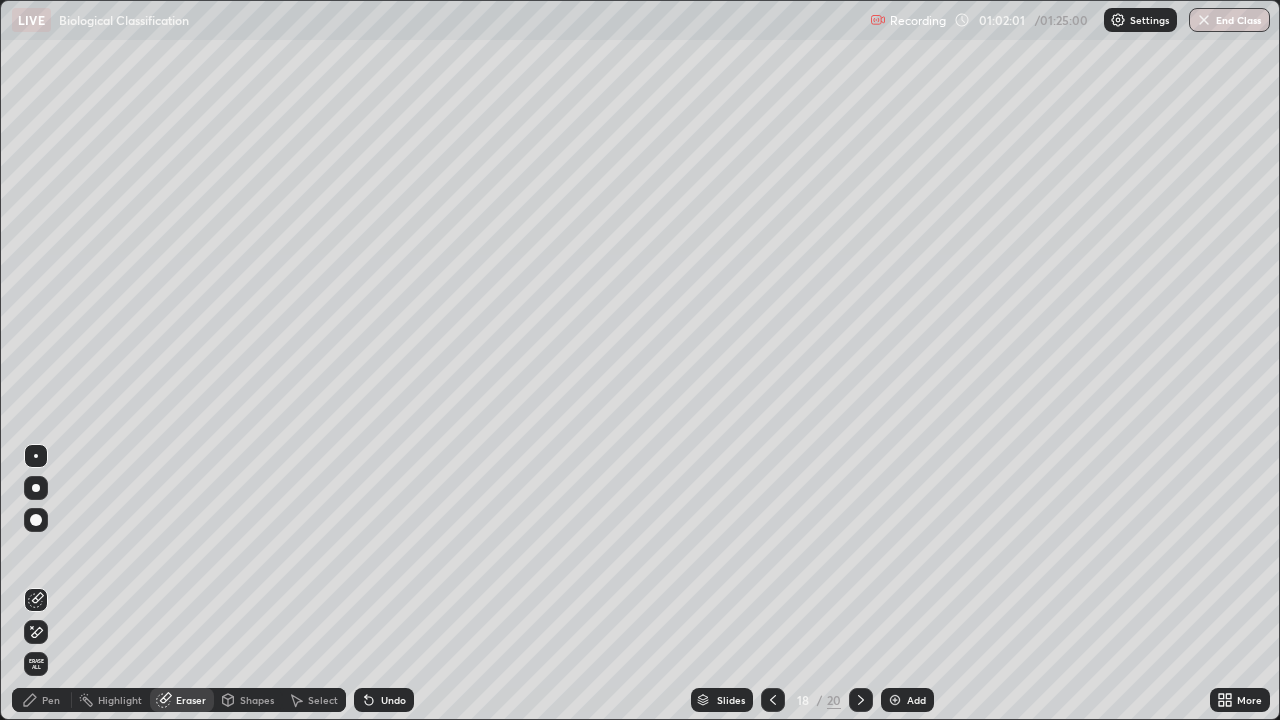 click at bounding box center (773, 700) 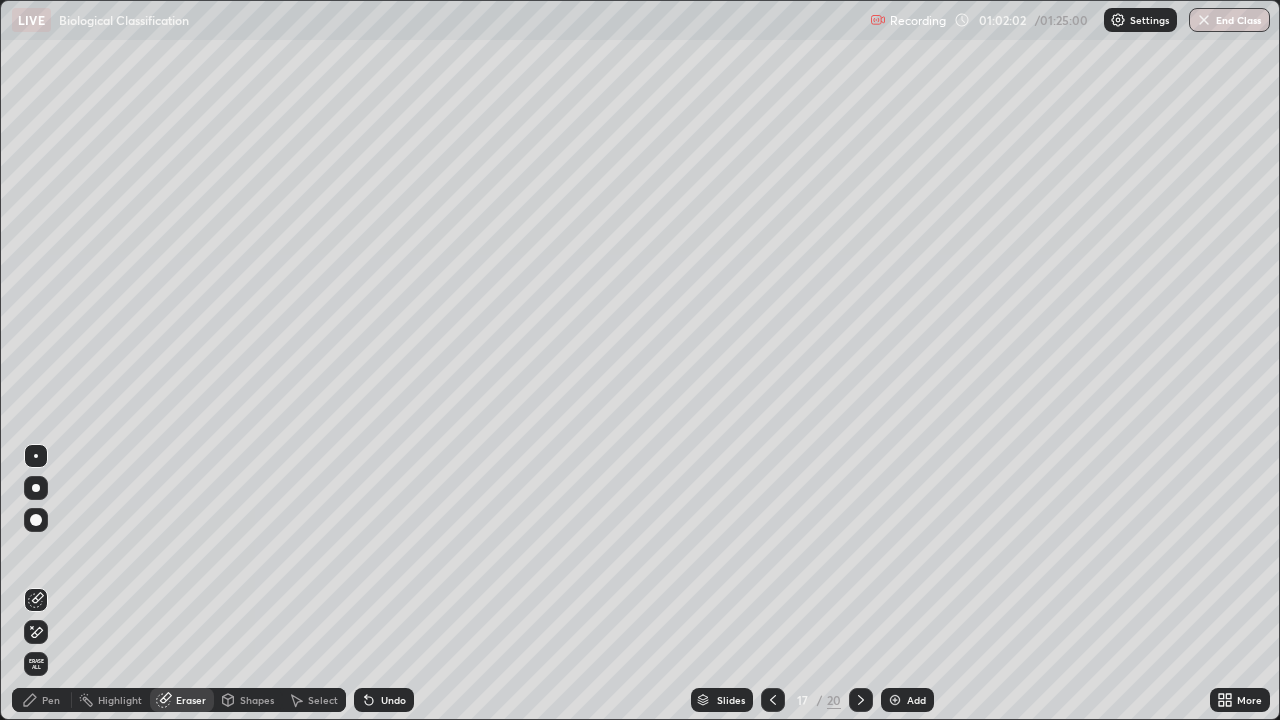 click 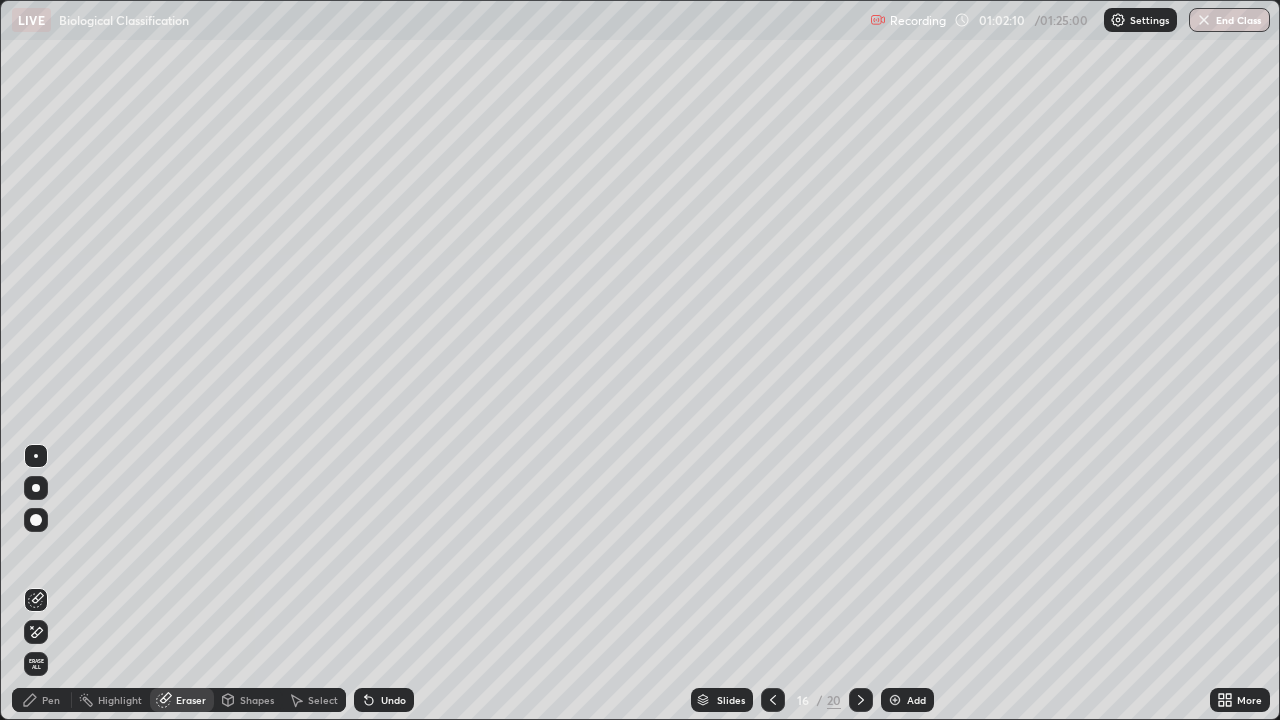 click on "Add" at bounding box center (916, 700) 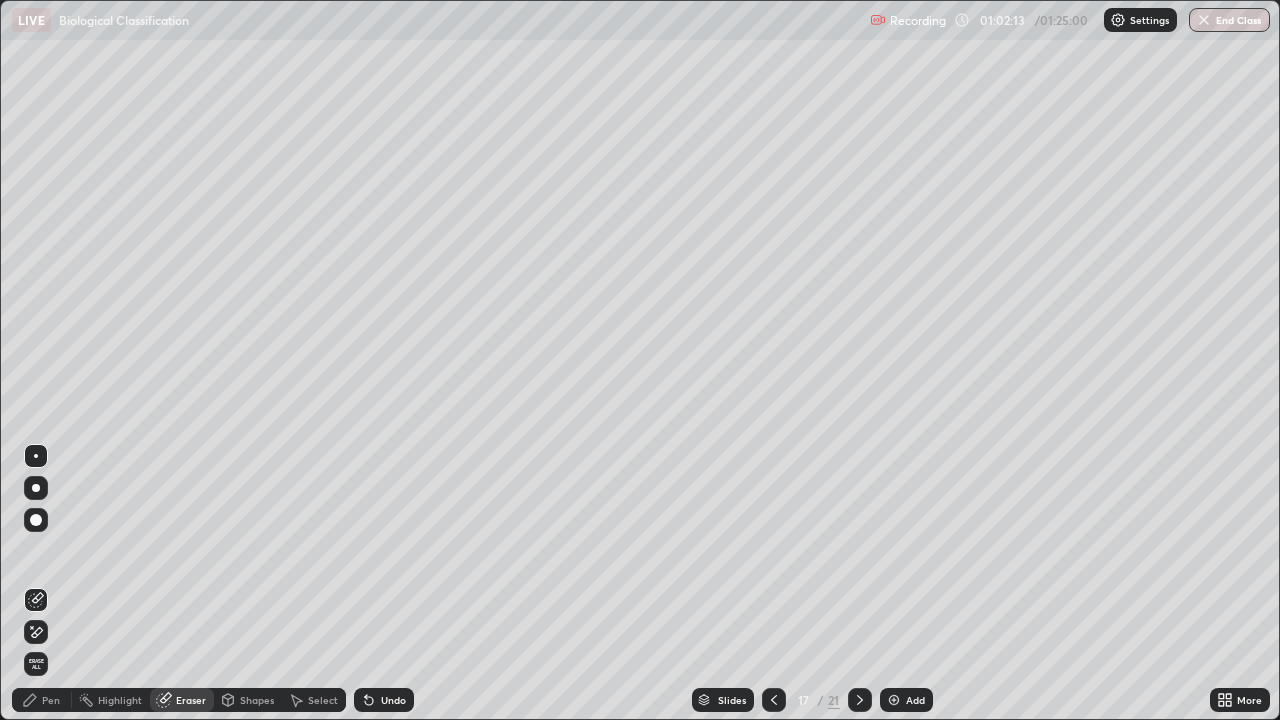 click on "Pen" at bounding box center [42, 700] 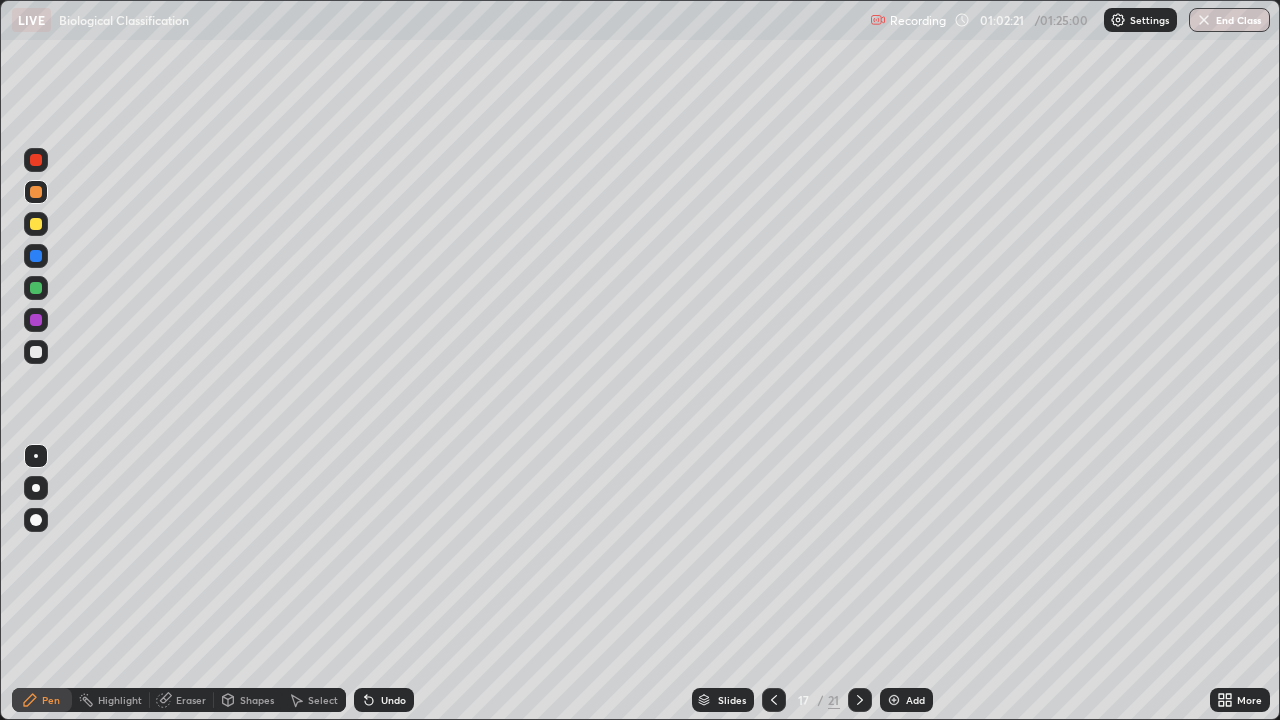click at bounding box center [36, 352] 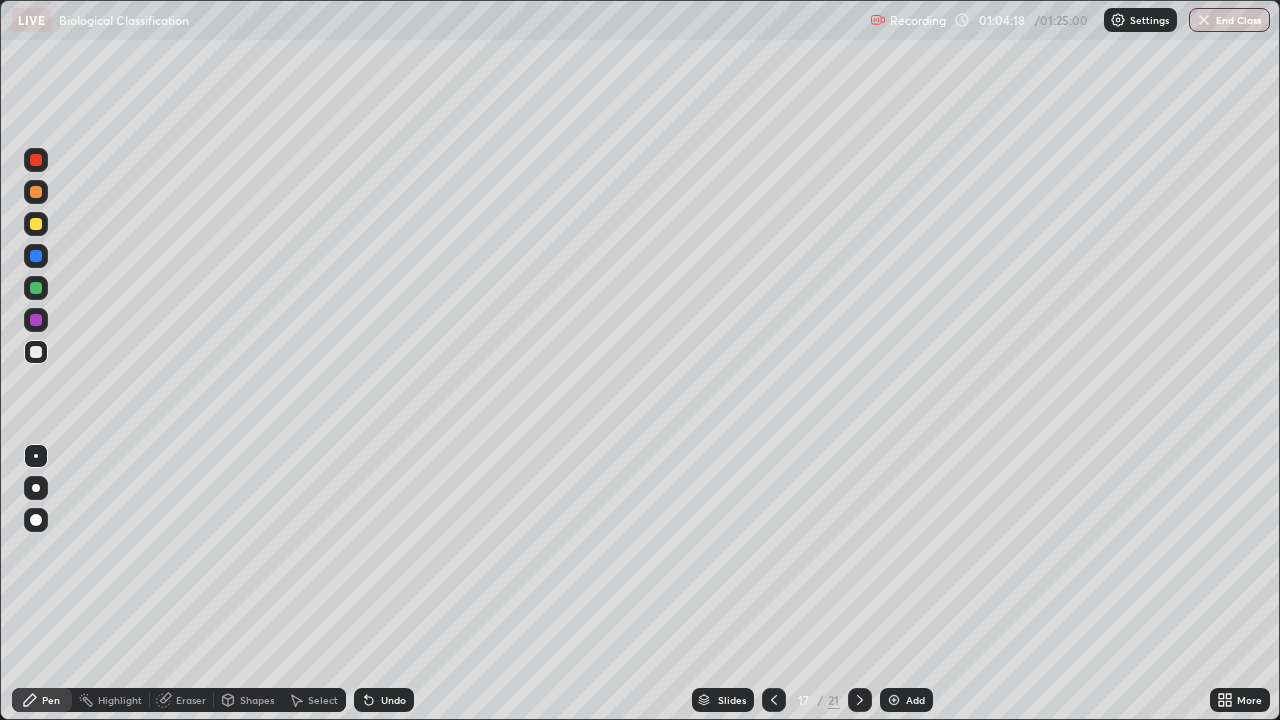 click on "Eraser" at bounding box center [191, 700] 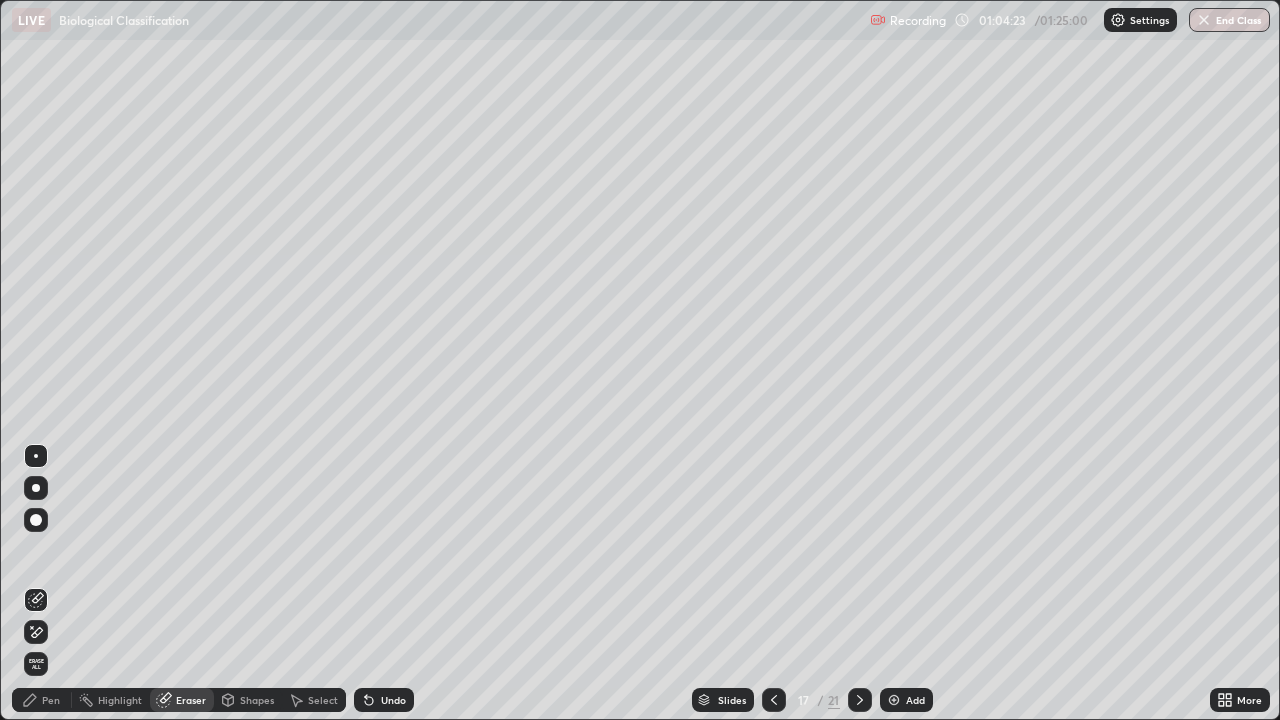 click on "Pen" at bounding box center (51, 700) 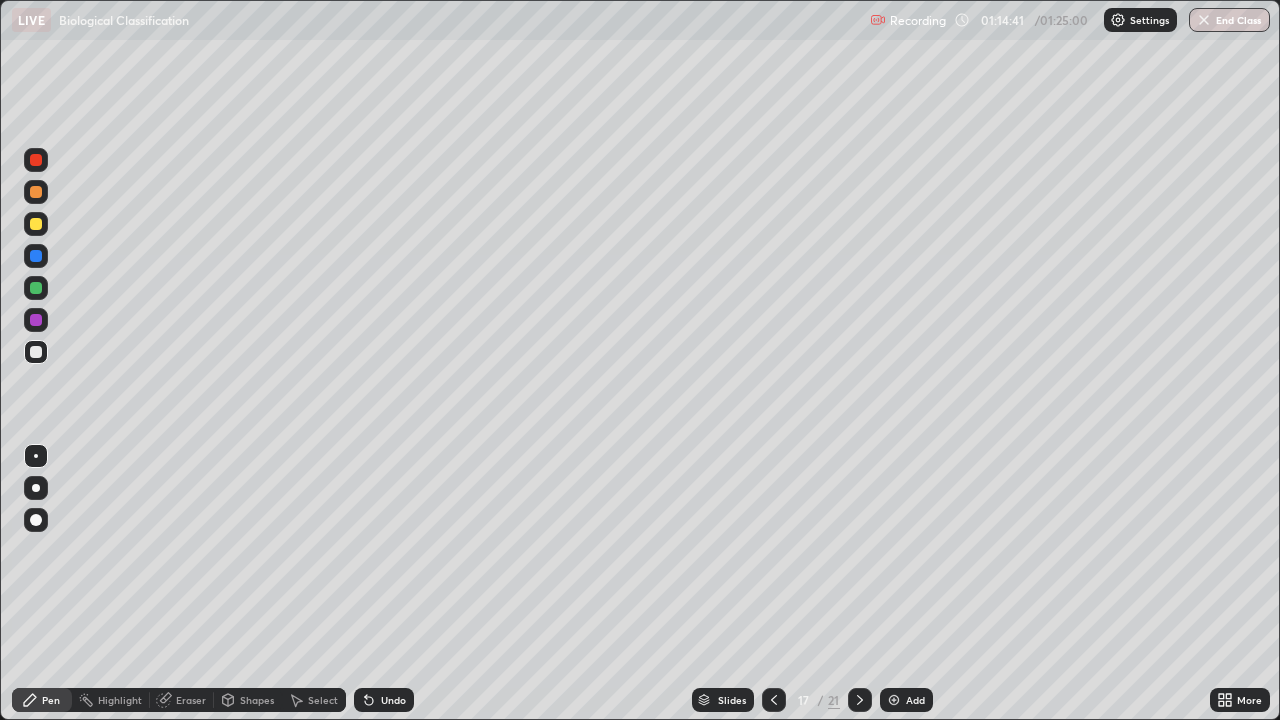 click on "Recording 01:14:41 /  01:25:00 Settings End Class" at bounding box center [1070, 20] 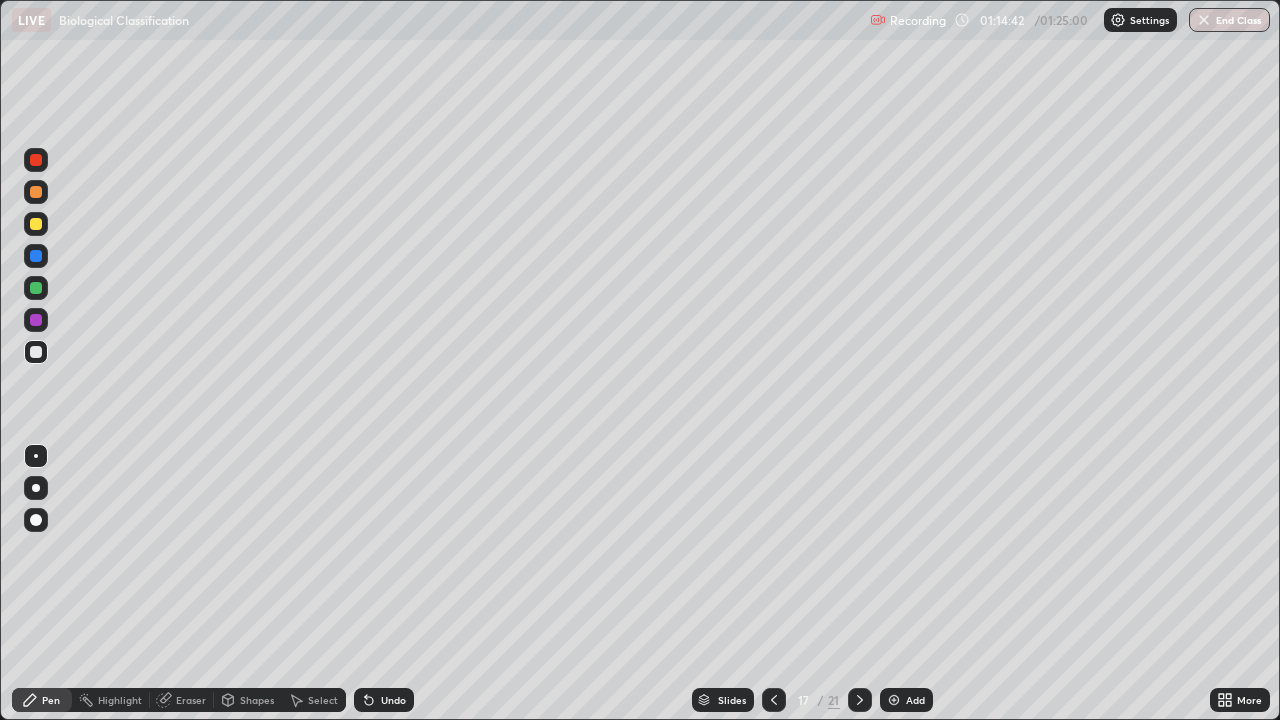 click on "Recording 01:14:42 /  01:25:00 Settings End Class" at bounding box center [1070, 20] 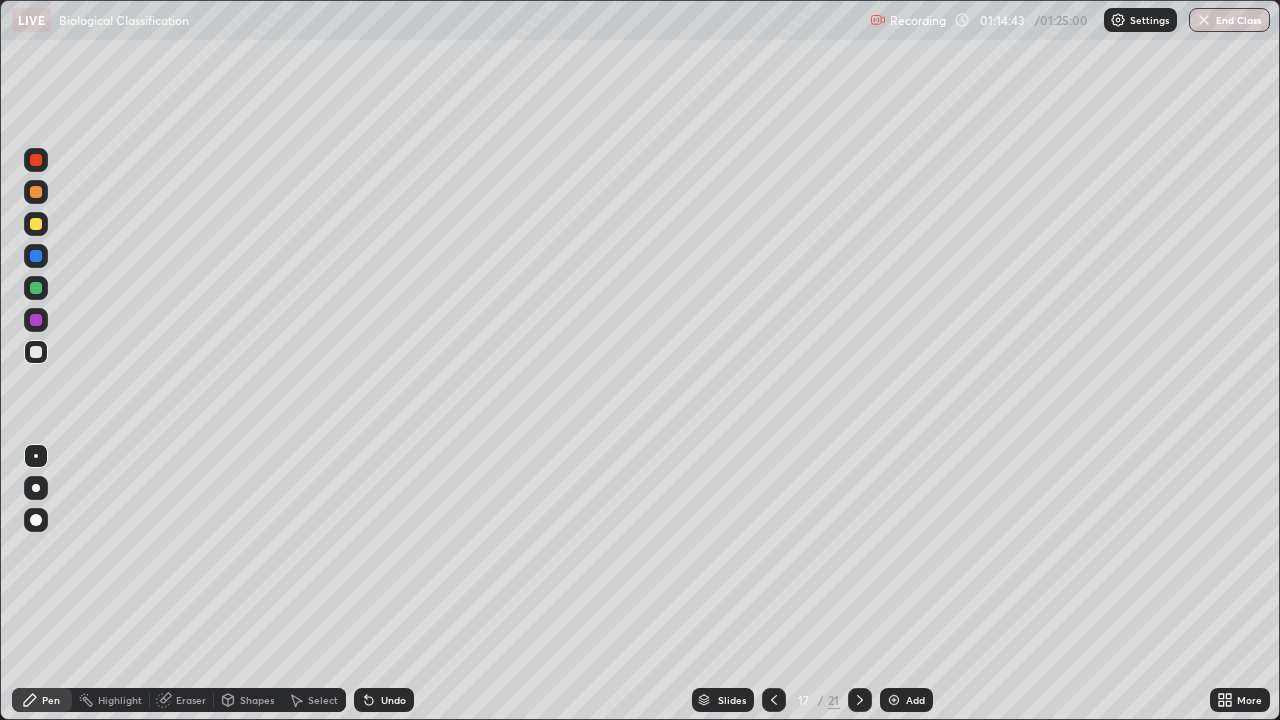 click on "End Class" at bounding box center (1229, 20) 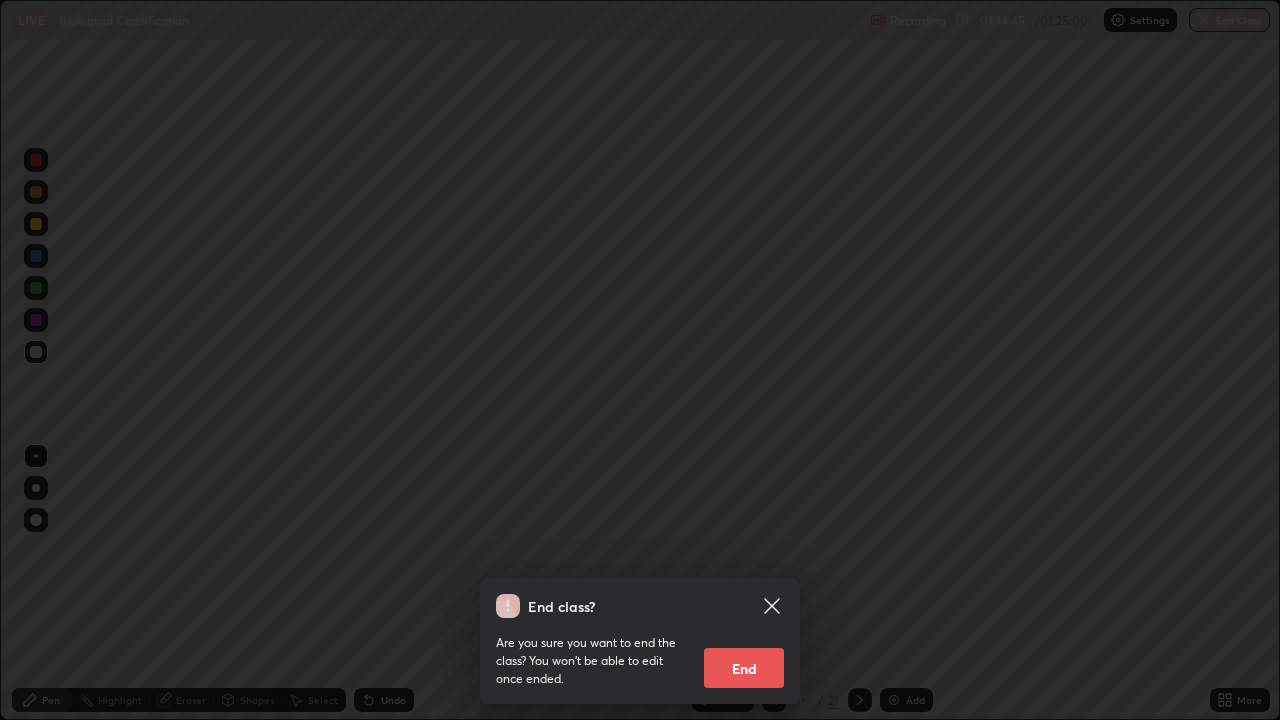 click on "End" at bounding box center [744, 668] 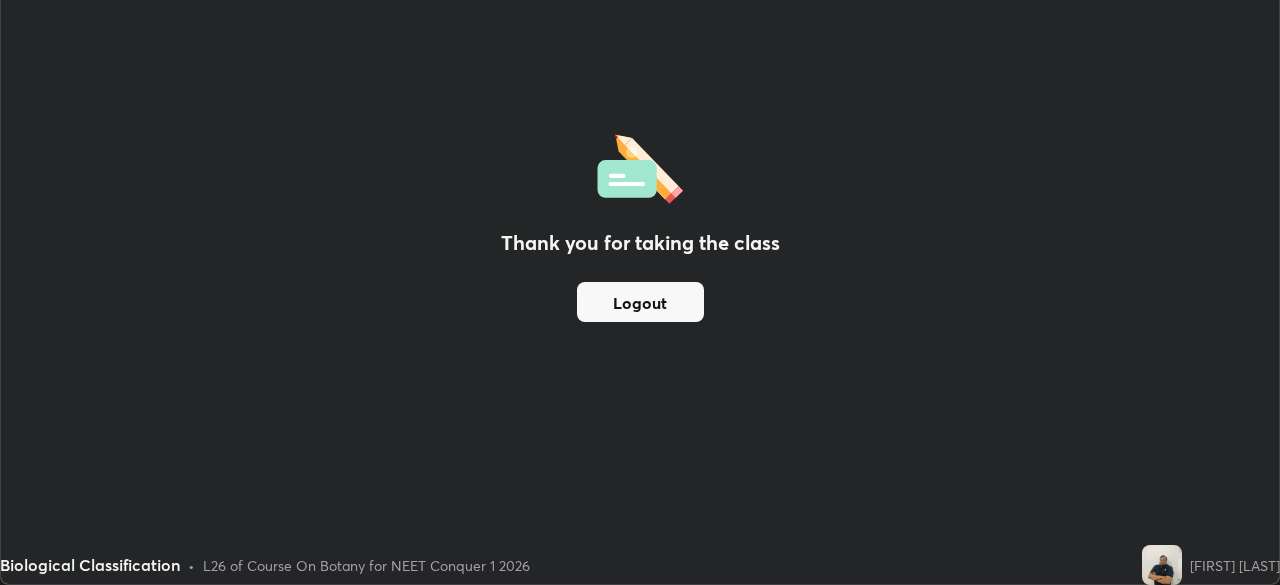 scroll, scrollTop: 585, scrollLeft: 1280, axis: both 